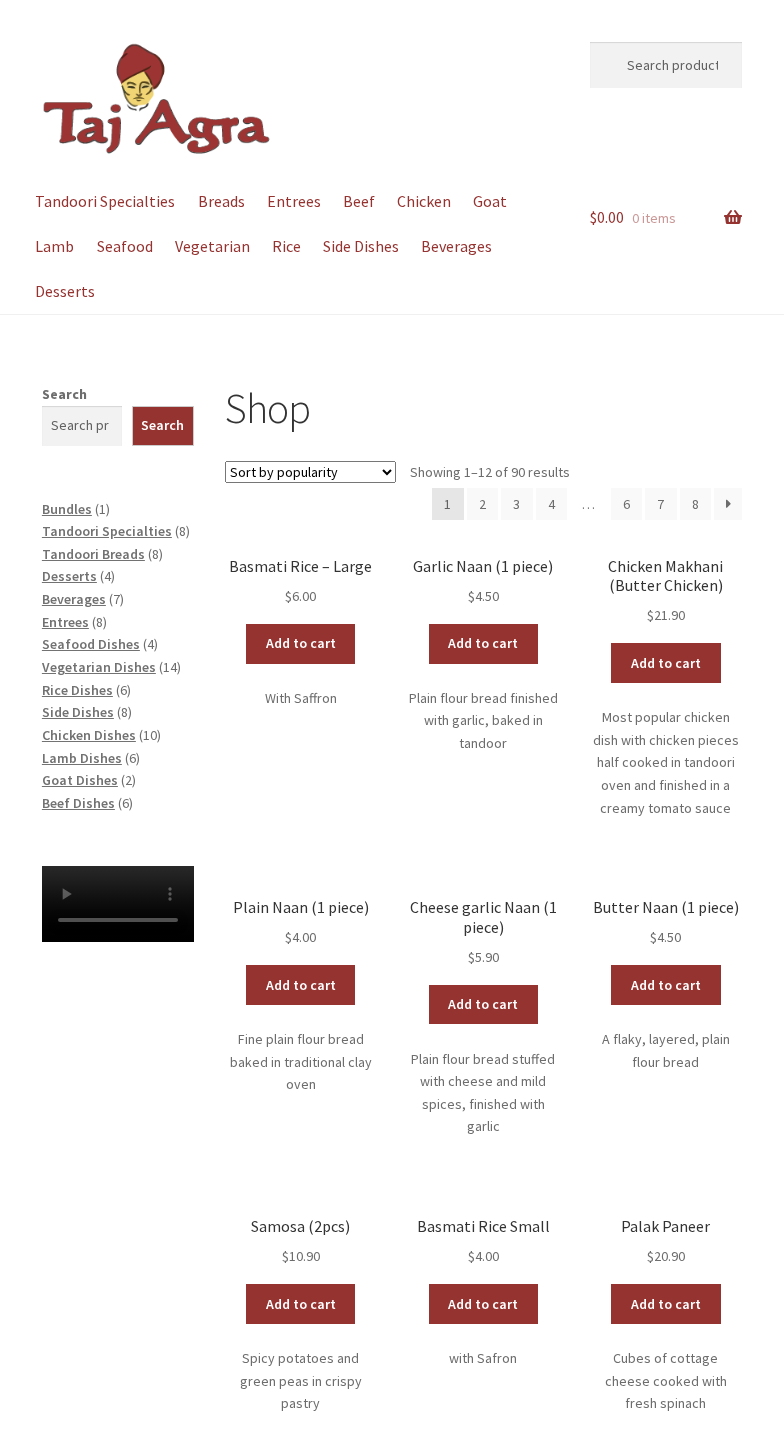 scroll, scrollTop: 0, scrollLeft: 0, axis: both 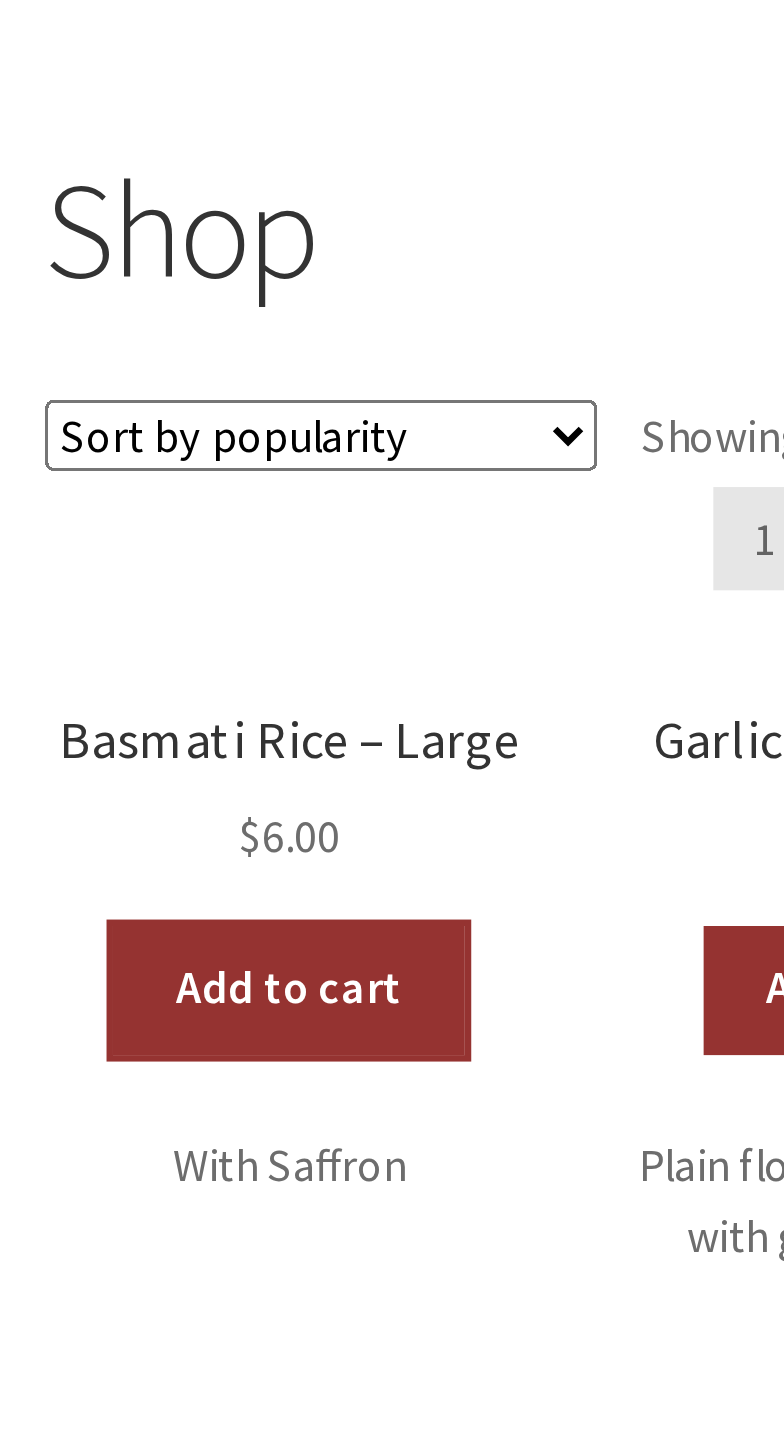 click on "Add to cart" at bounding box center [301, 634] 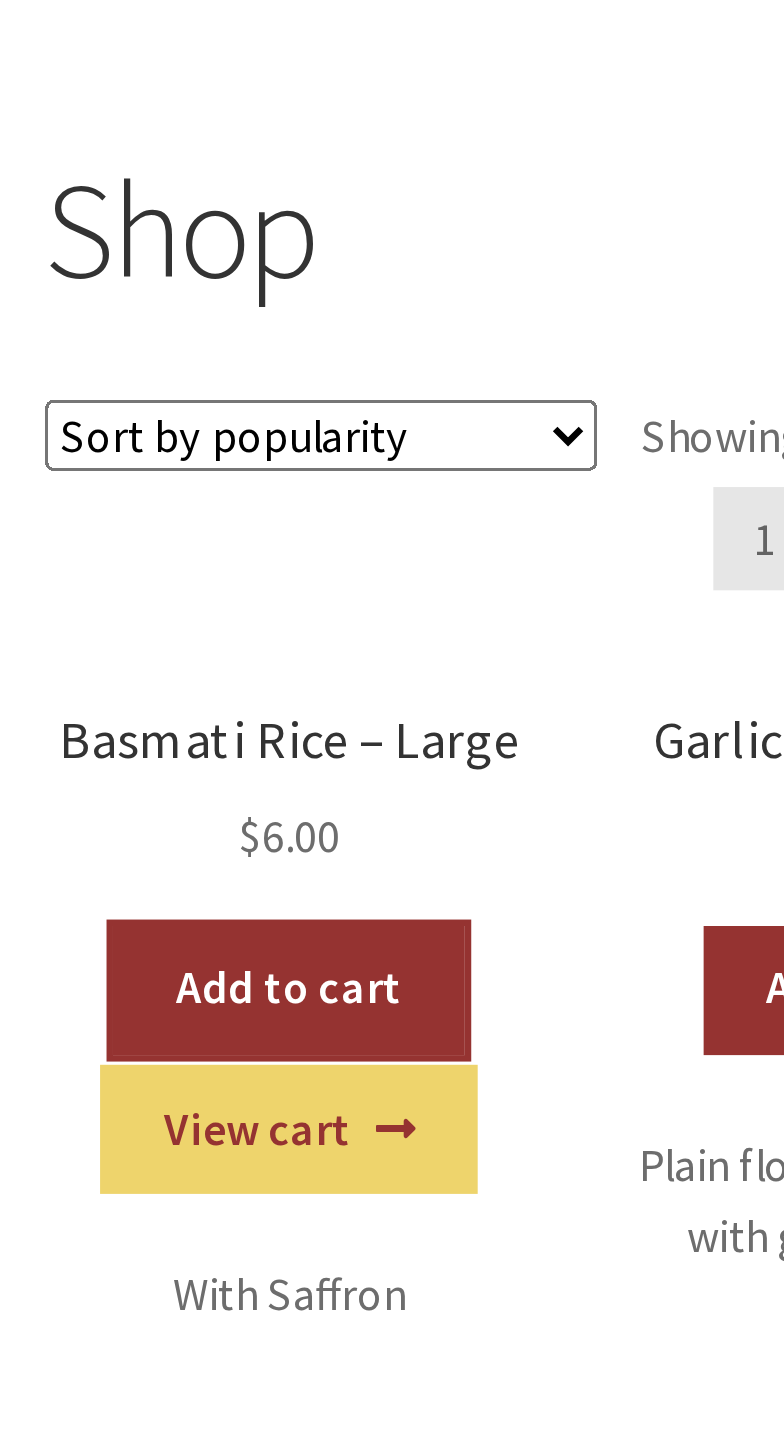 click on "Add to cart" at bounding box center [301, 634] 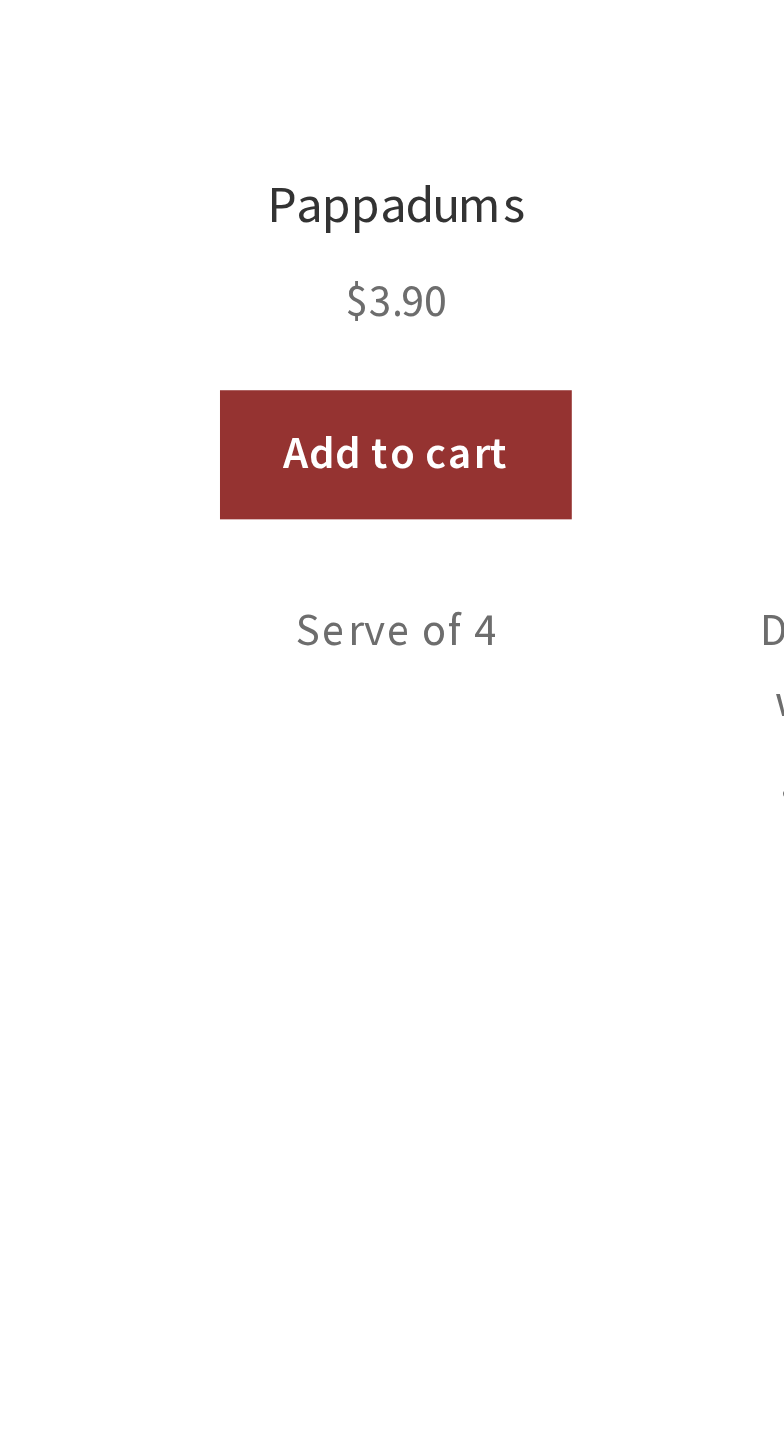 scroll, scrollTop: 361, scrollLeft: 0, axis: vertical 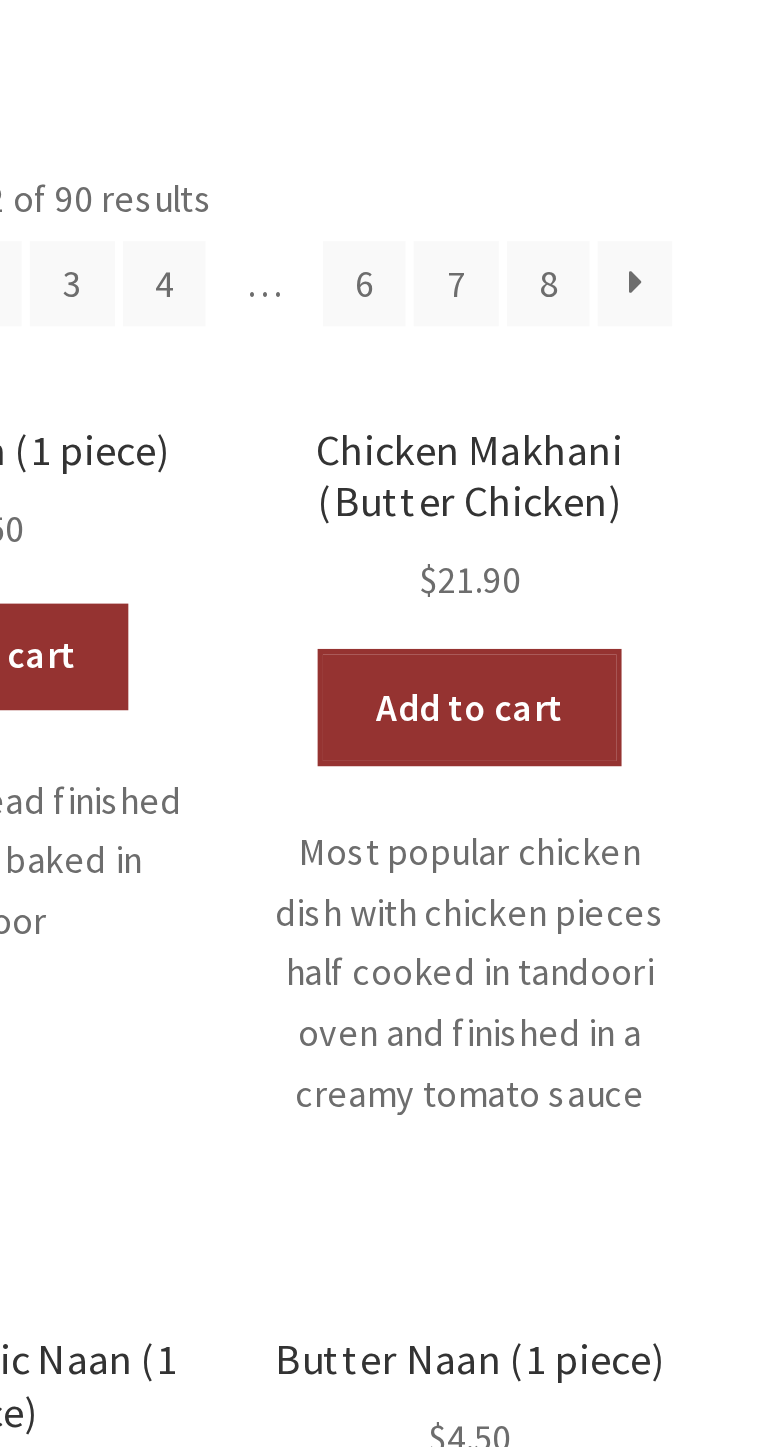 click on "Add to cart" at bounding box center [666, 663] 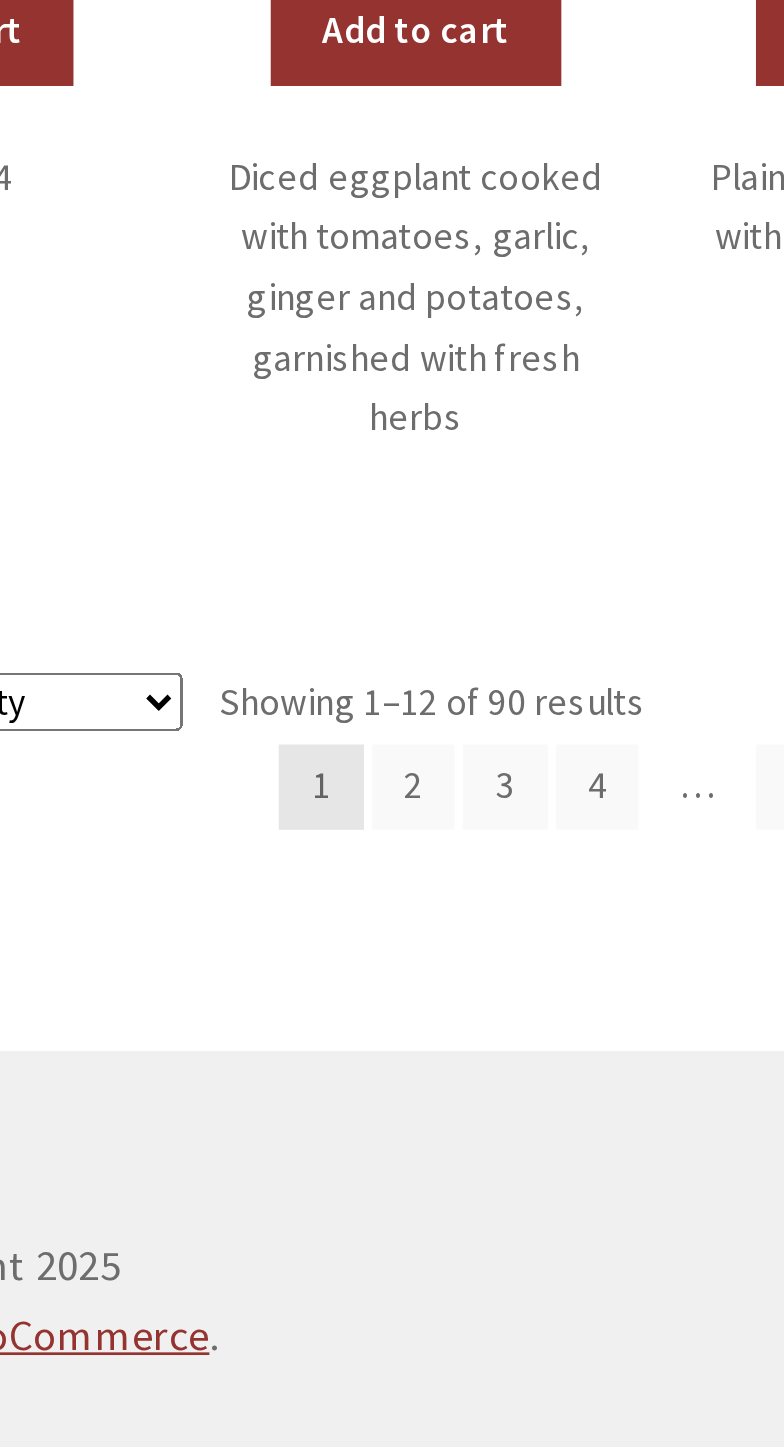 scroll, scrollTop: 747, scrollLeft: 0, axis: vertical 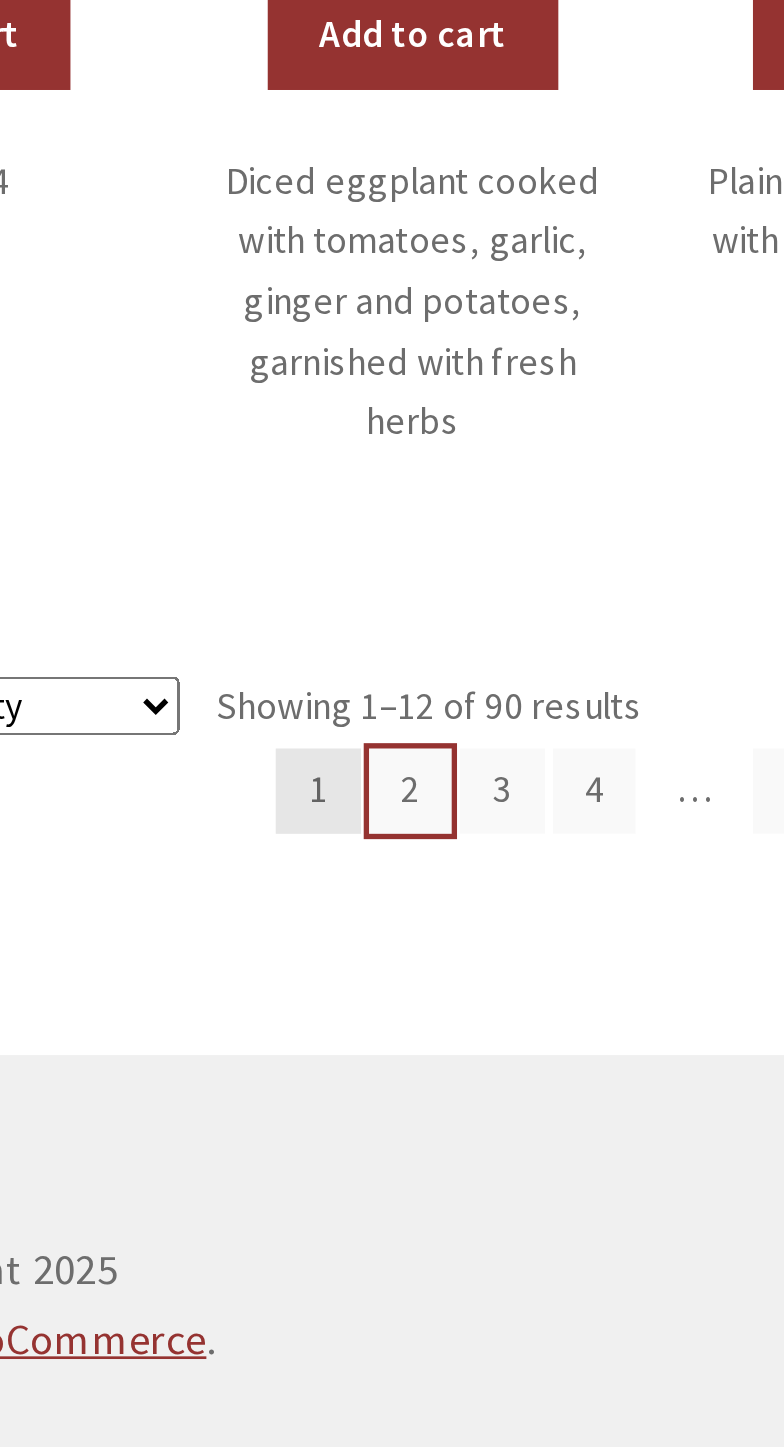 click on "2" at bounding box center (483, 1157) 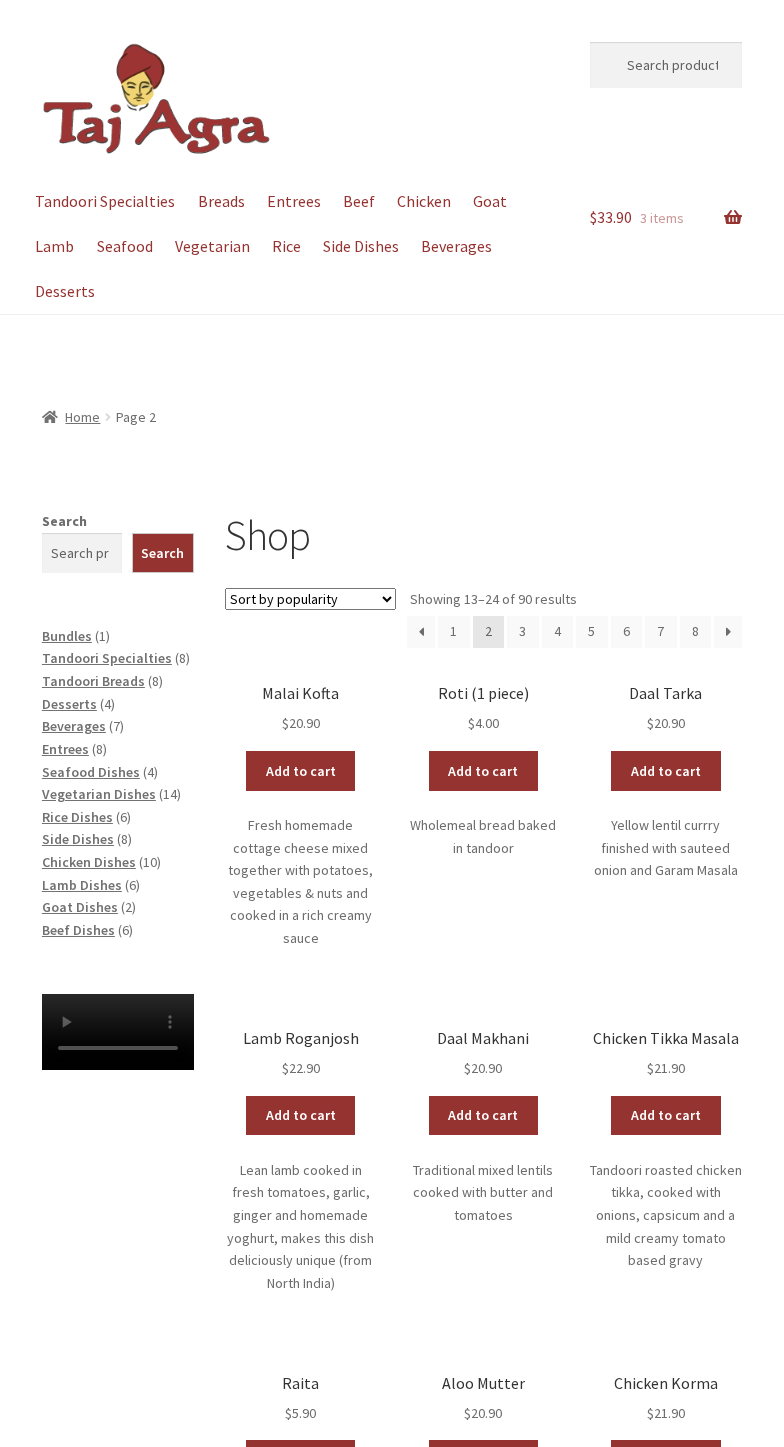 scroll, scrollTop: 0, scrollLeft: 0, axis: both 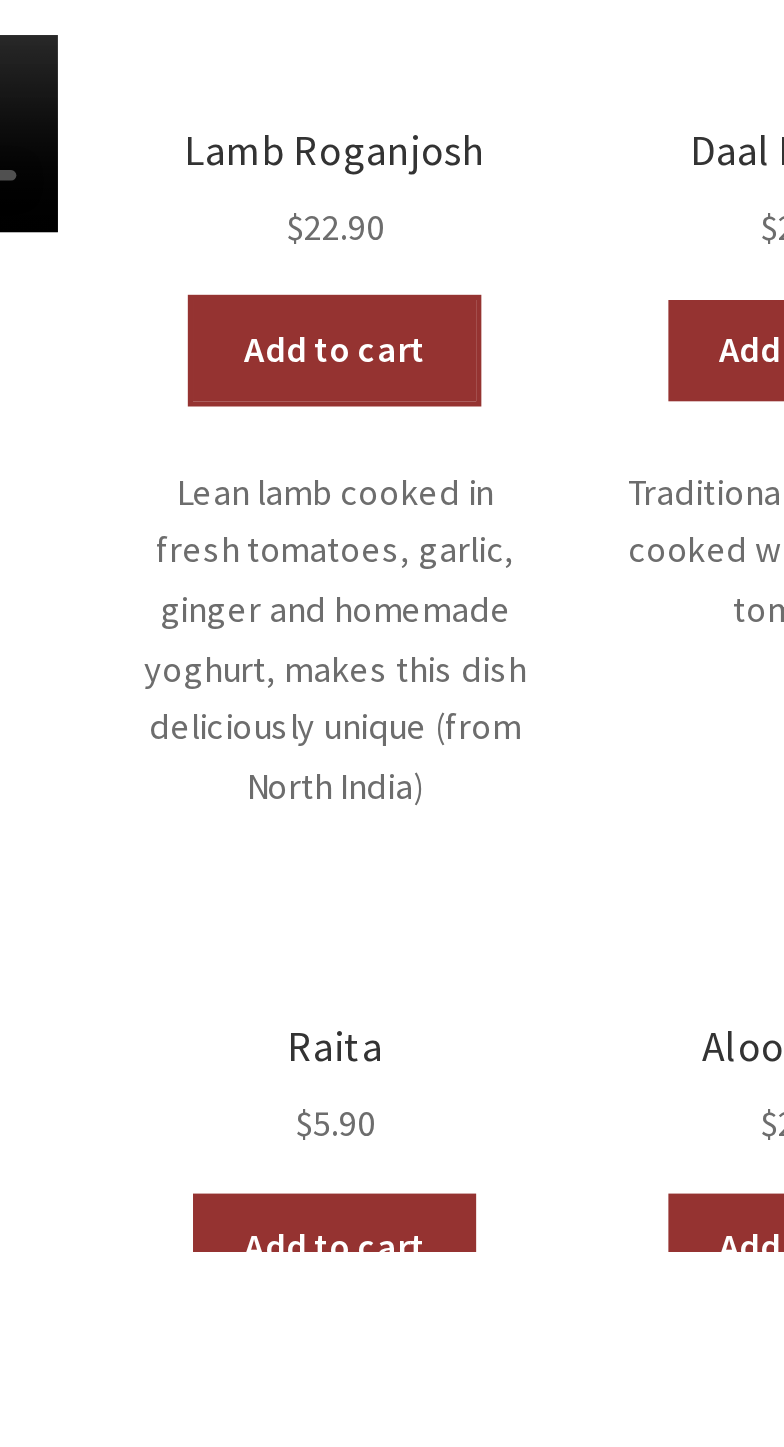 click on "Add to cart" at bounding box center [301, 1101] 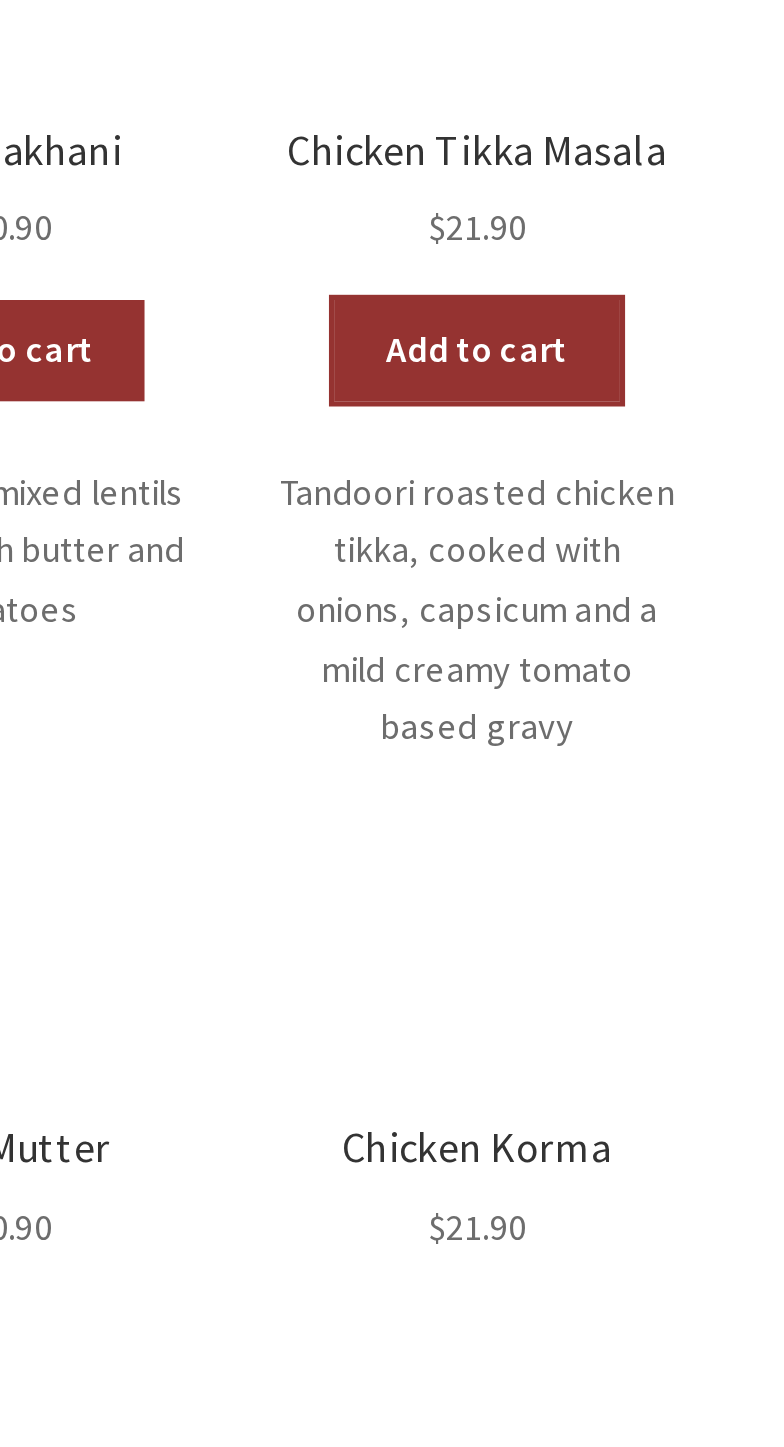 click on "Add to cart" at bounding box center (666, 1101) 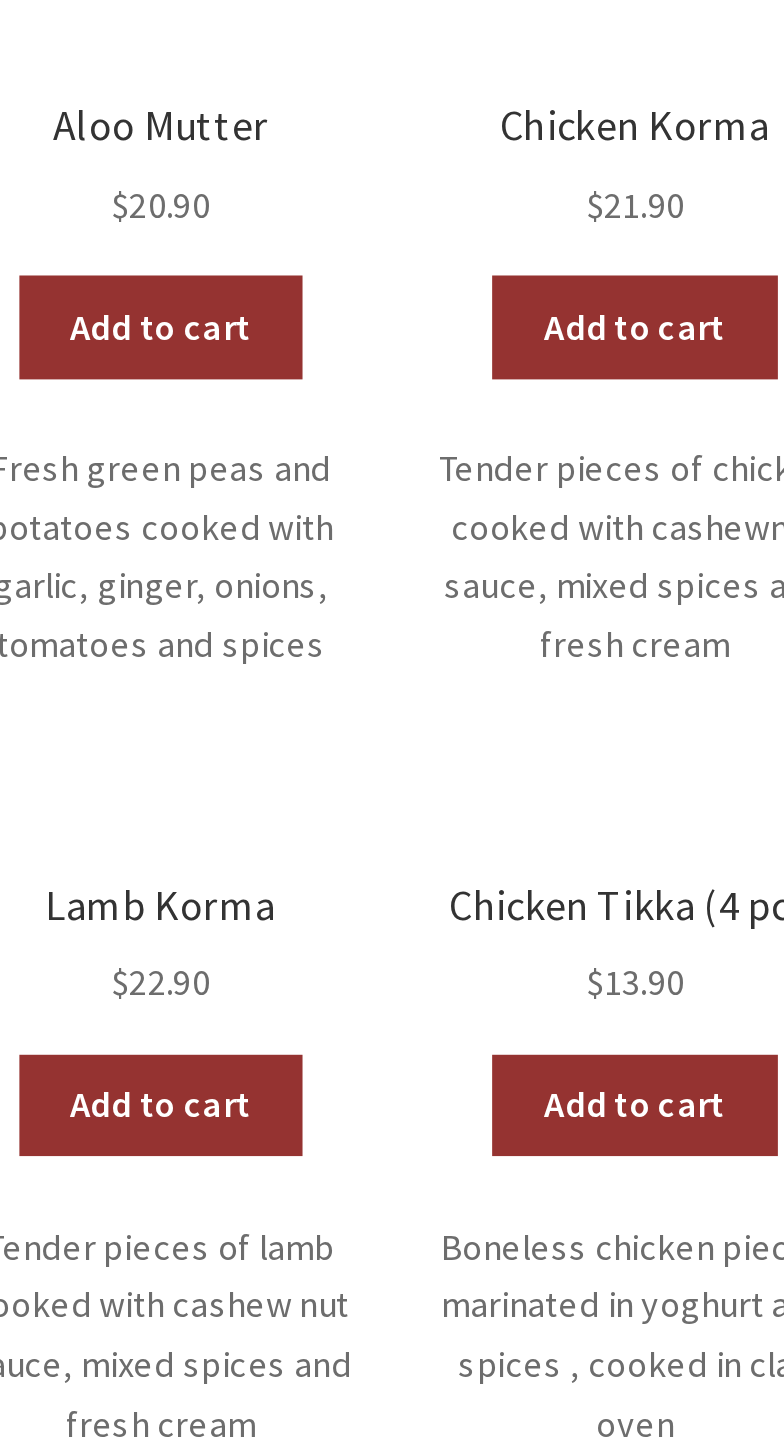 scroll, scrollTop: 564, scrollLeft: 0, axis: vertical 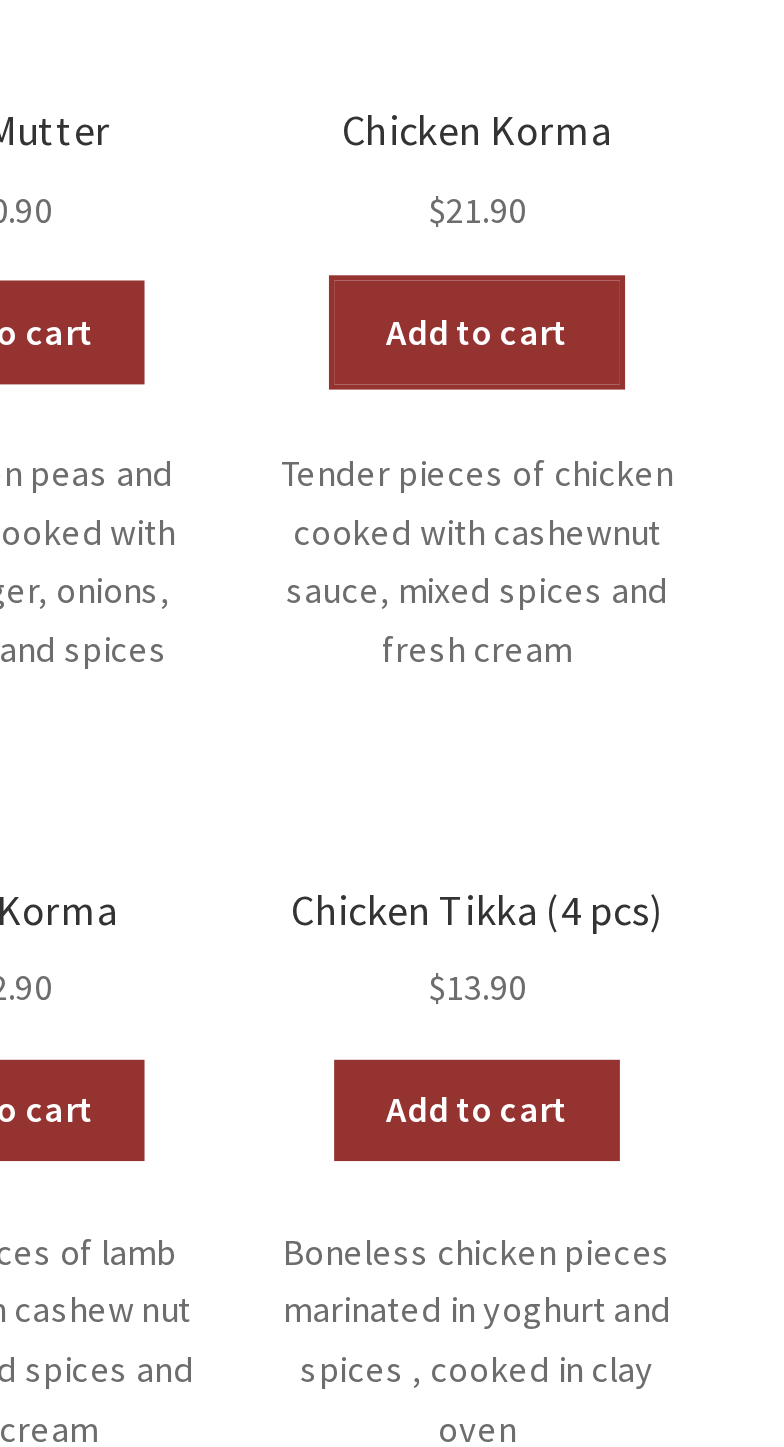 click on "Add to cart" at bounding box center [666, 936] 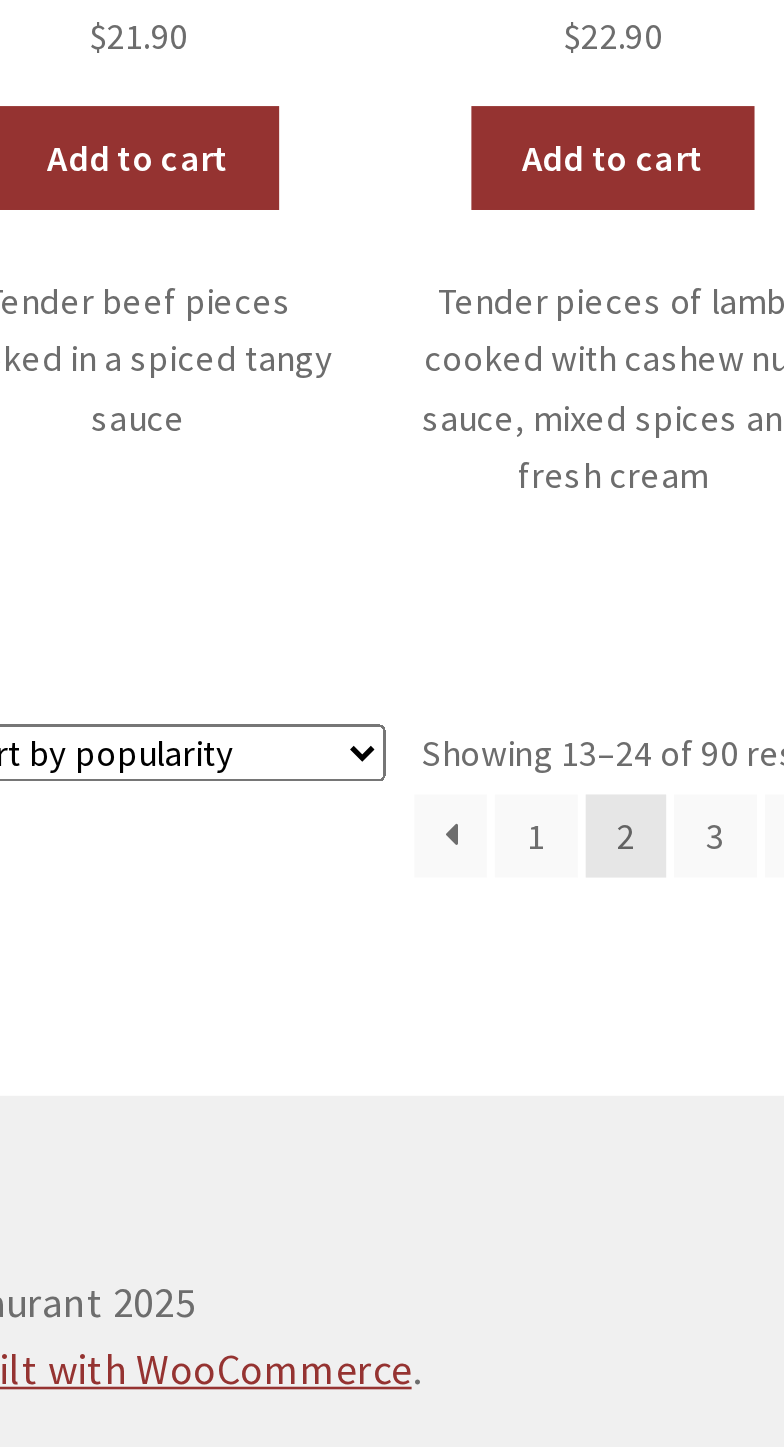 scroll, scrollTop: 945, scrollLeft: 0, axis: vertical 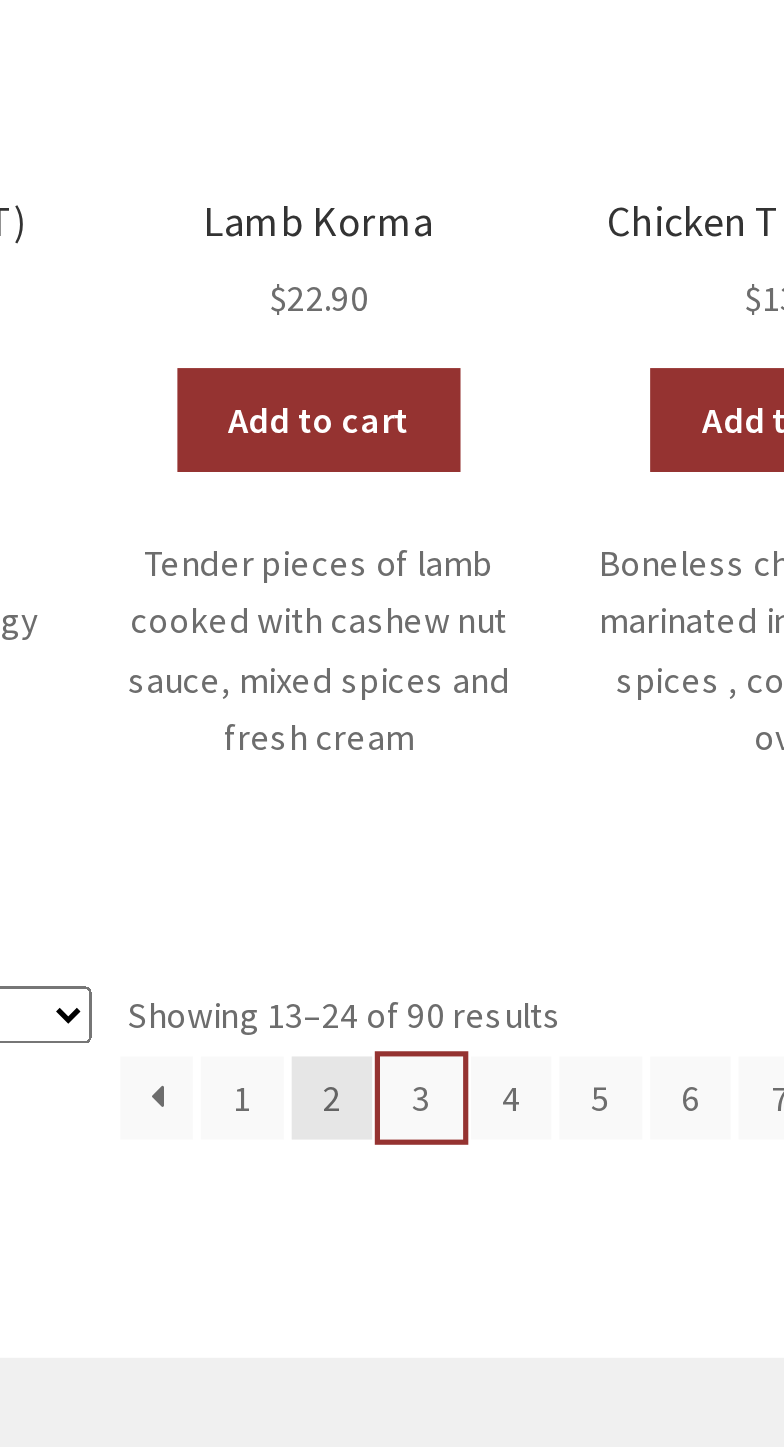 click on "3" at bounding box center (523, 1155) 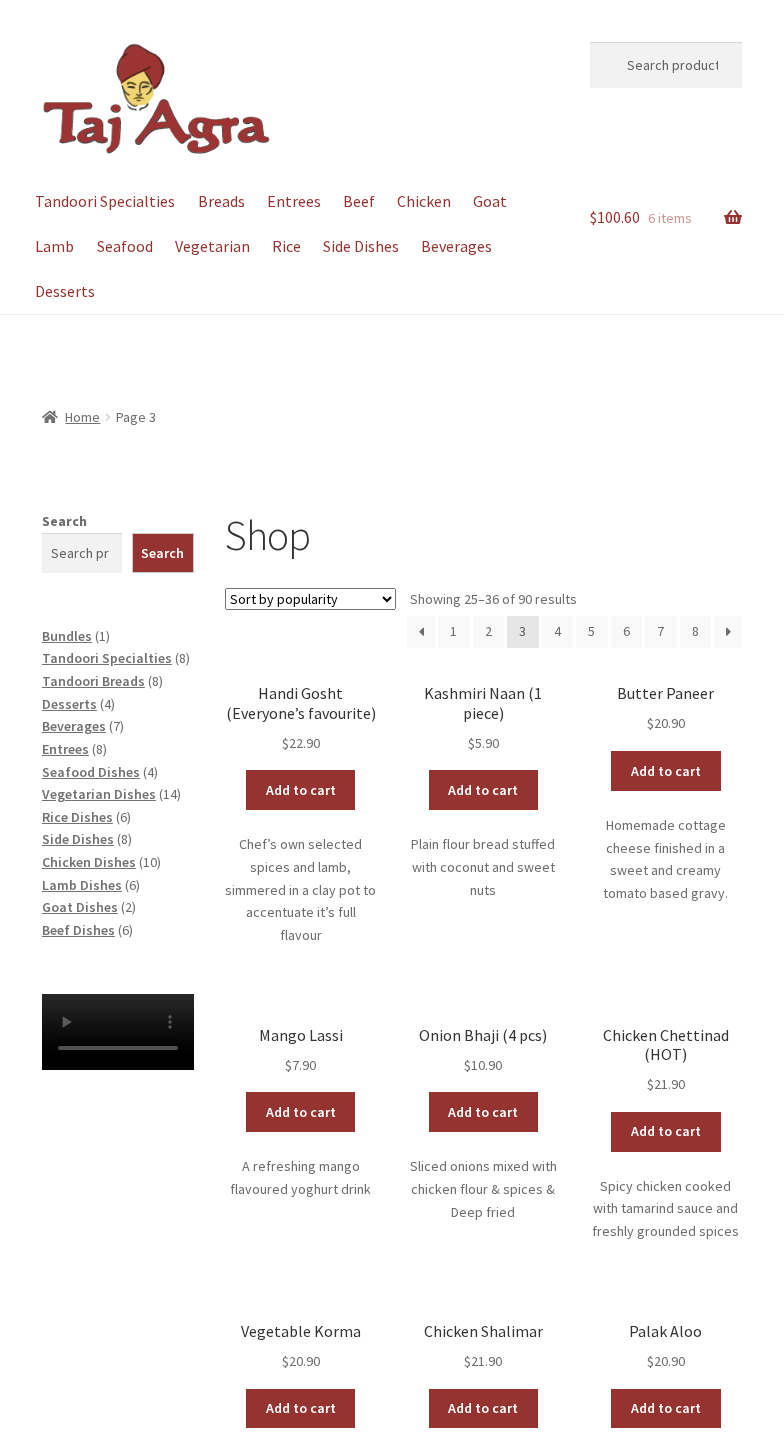 scroll, scrollTop: 0, scrollLeft: 0, axis: both 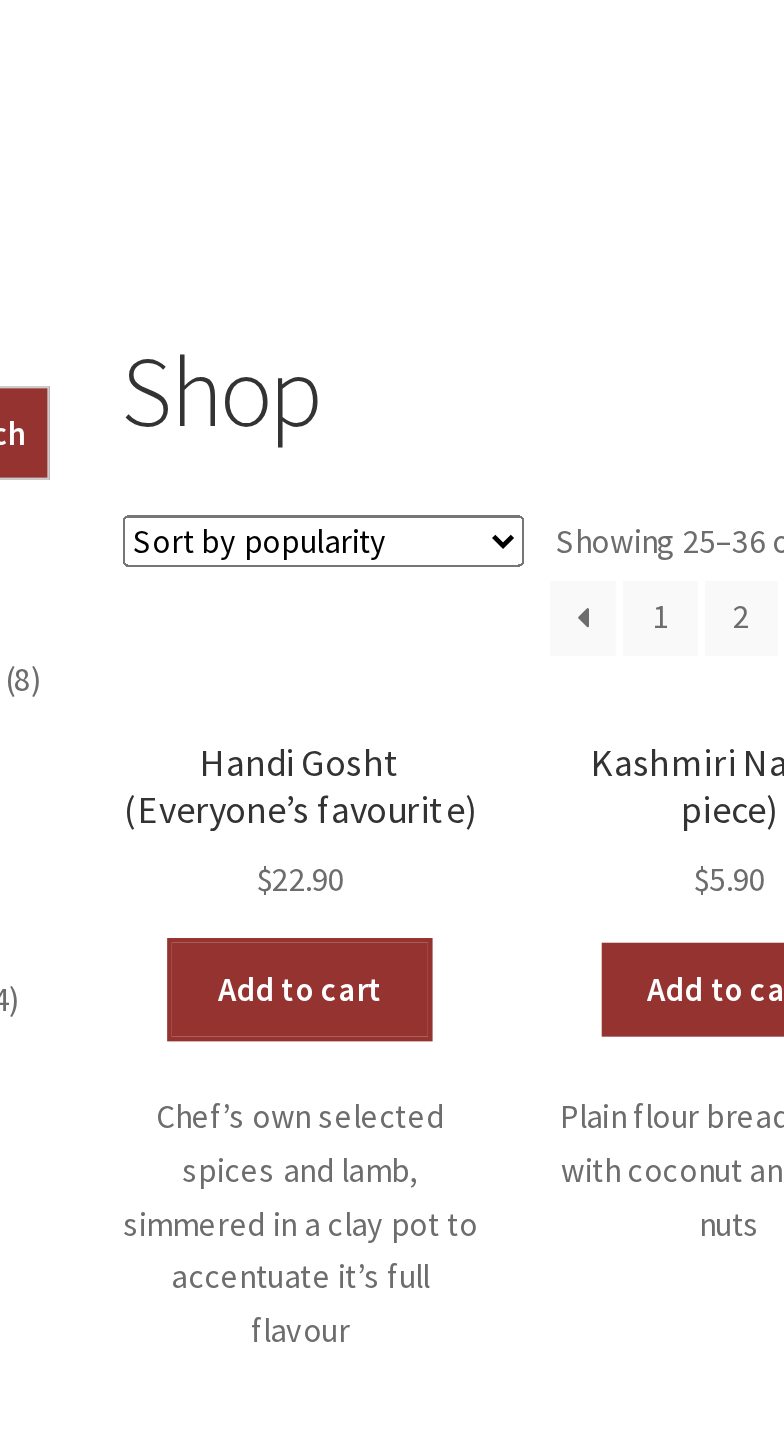 click on "Add to cart" at bounding box center (301, 680) 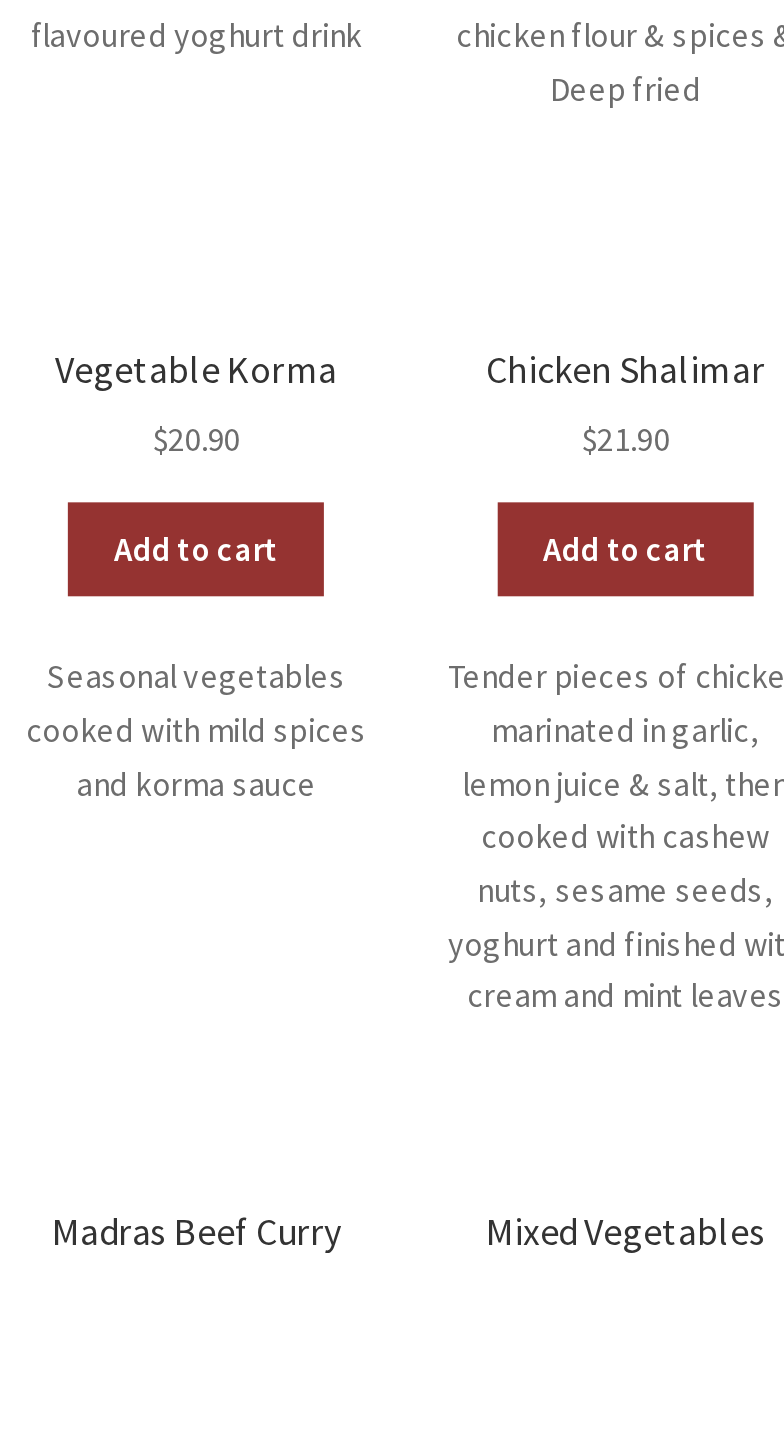scroll, scrollTop: 313, scrollLeft: 0, axis: vertical 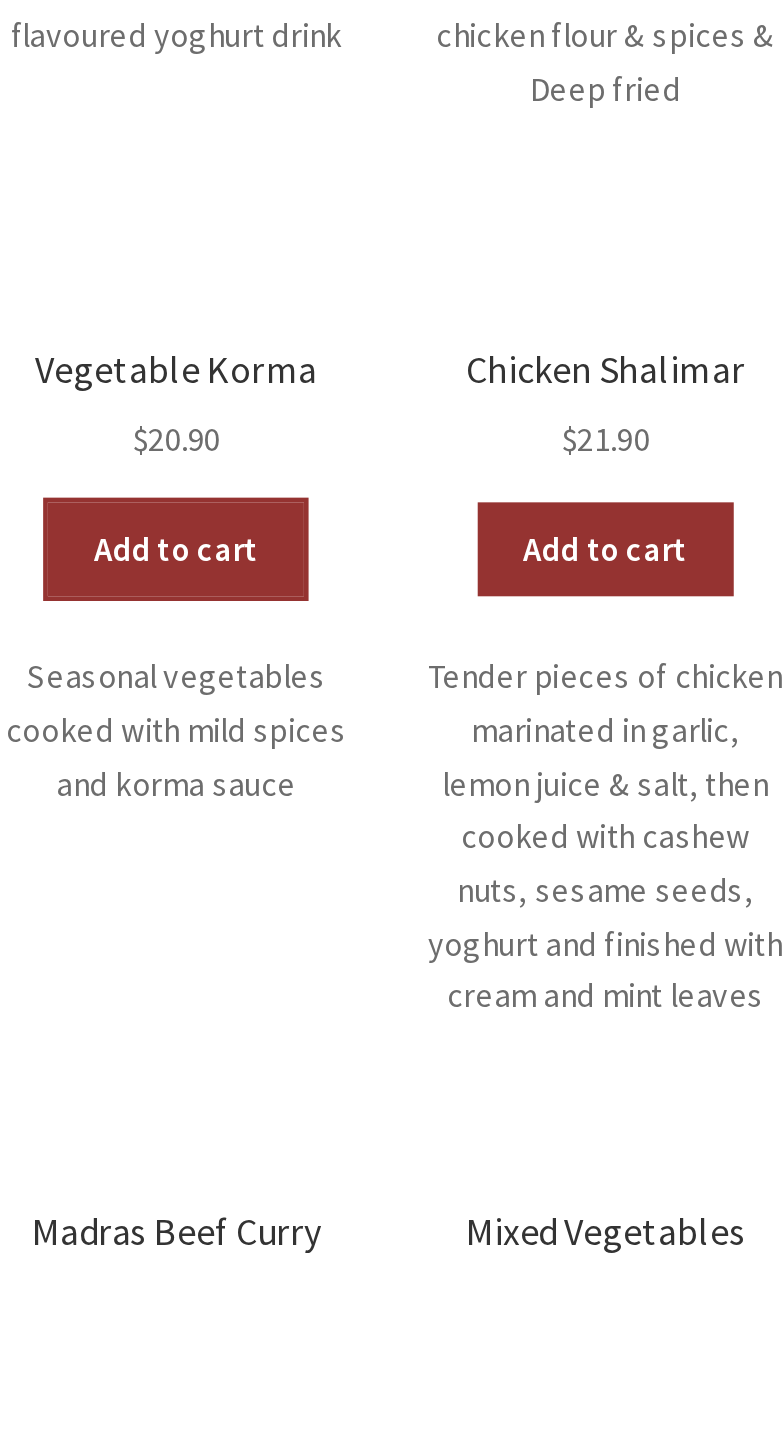 click on "Add to cart" at bounding box center (301, 1135) 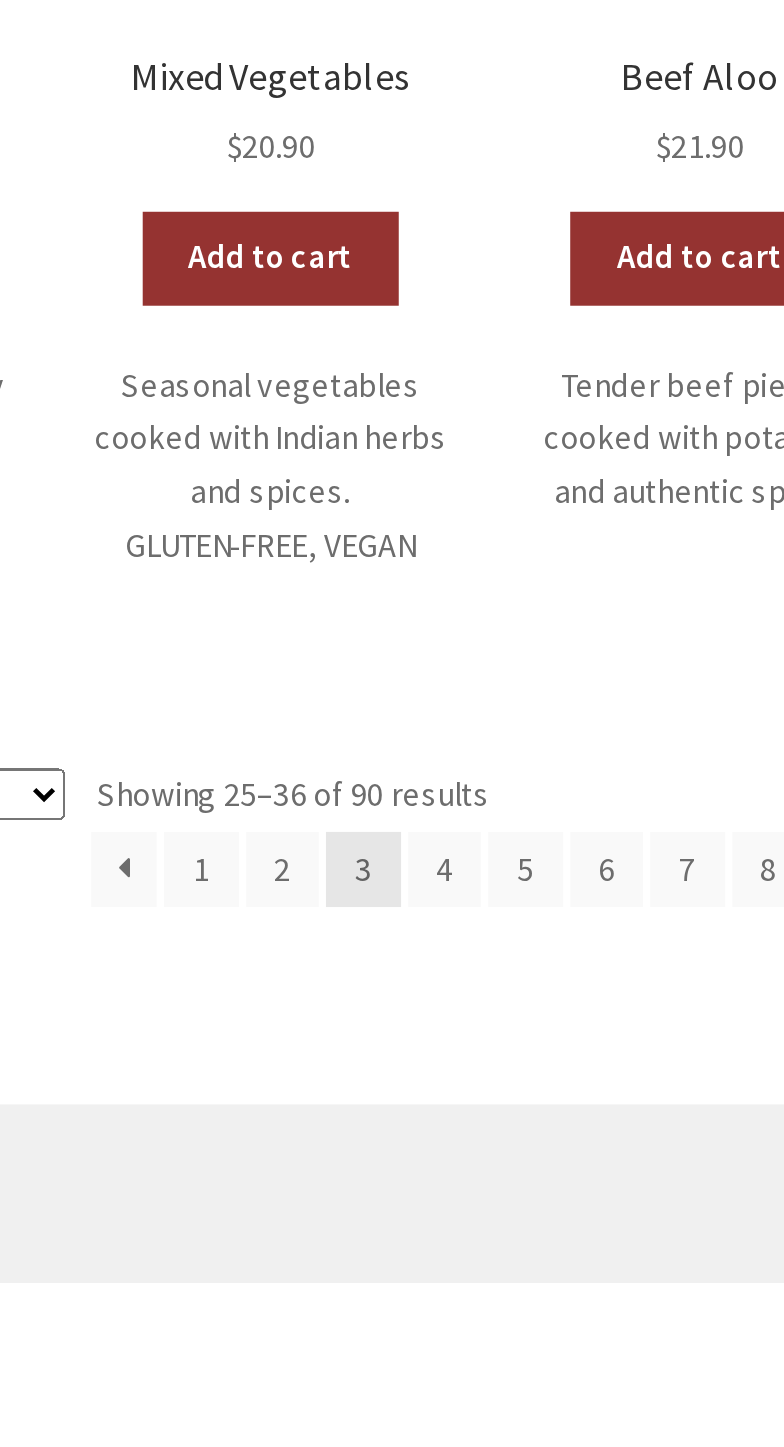 scroll, scrollTop: 805, scrollLeft: 0, axis: vertical 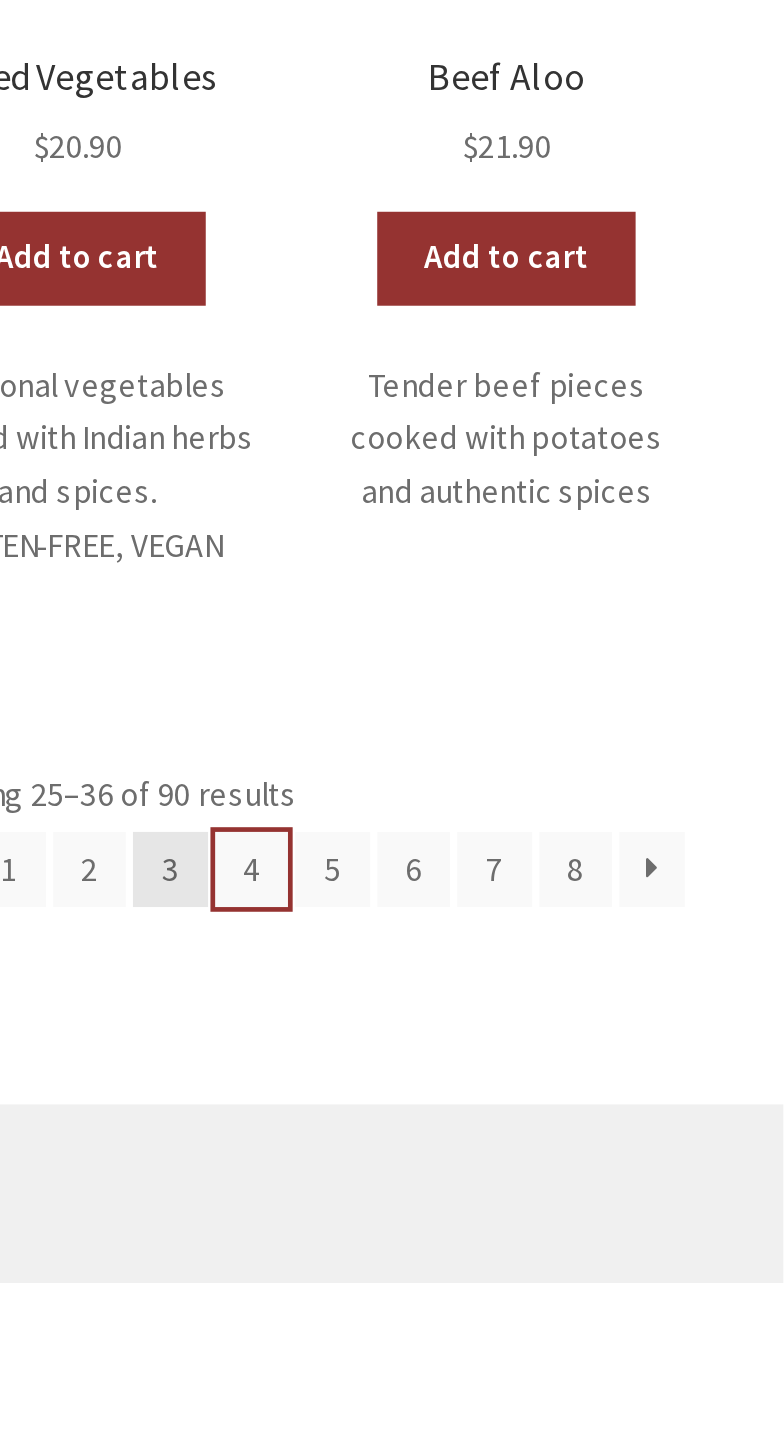 click on "4" at bounding box center (558, 1271) 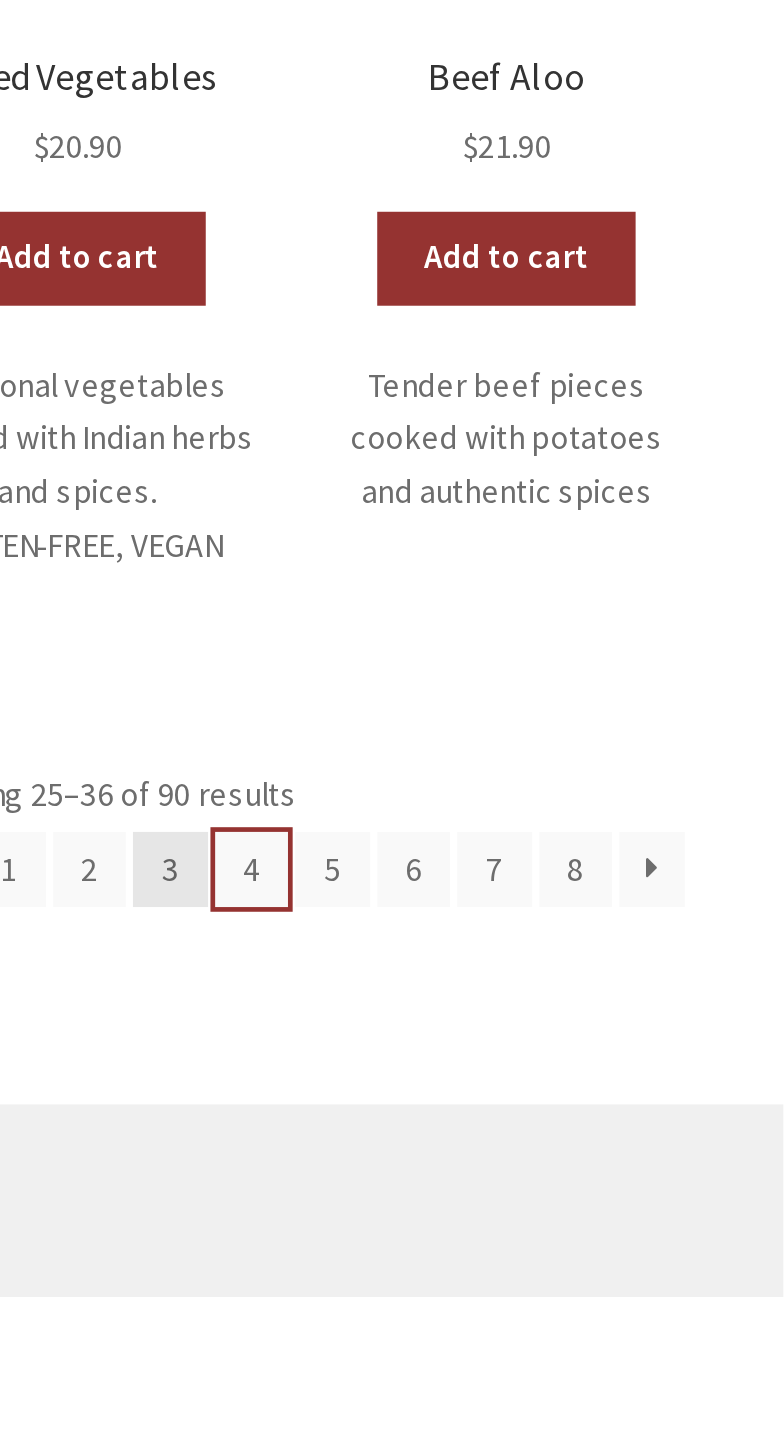 scroll, scrollTop: 922, scrollLeft: 0, axis: vertical 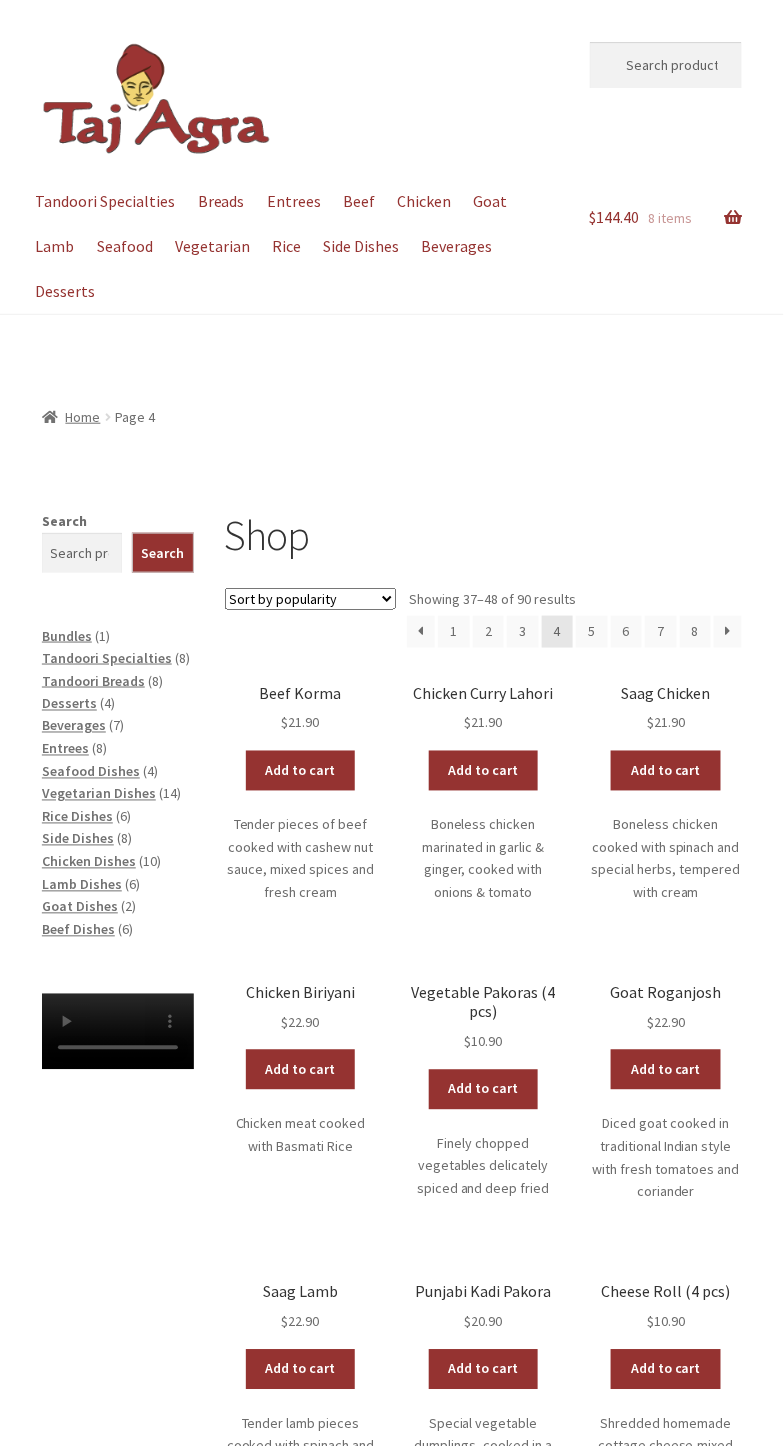 click on "Skip to navigation
Skip to content
Search for:
Search
Menu
Tandoori Specialties
Breads
Entrees
Beef
Chicken
Goat
Lamb
Seafood
Vegetarian
Rice
Side Dishes
Beverages
Desserts
Tandoori Specialties
Breads
Entrees
Beef
Chicken
Goat
Lamb
Seafood
Vegetarian
Rice
Side Dishes
Beverages
Desserts
$ 144.40   8 items
×
Basmati Rice - Large
2 ×  $ 6.00
×
Chicken Makhani (Butter Chicken)
1 ×  $ 21.90
×
Lamb Roganjosh
1 ×  $ 22.90
×
Chicken Tikka Masala
1 ×  $ 21.90
×
Chicken Korma
1 ×  $ 21.90 				 $" at bounding box center [392, 1136] 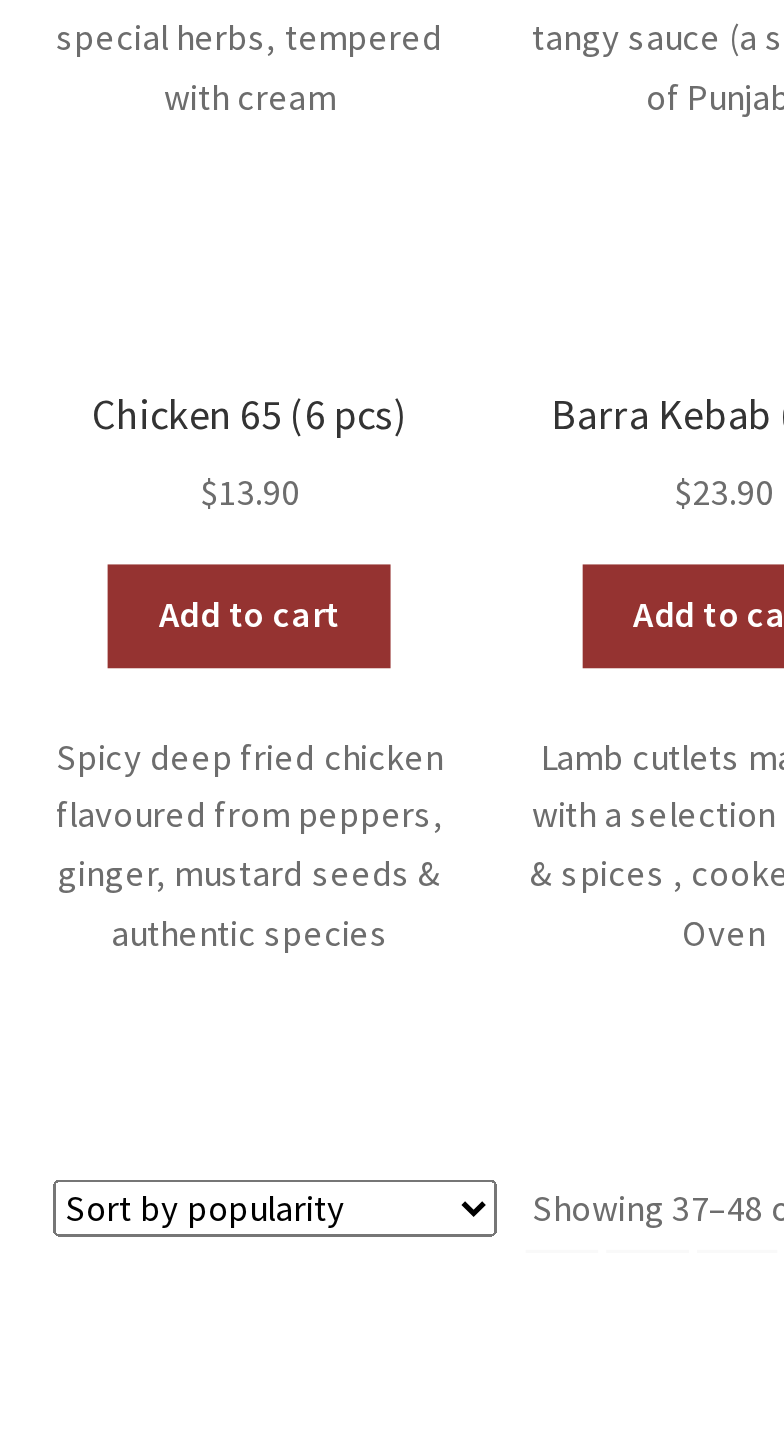 scroll, scrollTop: 498, scrollLeft: 0, axis: vertical 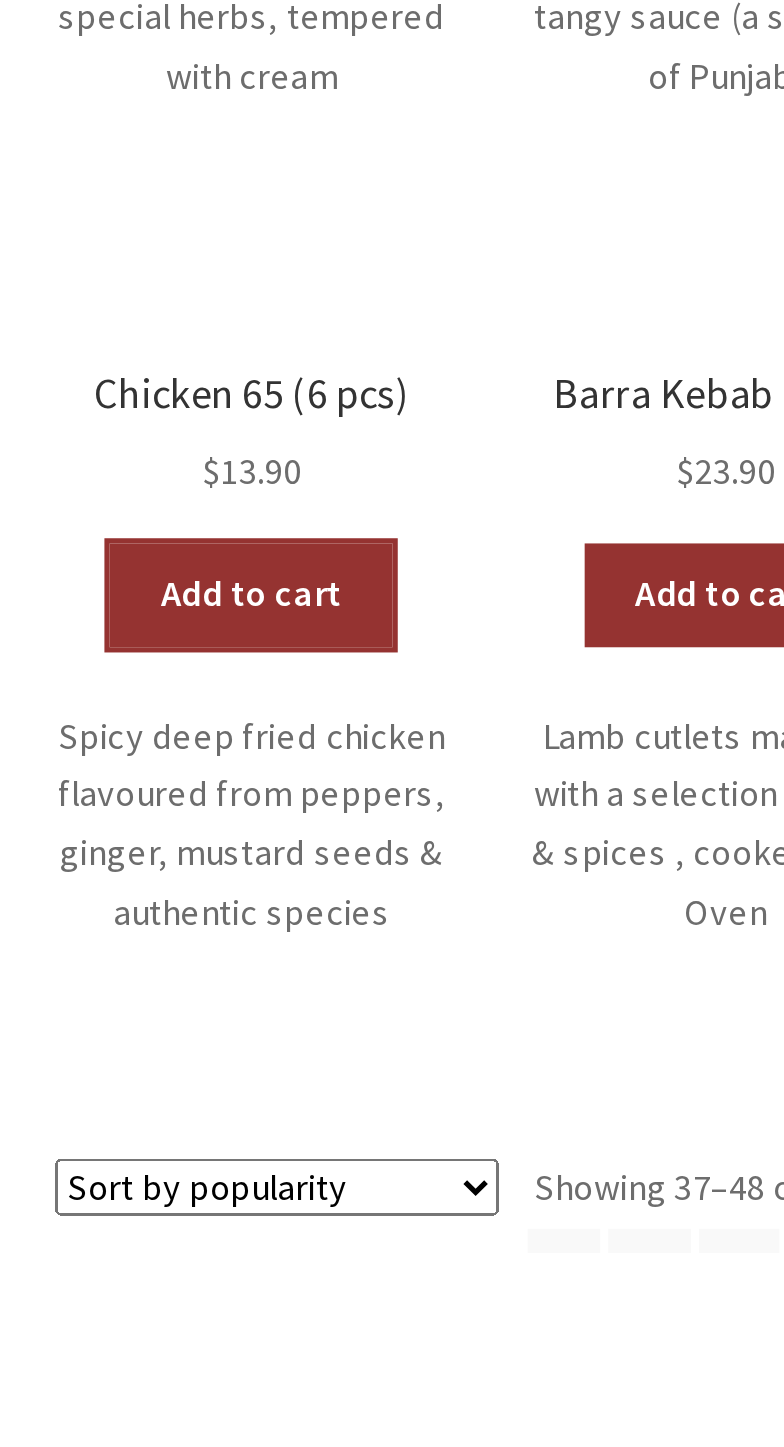 click on "Add to cart" at bounding box center (301, 1194) 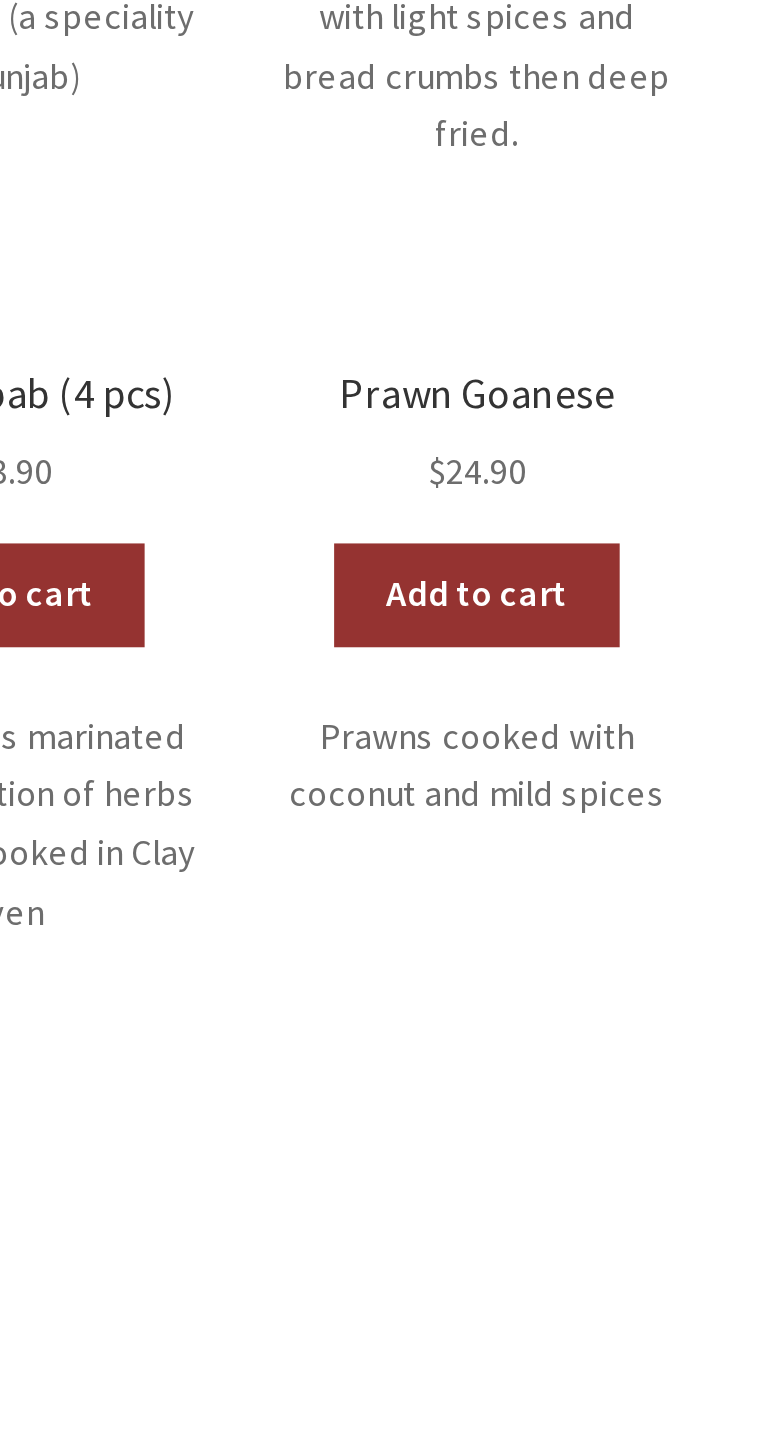 click on "5" at bounding box center [592, 1494] 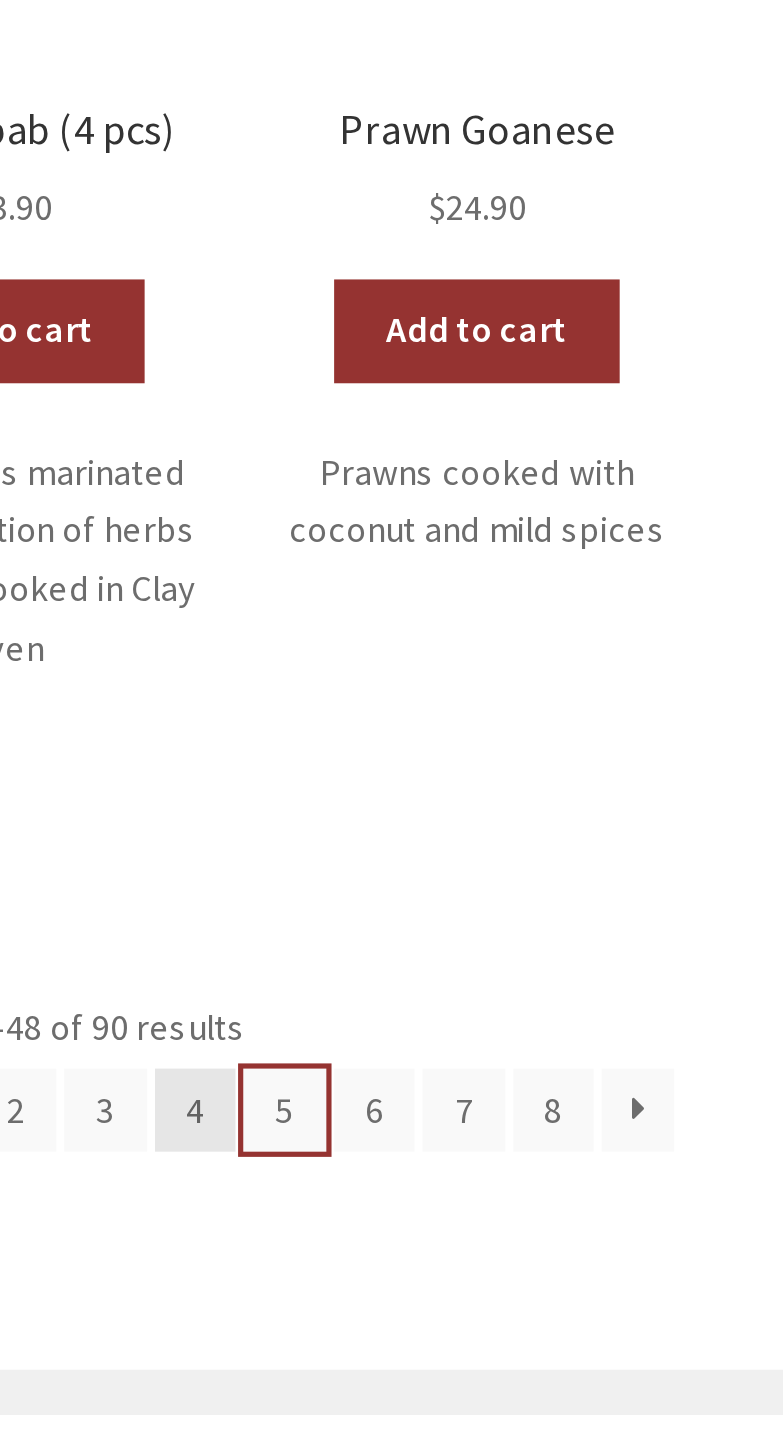 scroll, scrollTop: 694, scrollLeft: 0, axis: vertical 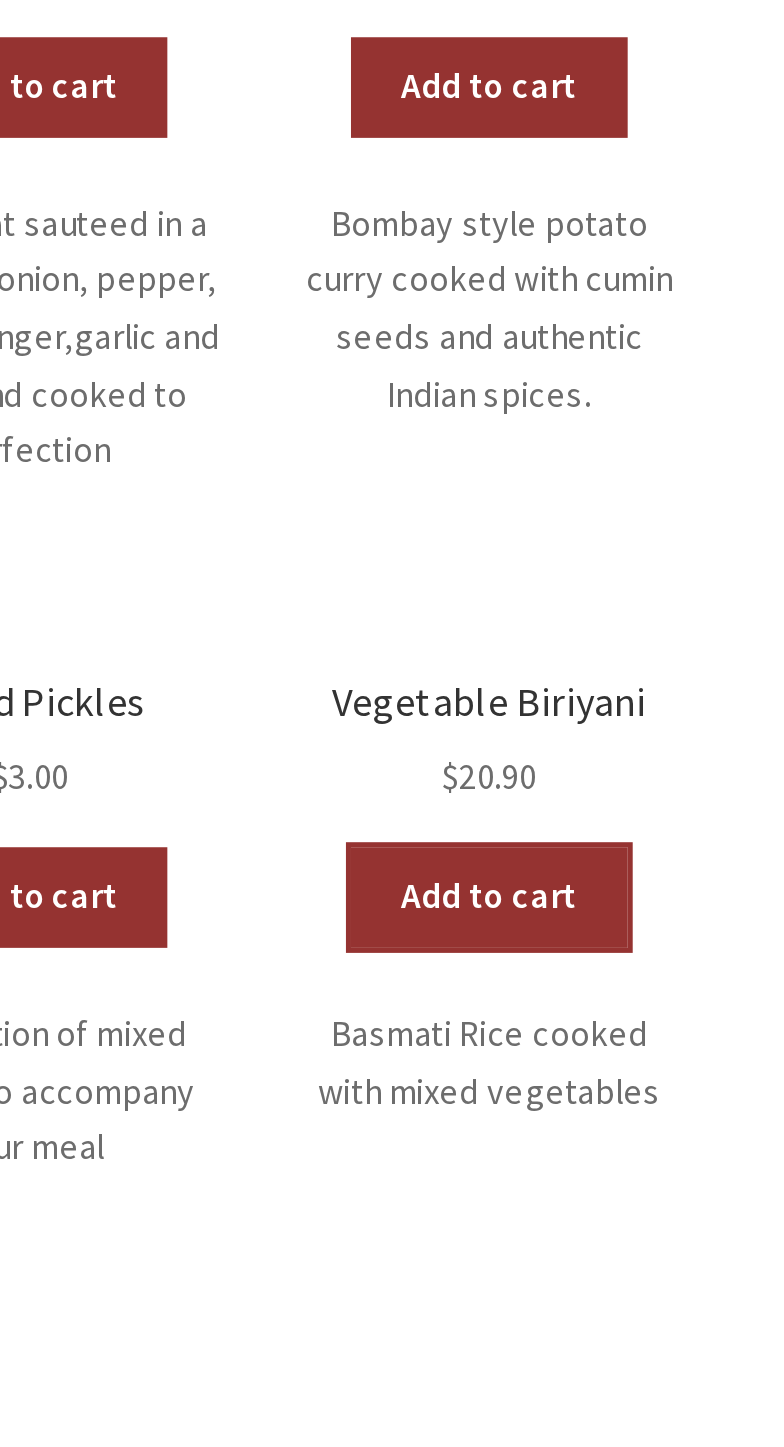 click on "Add to cart" at bounding box center (666, 1302) 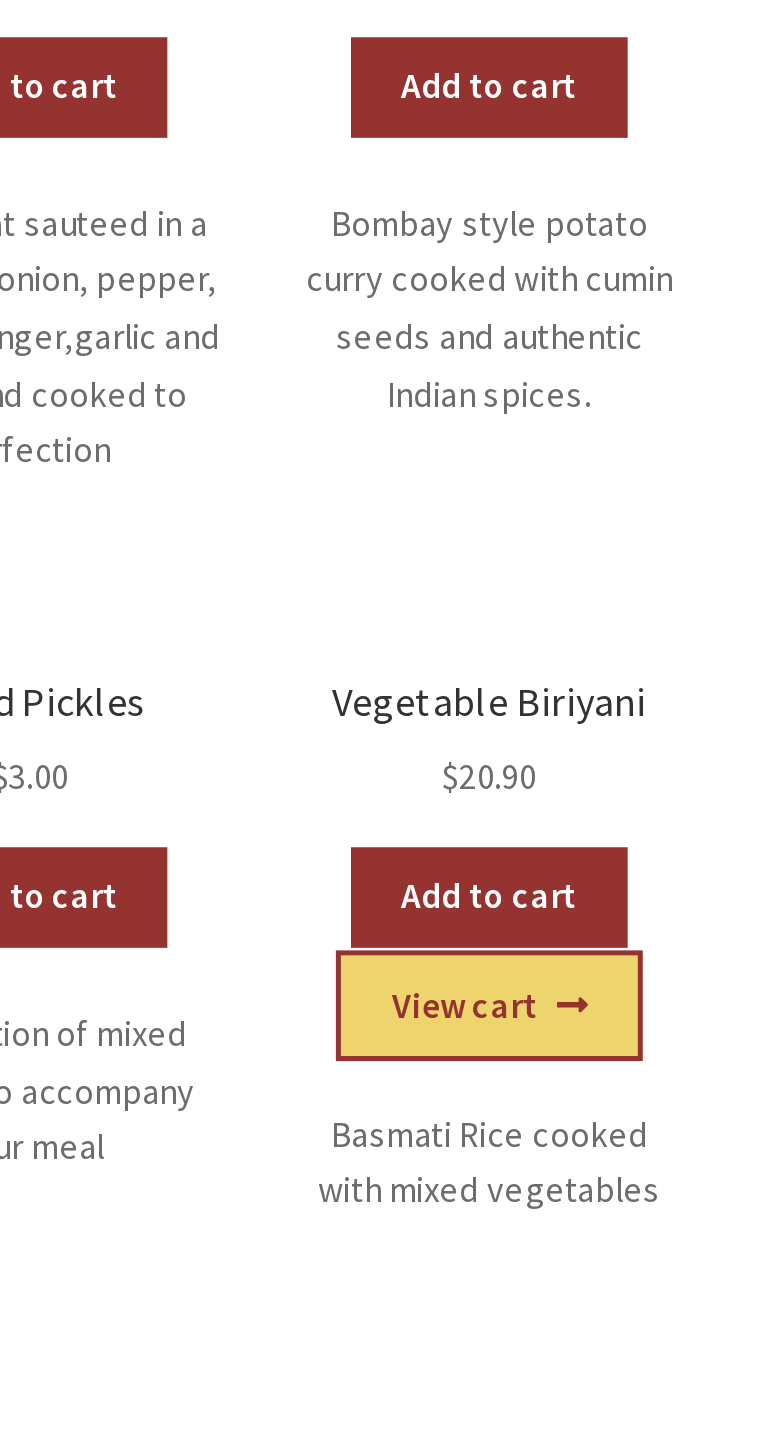 click on "View cart" at bounding box center (665, 1345) 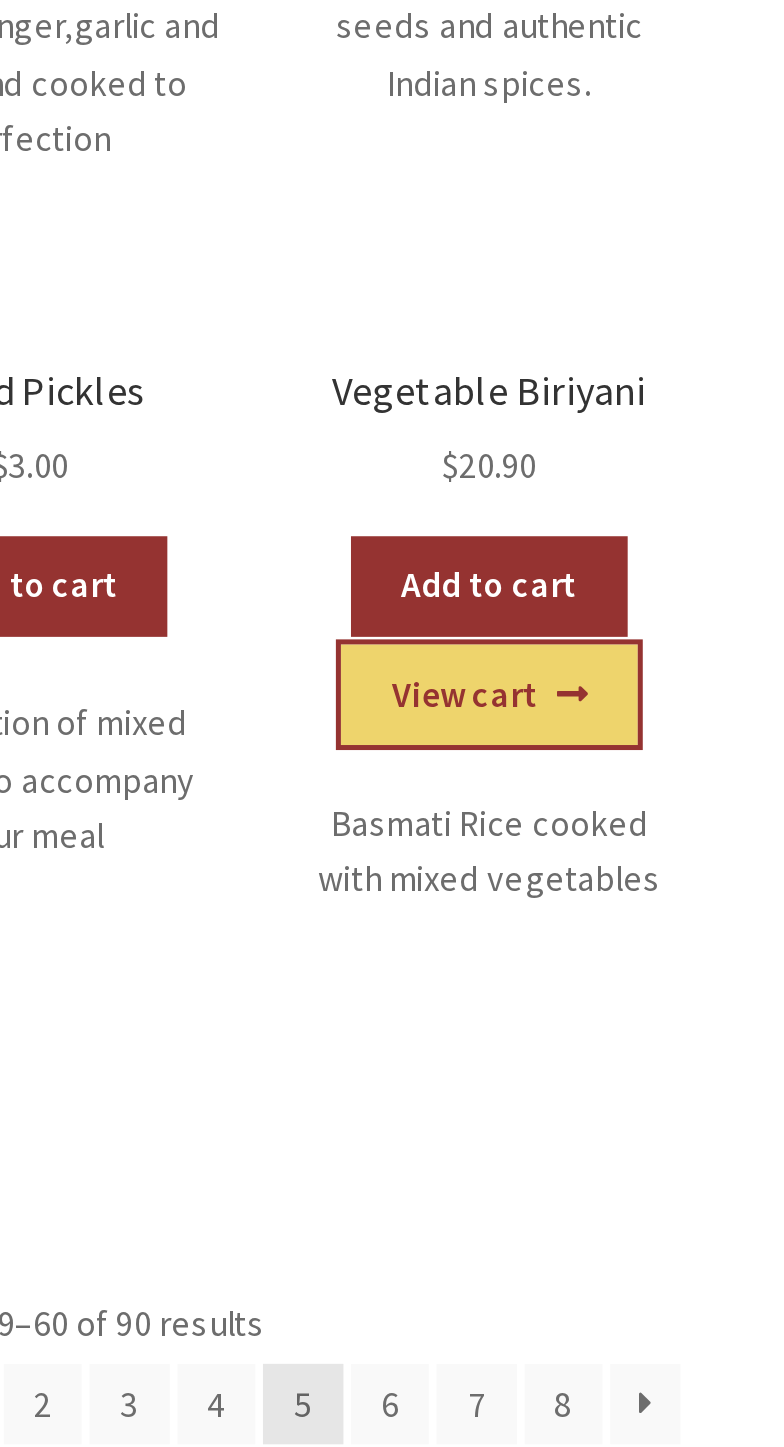 scroll, scrollTop: 767, scrollLeft: 0, axis: vertical 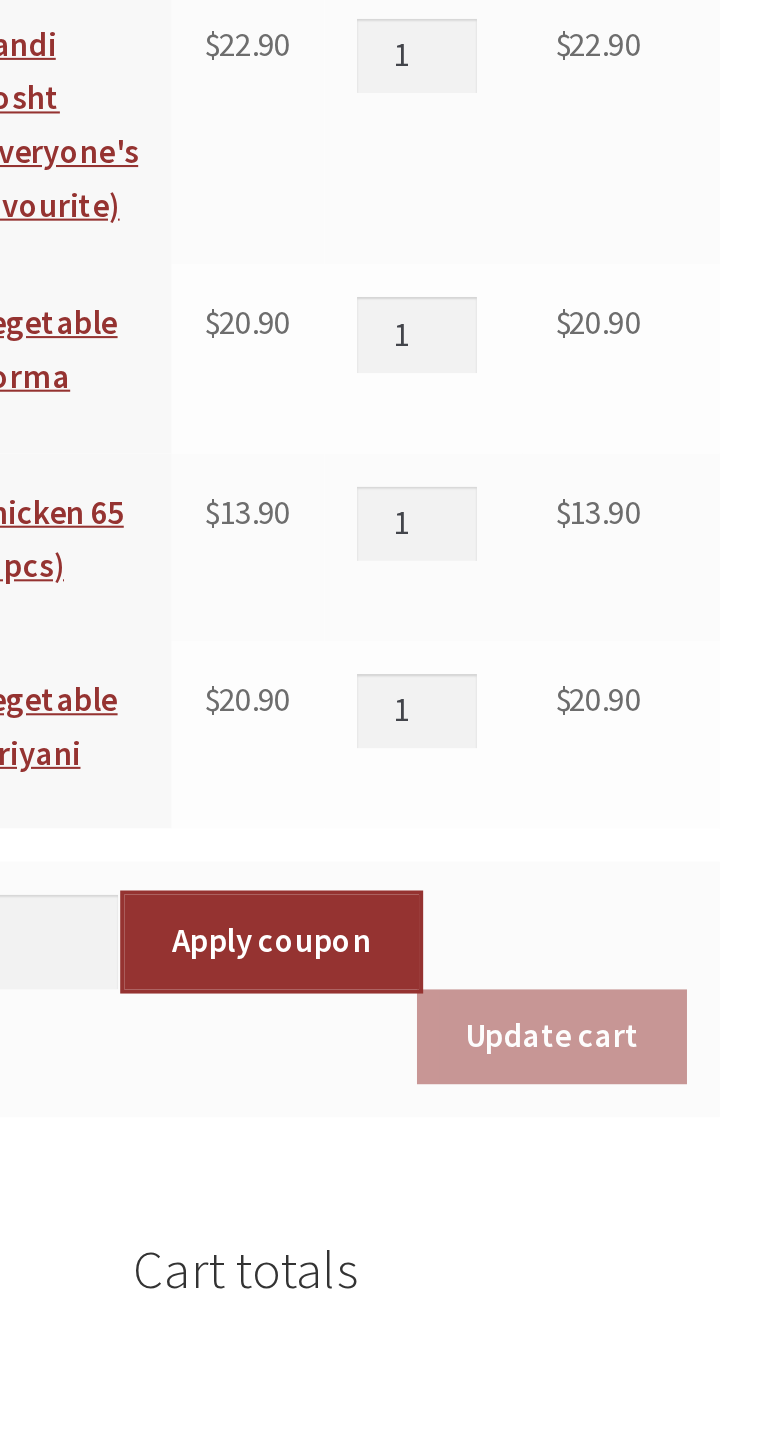 click on "Apply coupon" at bounding box center (535, 1265) 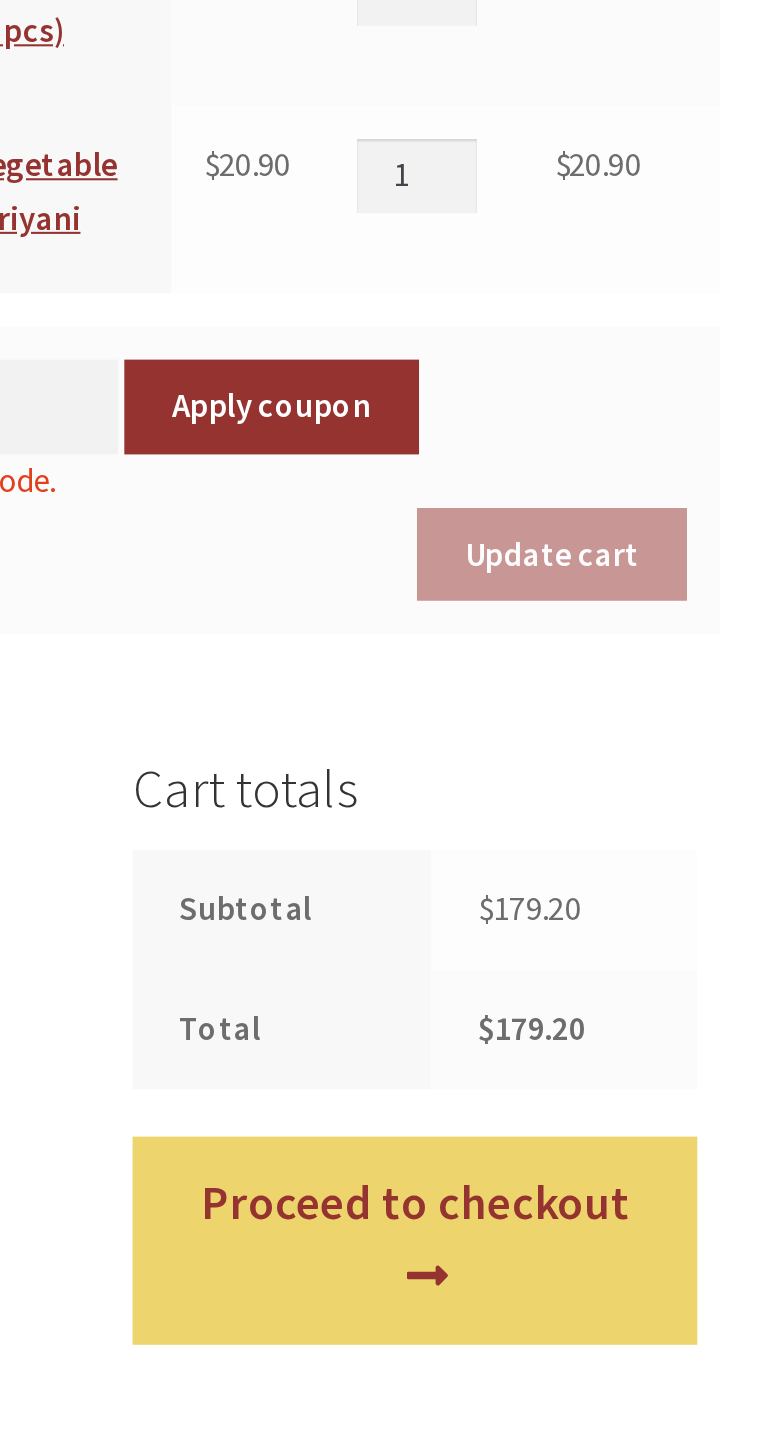 scroll, scrollTop: 618, scrollLeft: 0, axis: vertical 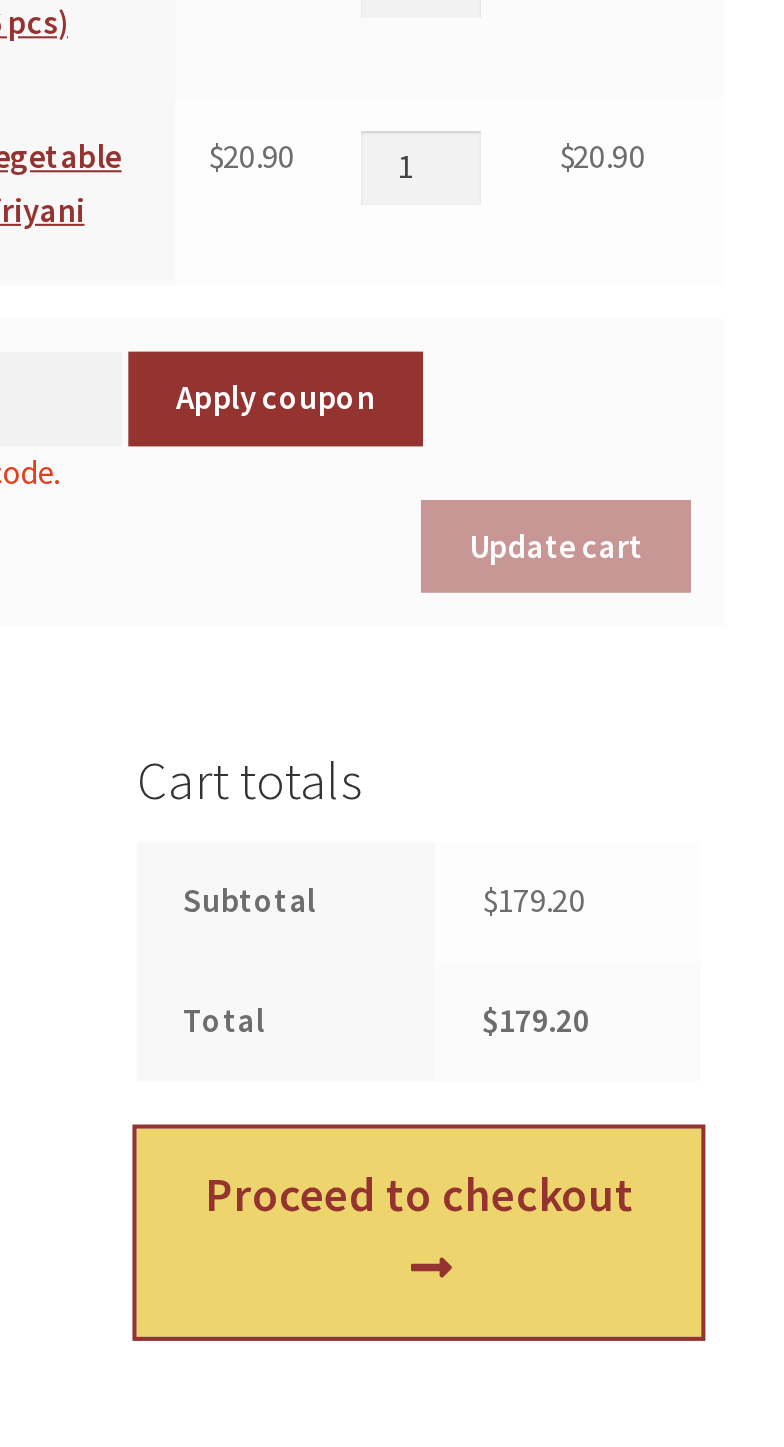 click on "Proceed to checkout" at bounding box center (605, 1343) 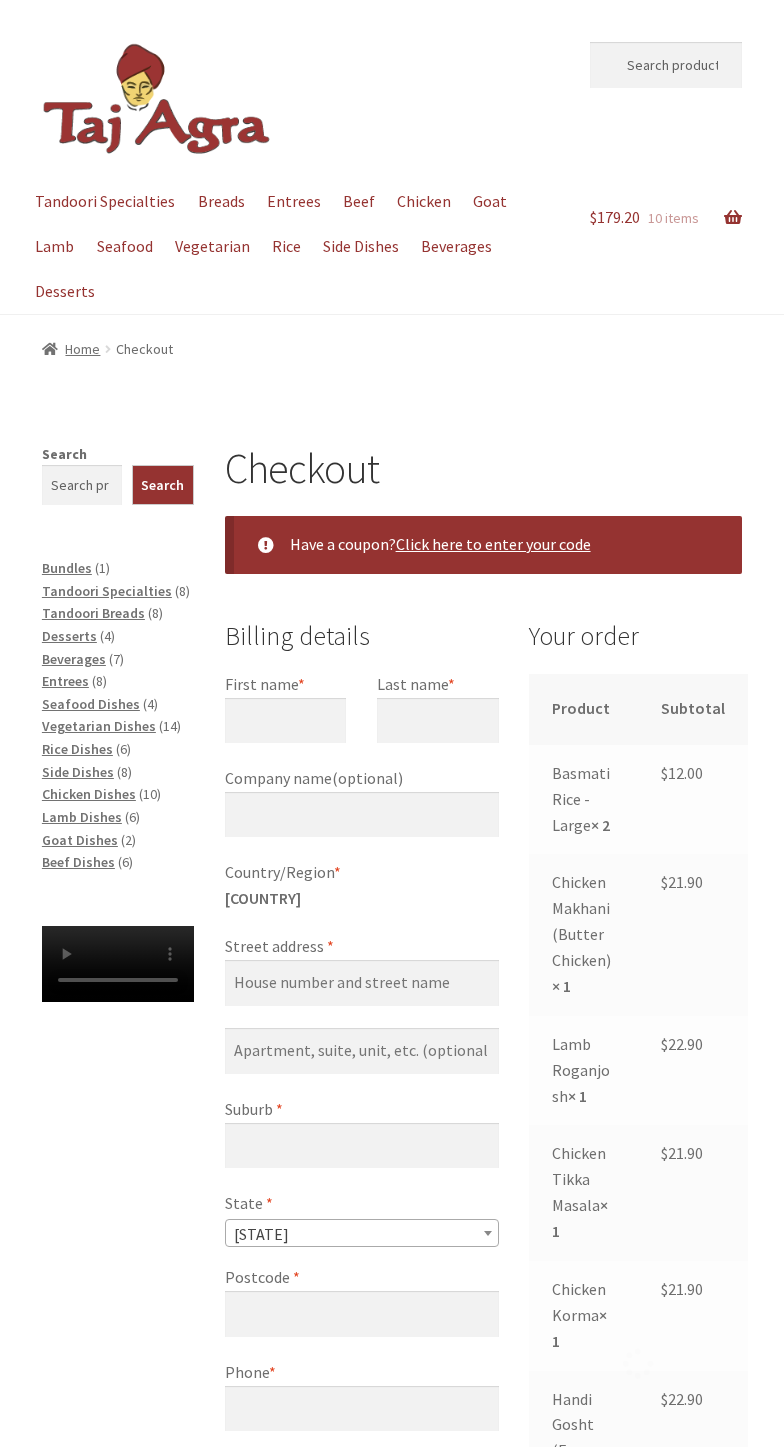 select on "ACT" 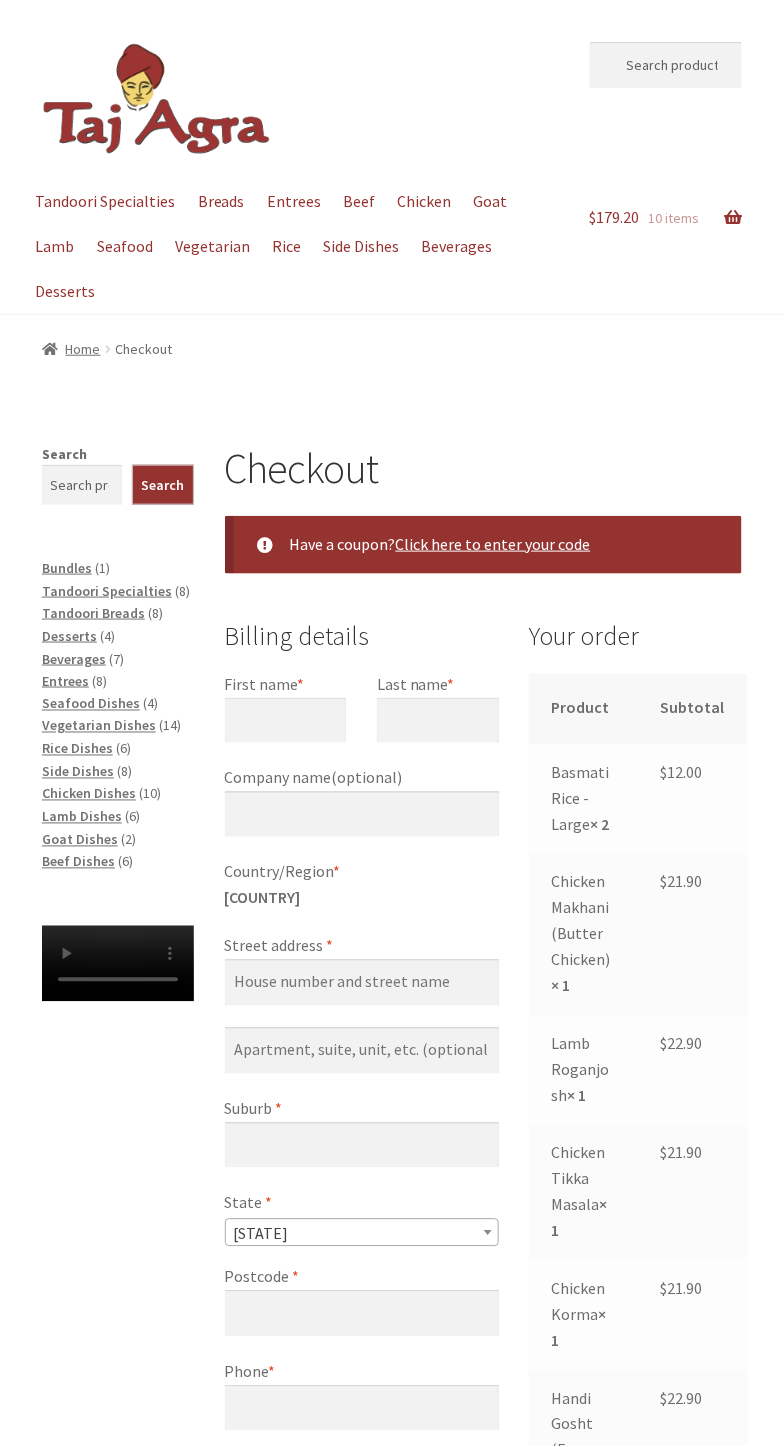 scroll, scrollTop: 0, scrollLeft: 0, axis: both 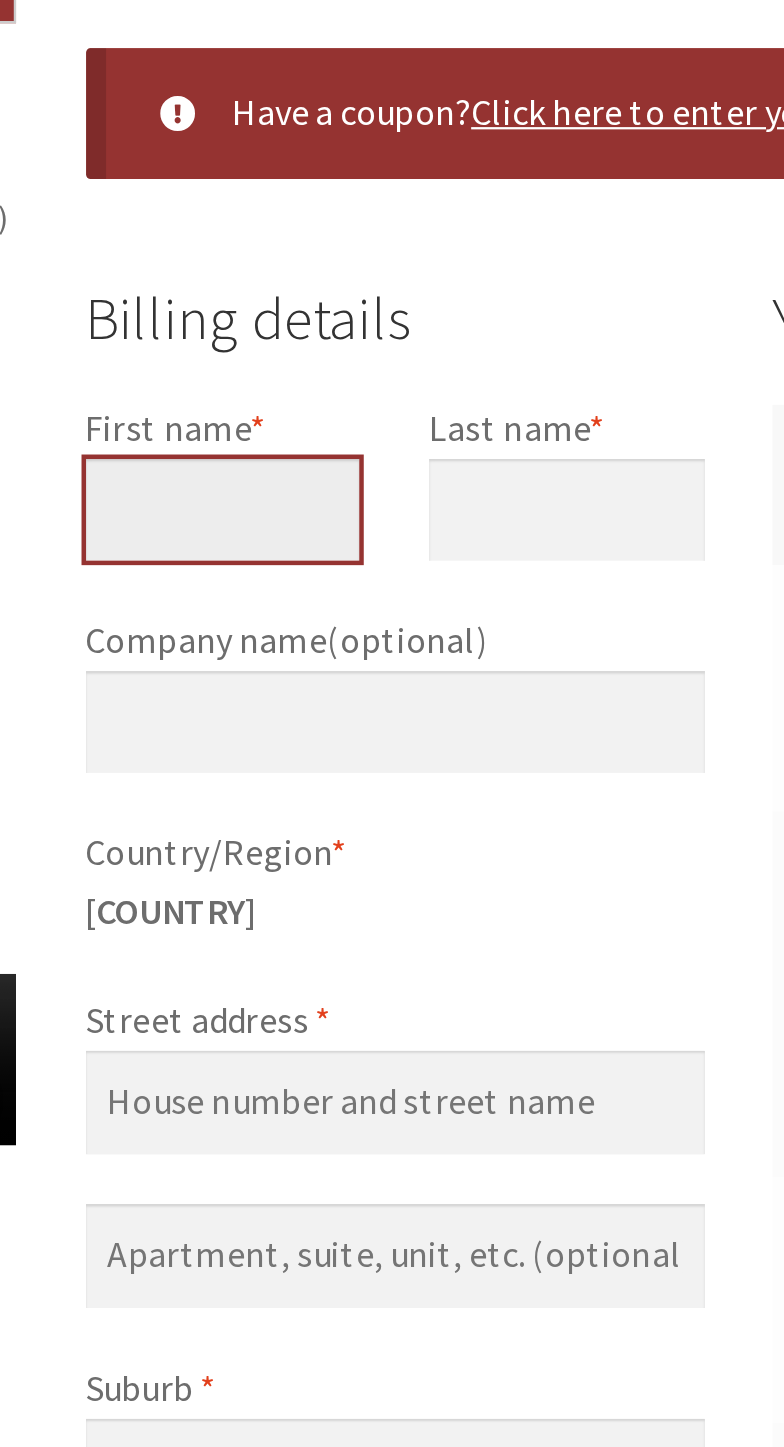 click on "First name  *" at bounding box center [286, 720] 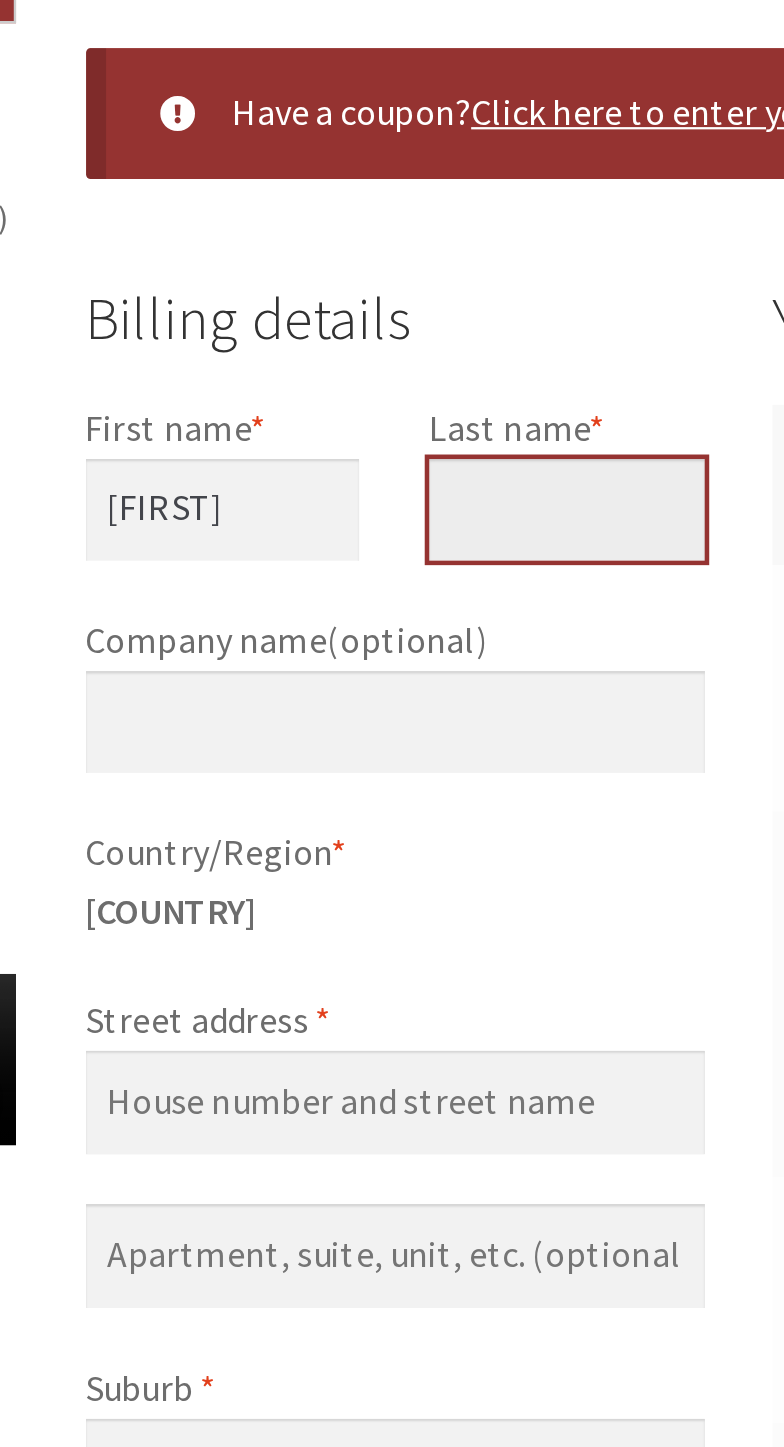 type on "Wilkinson" 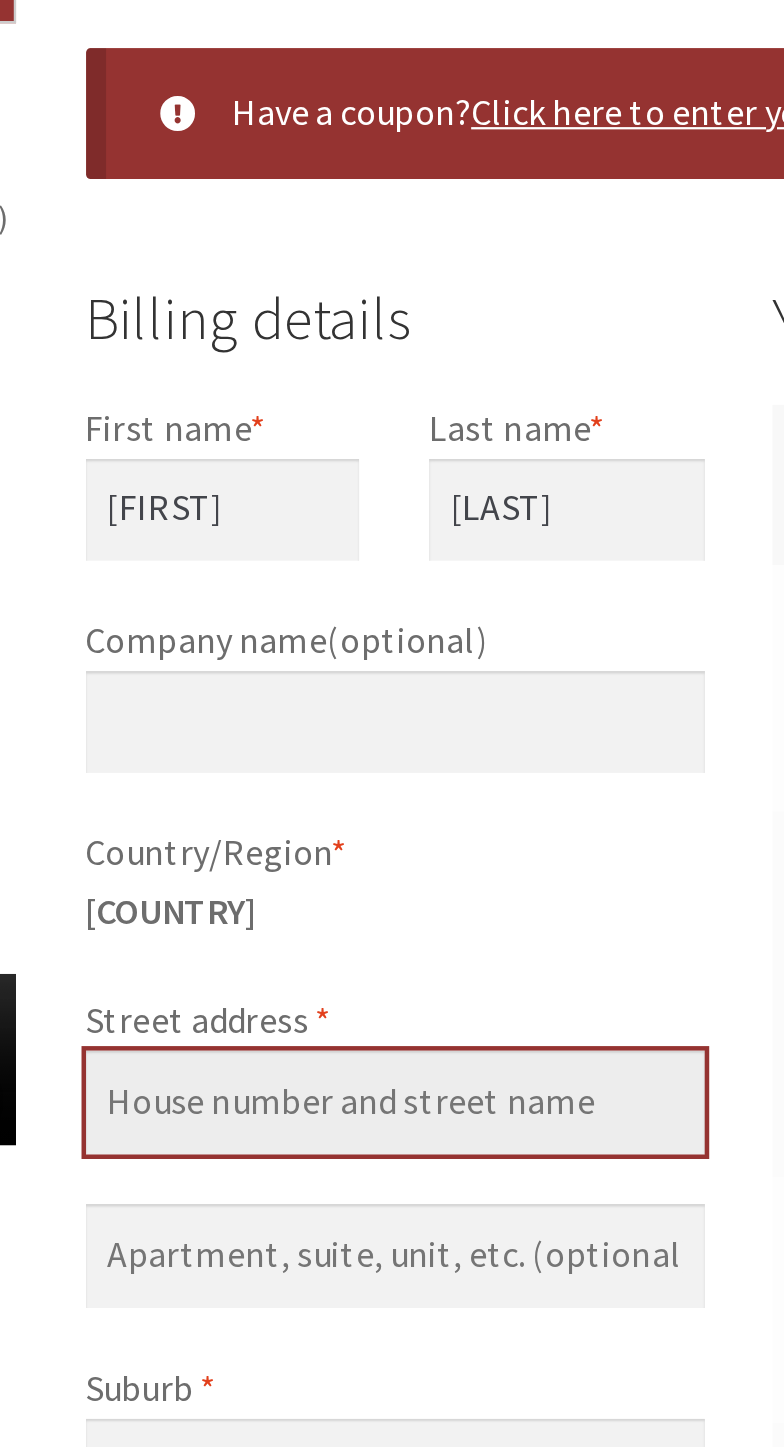type on "17 banfield st downer" 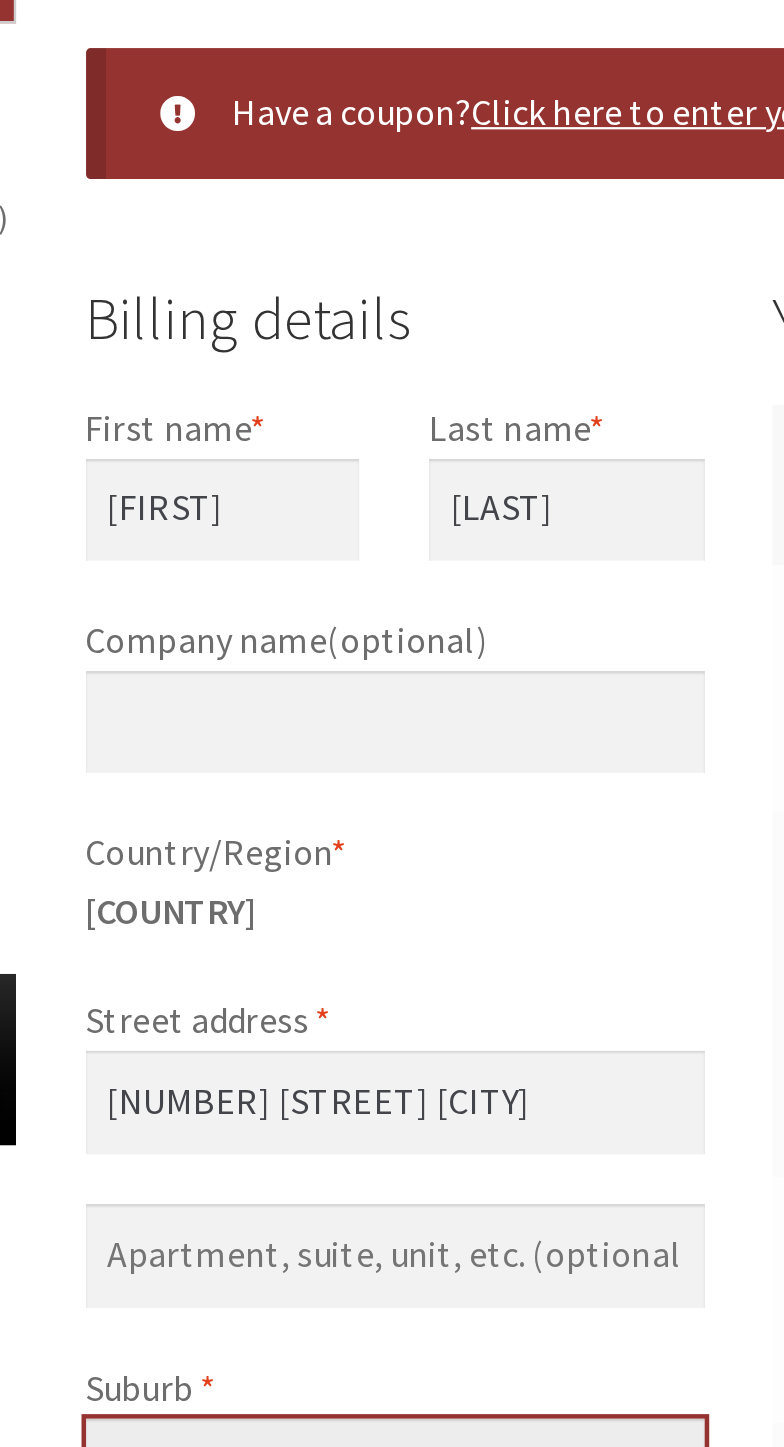 type on "Downer" 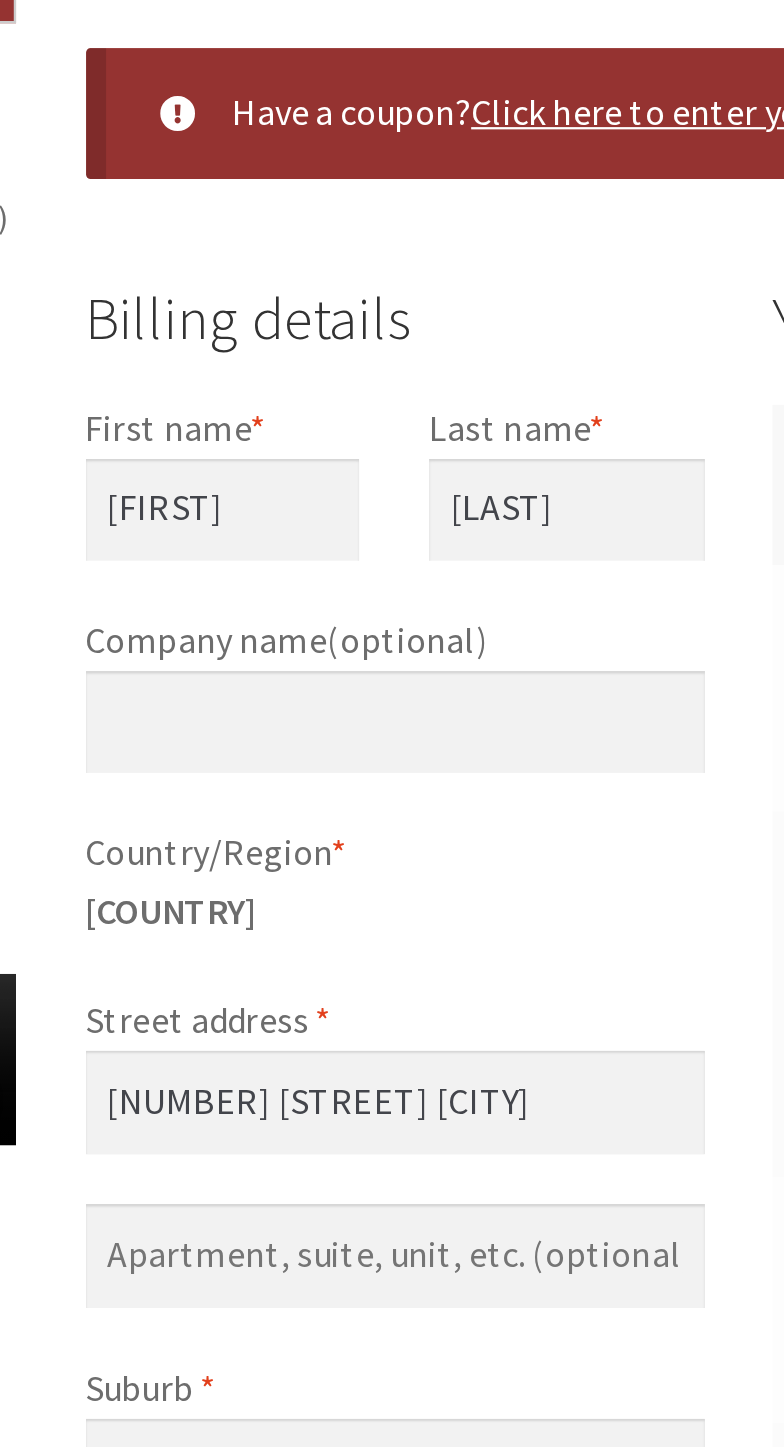 type on "2602" 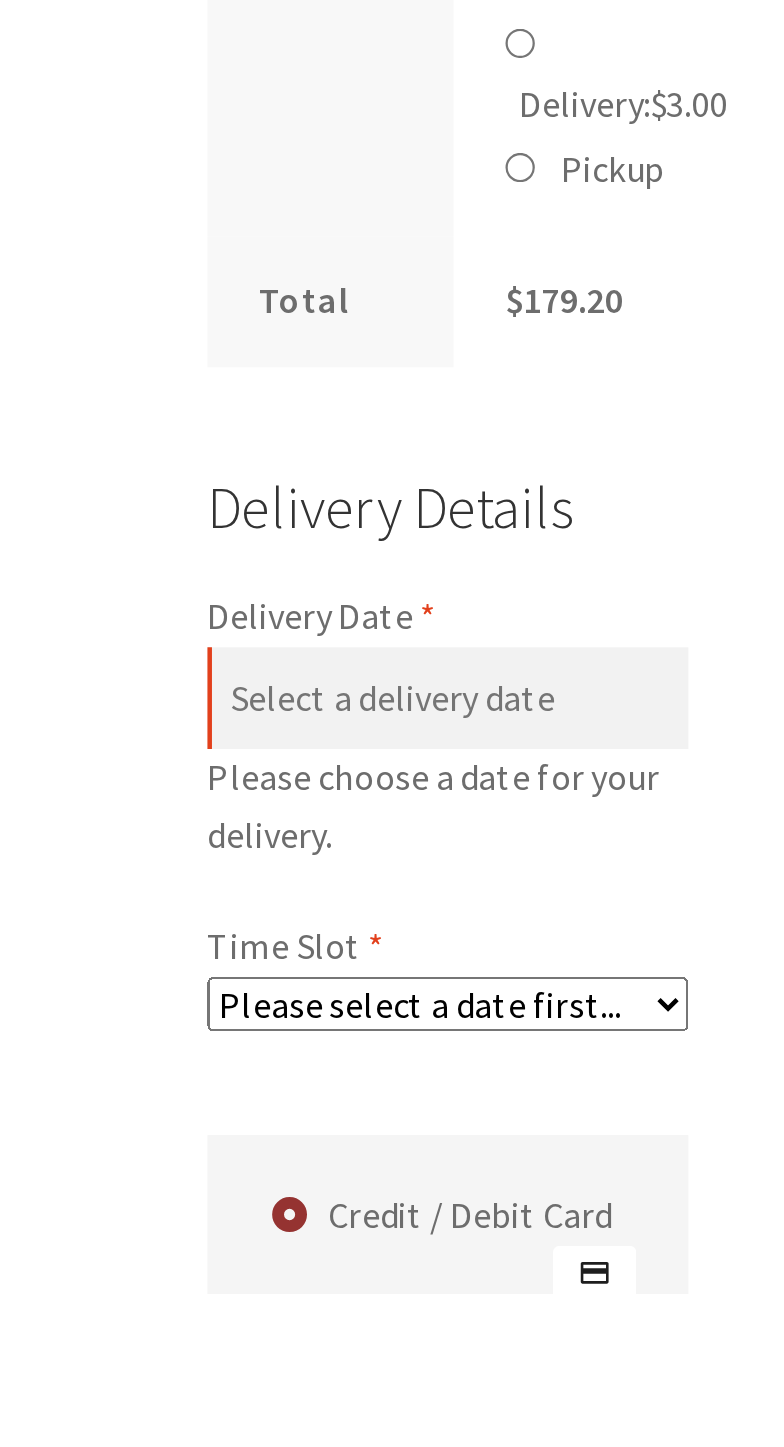 scroll, scrollTop: 1188, scrollLeft: 0, axis: vertical 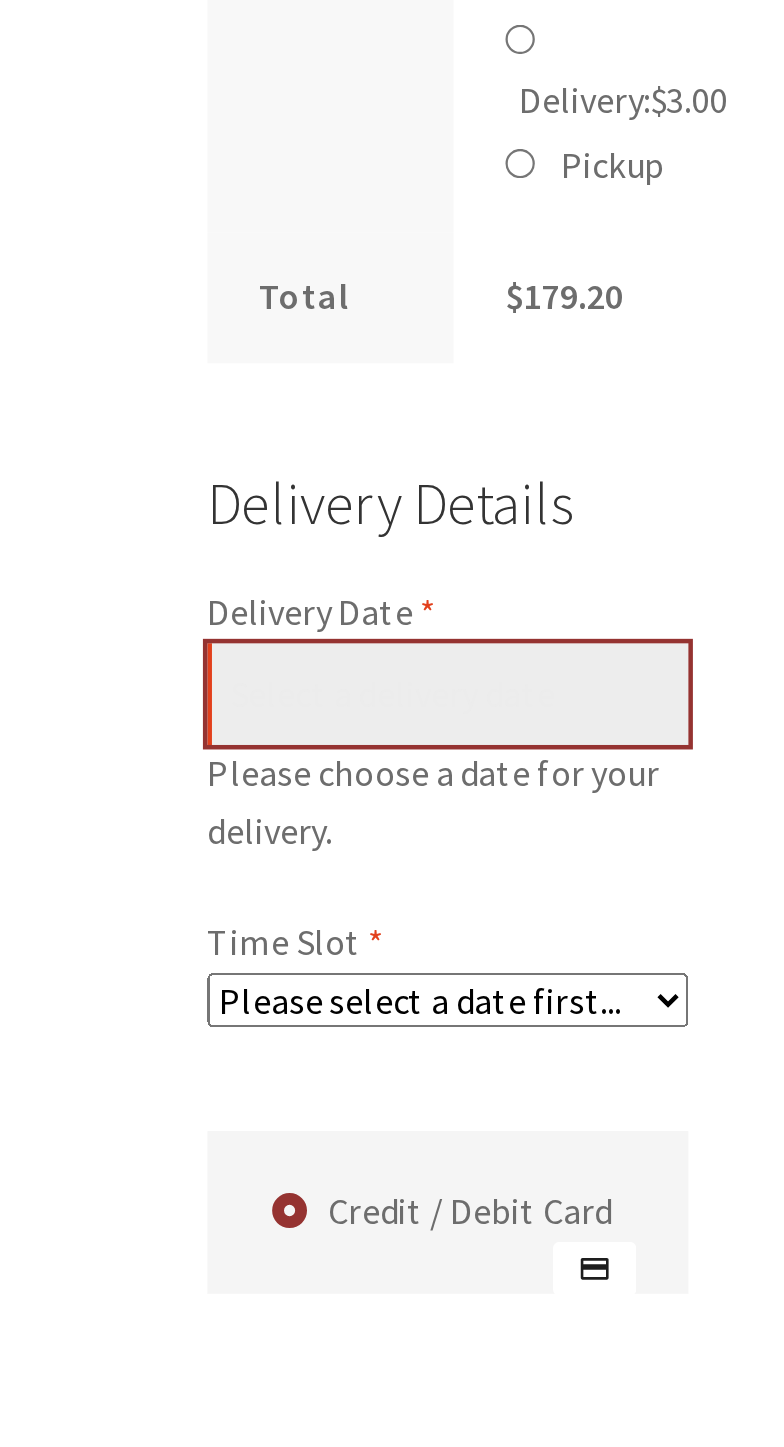 click on "Delivery Date   *" at bounding box center (635, 1182) 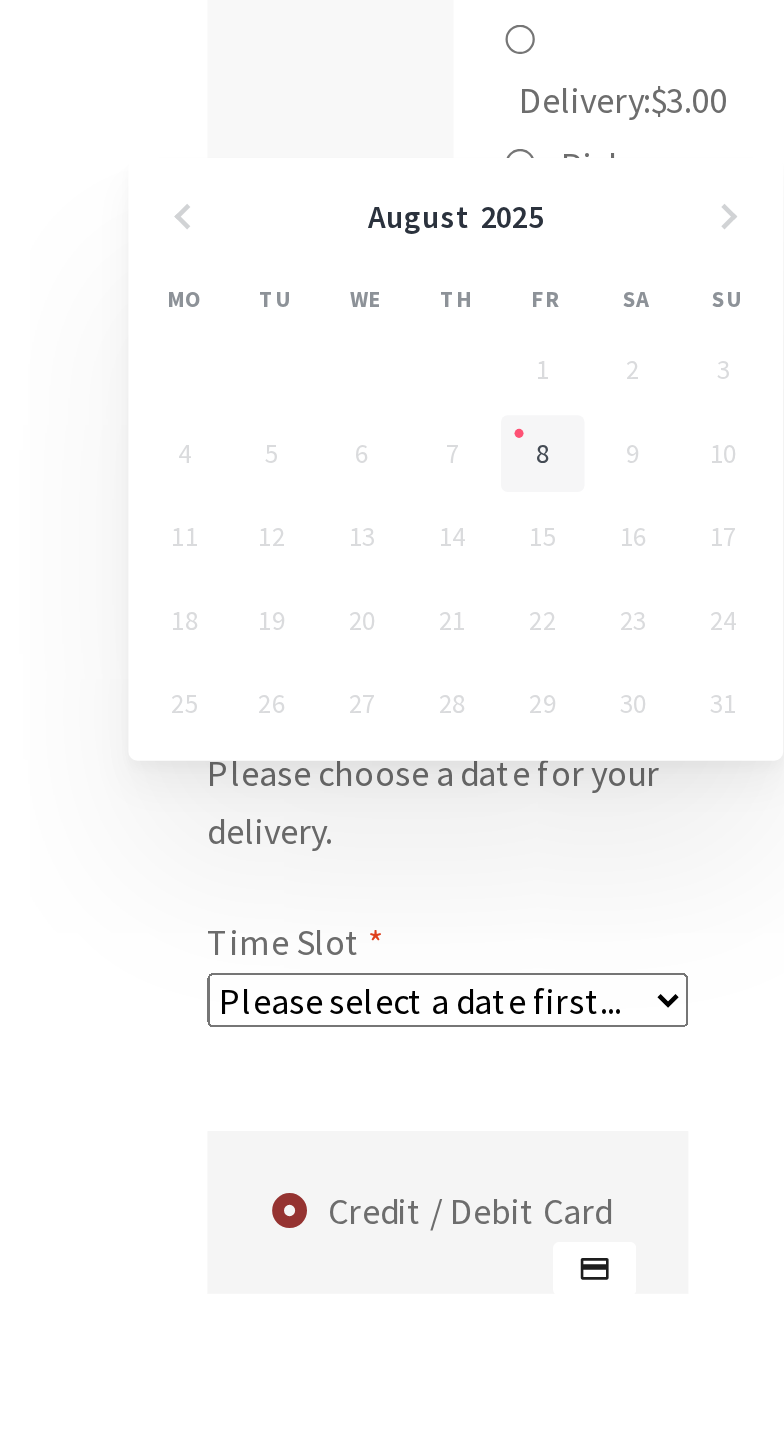 click on "Delivery Date   *" at bounding box center [635, 1182] 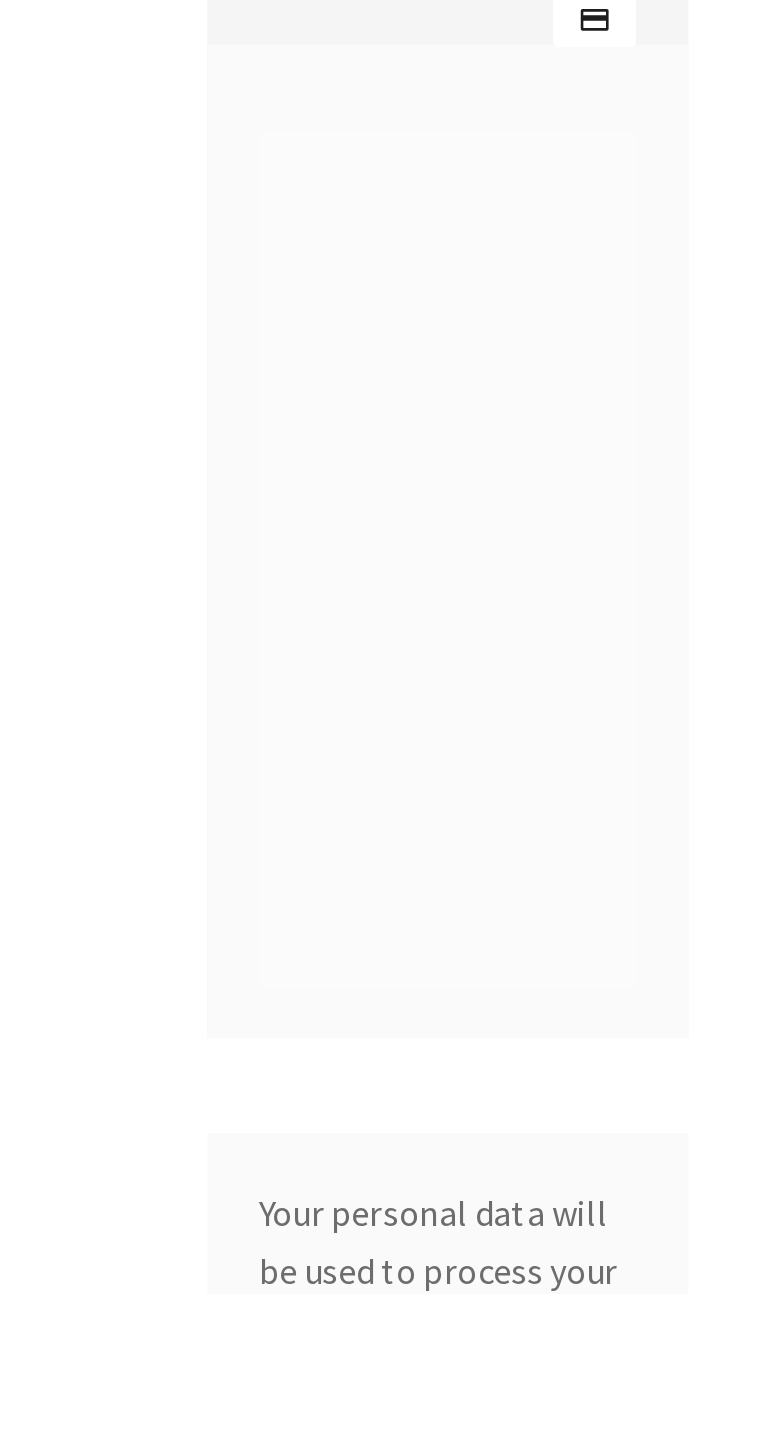 scroll, scrollTop: 1748, scrollLeft: 0, axis: vertical 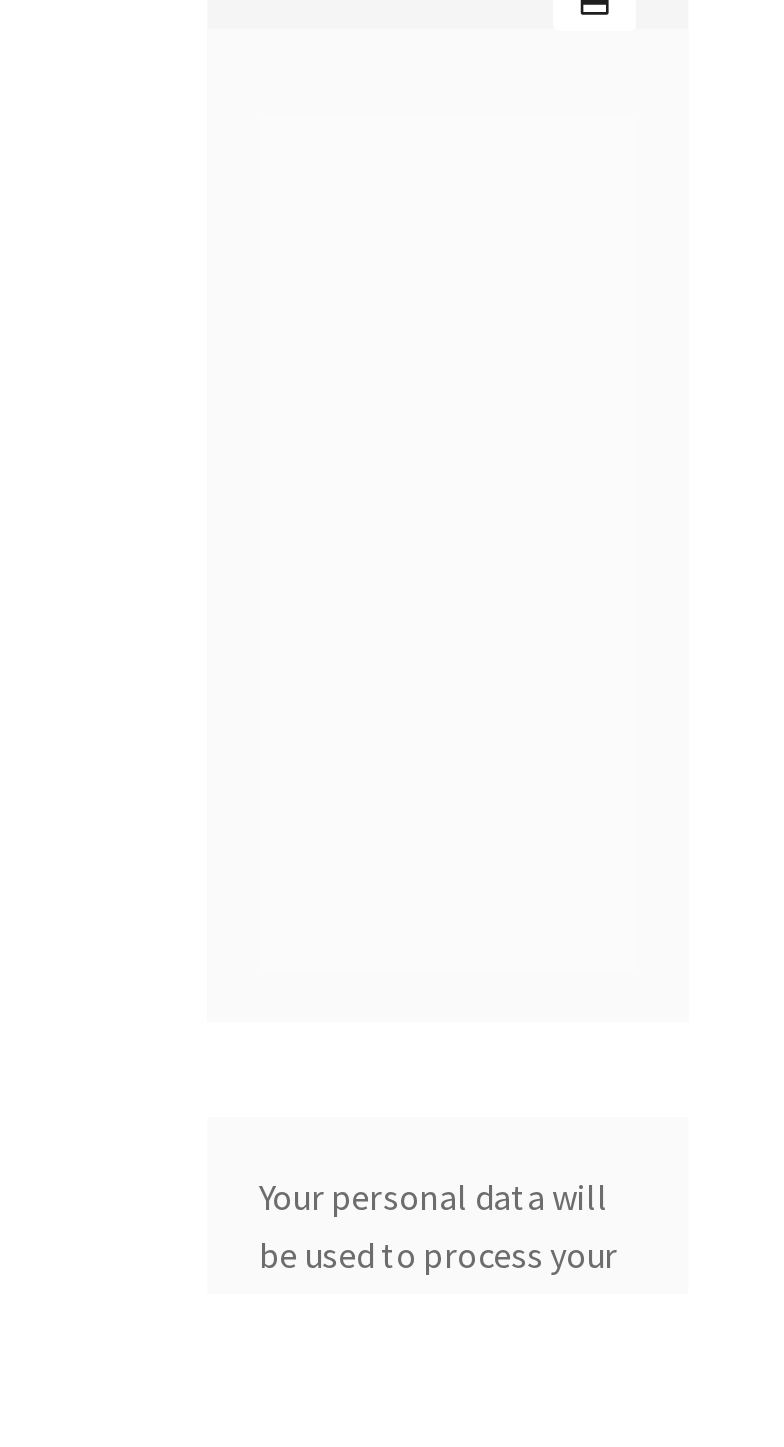 click on "Save payment information to my account for future purchases." at bounding box center (635, 1107) 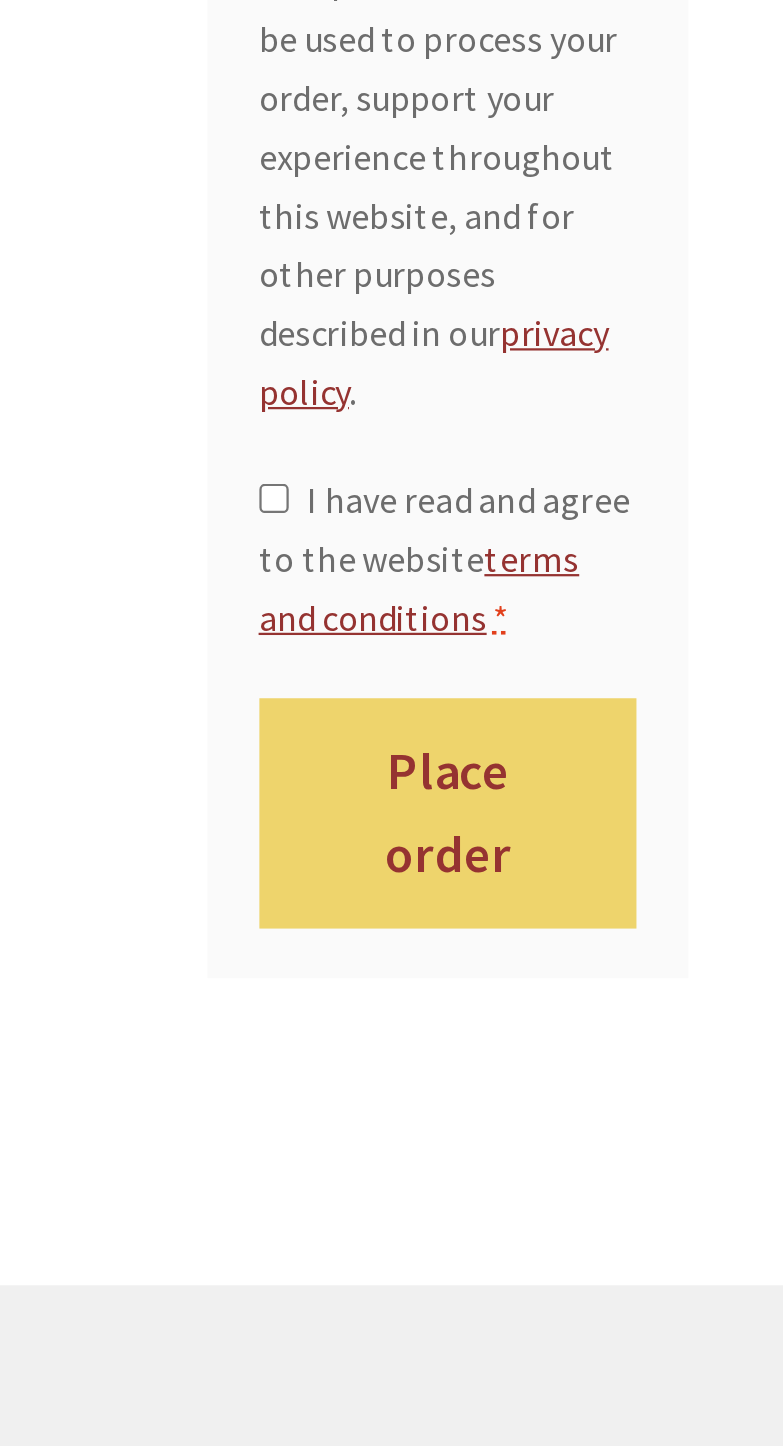 scroll, scrollTop: 2487, scrollLeft: 0, axis: vertical 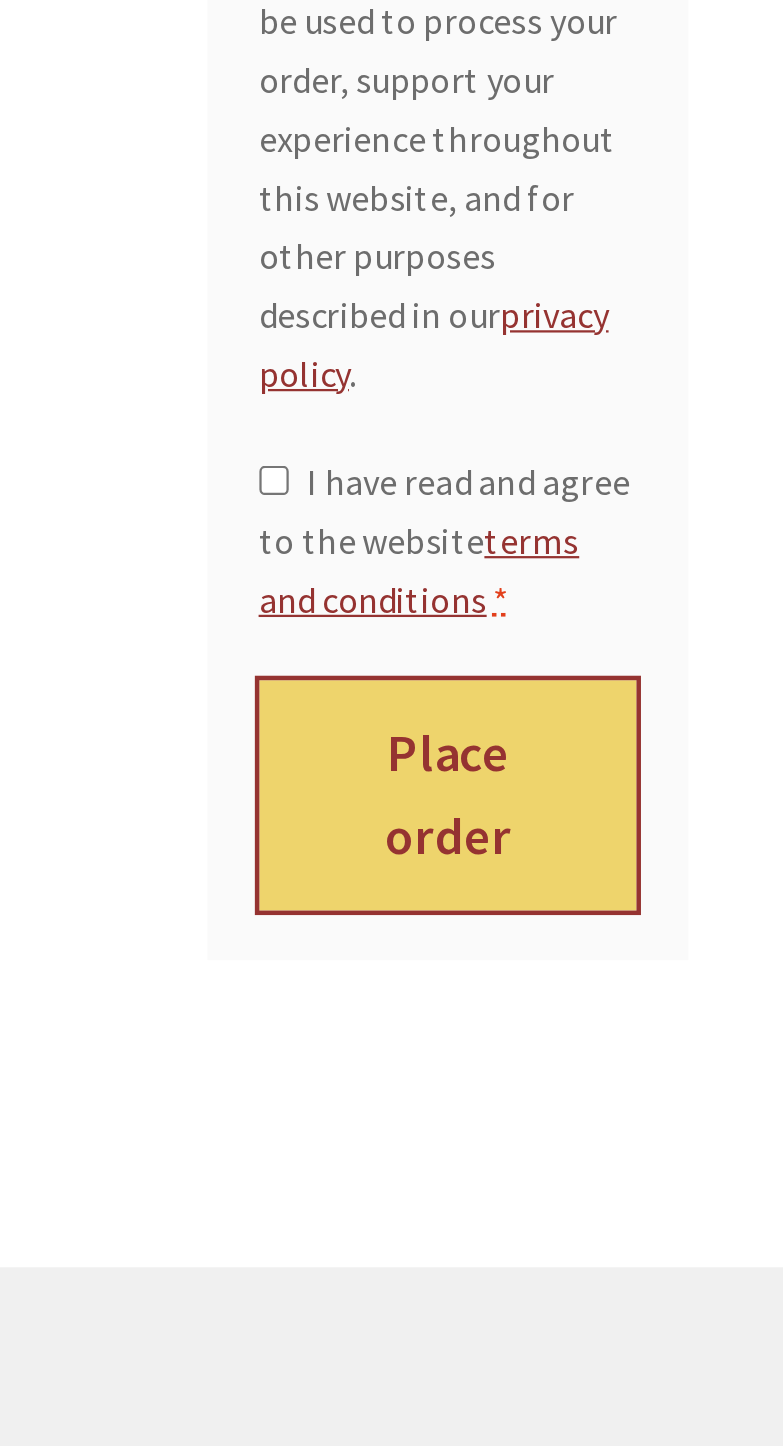 click on "Place order" at bounding box center (636, 1158) 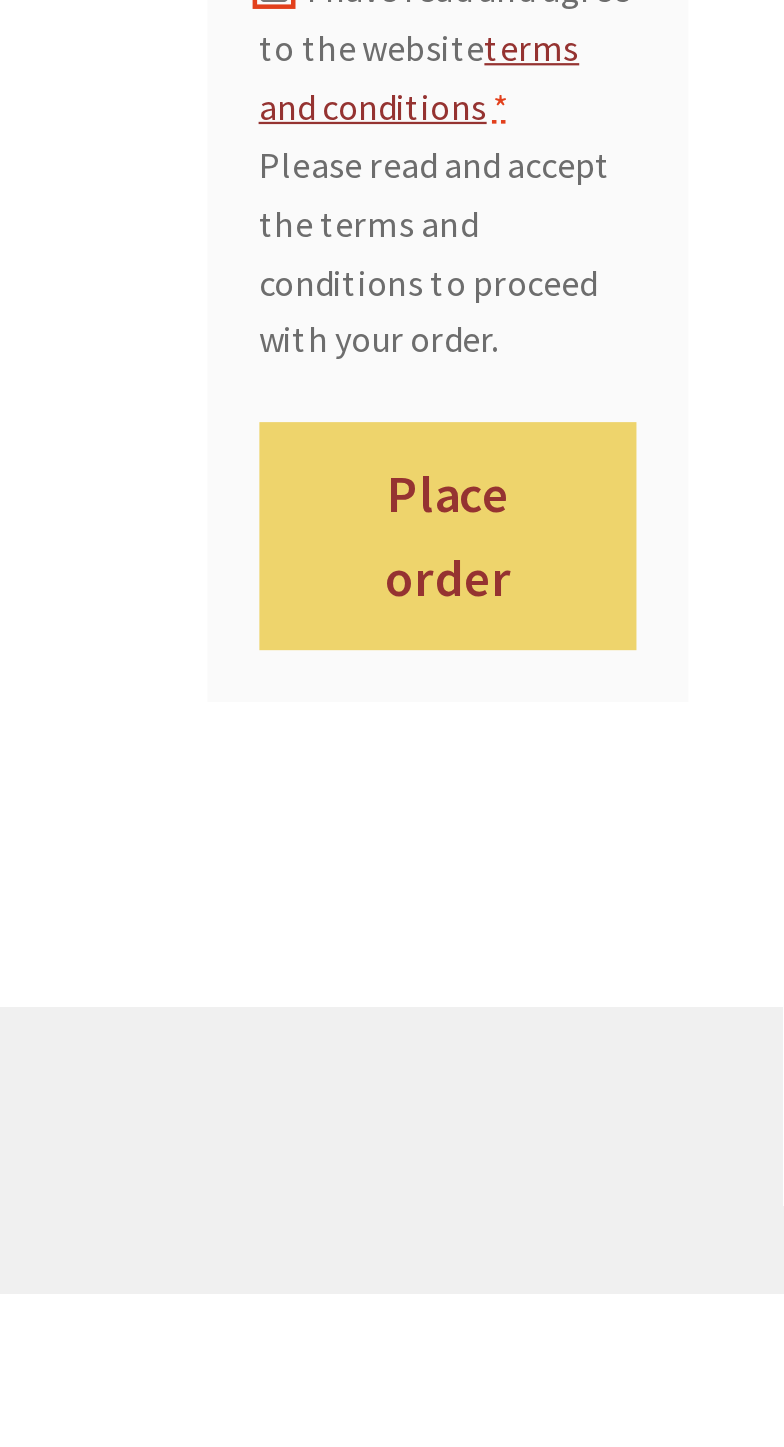 scroll, scrollTop: 2870, scrollLeft: 0, axis: vertical 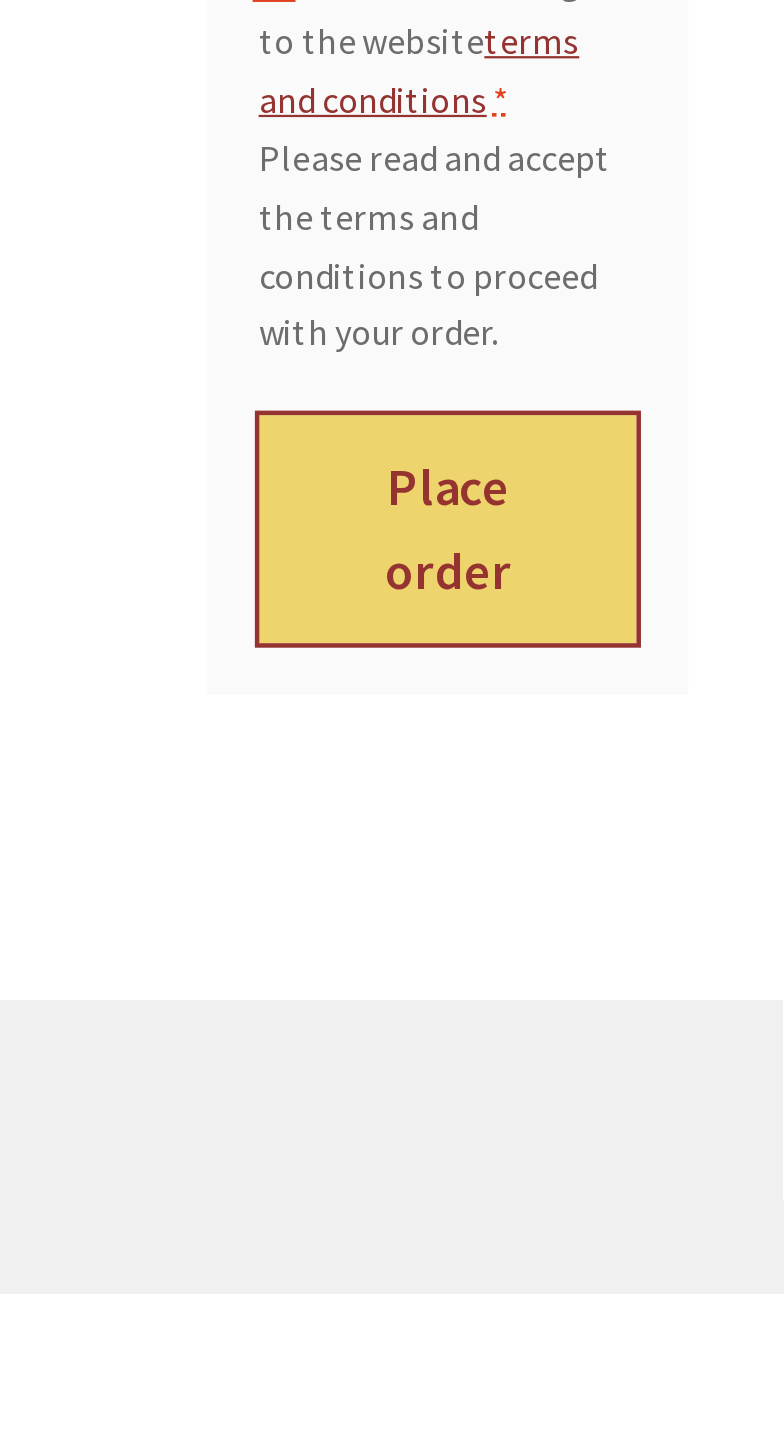 click on "Place order" at bounding box center [636, 1108] 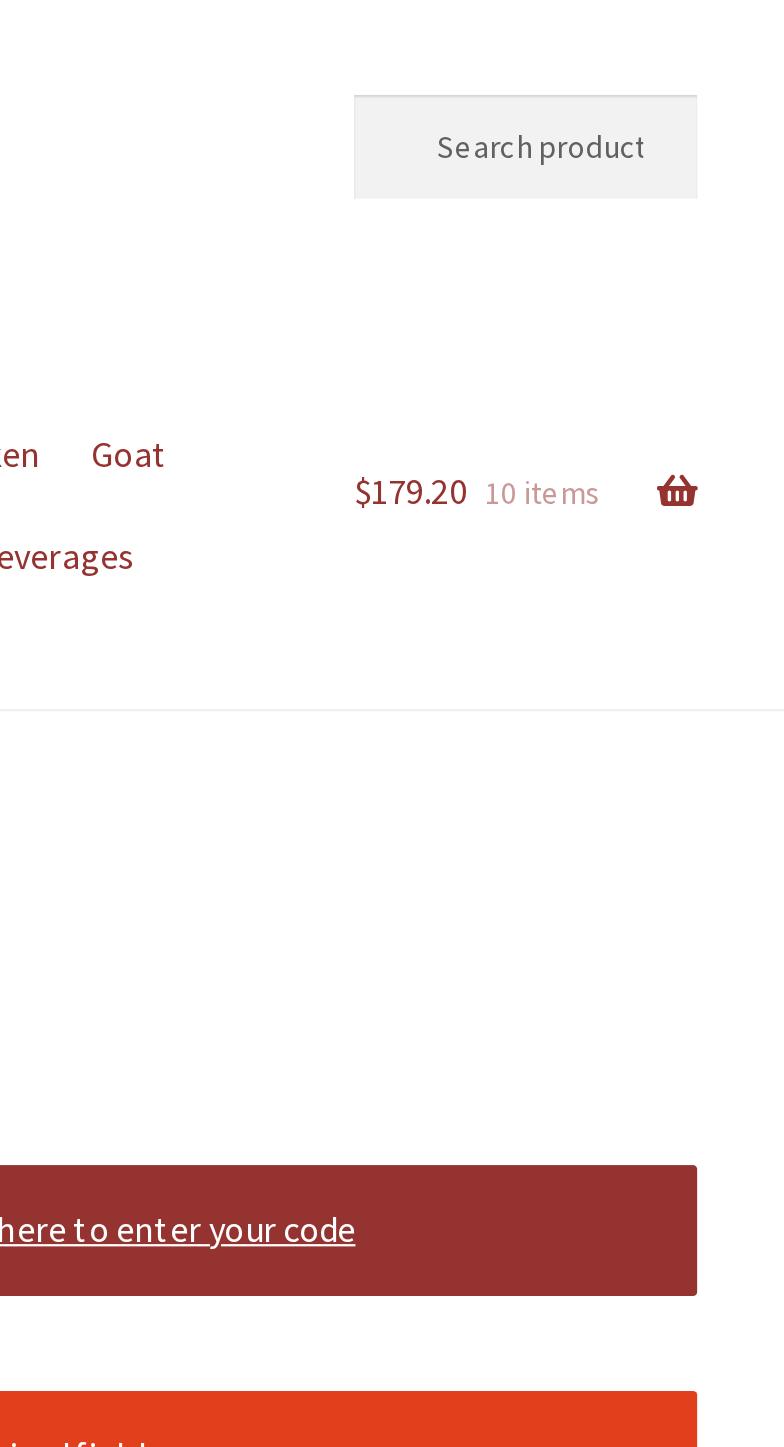 scroll, scrollTop: 0, scrollLeft: 0, axis: both 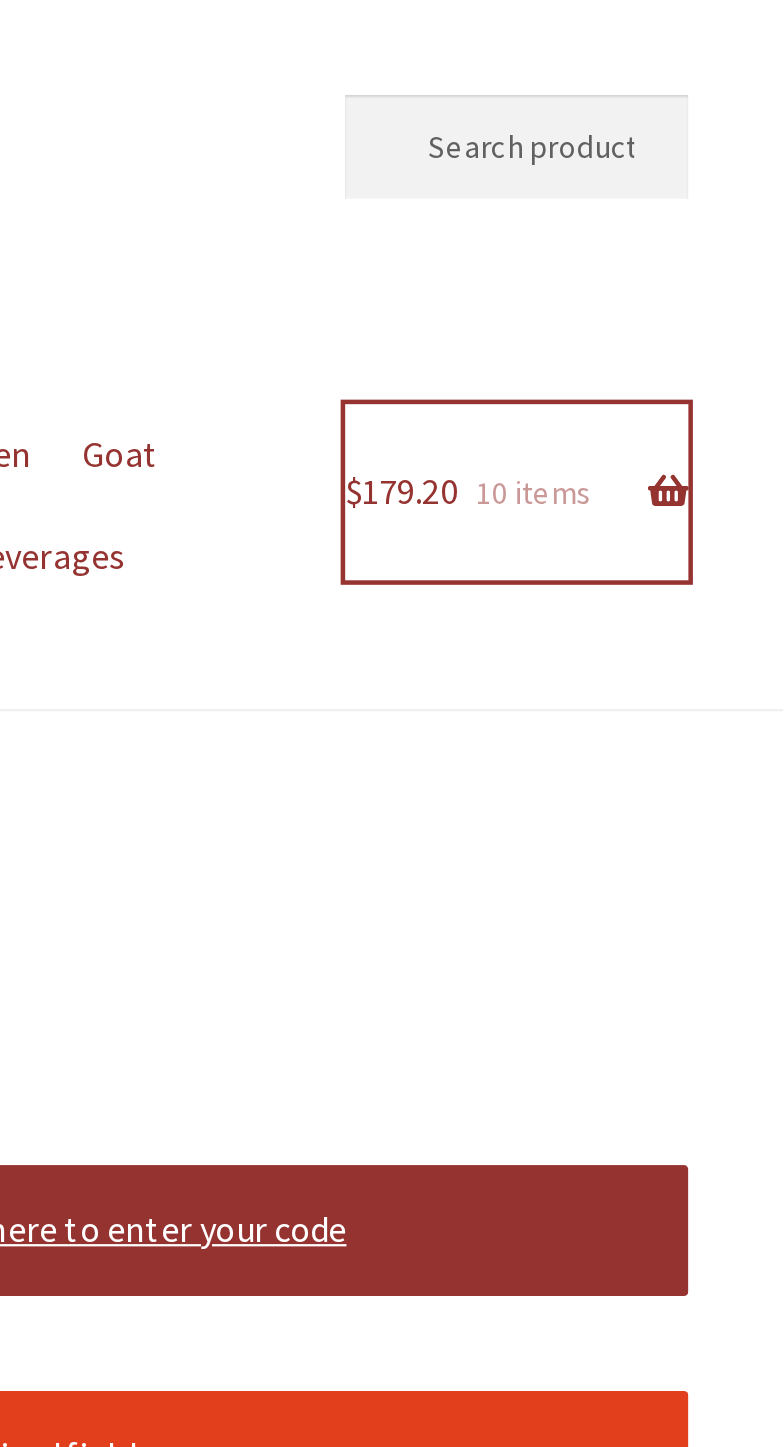 click on "$ 179.20   10 items" at bounding box center [666, 218] 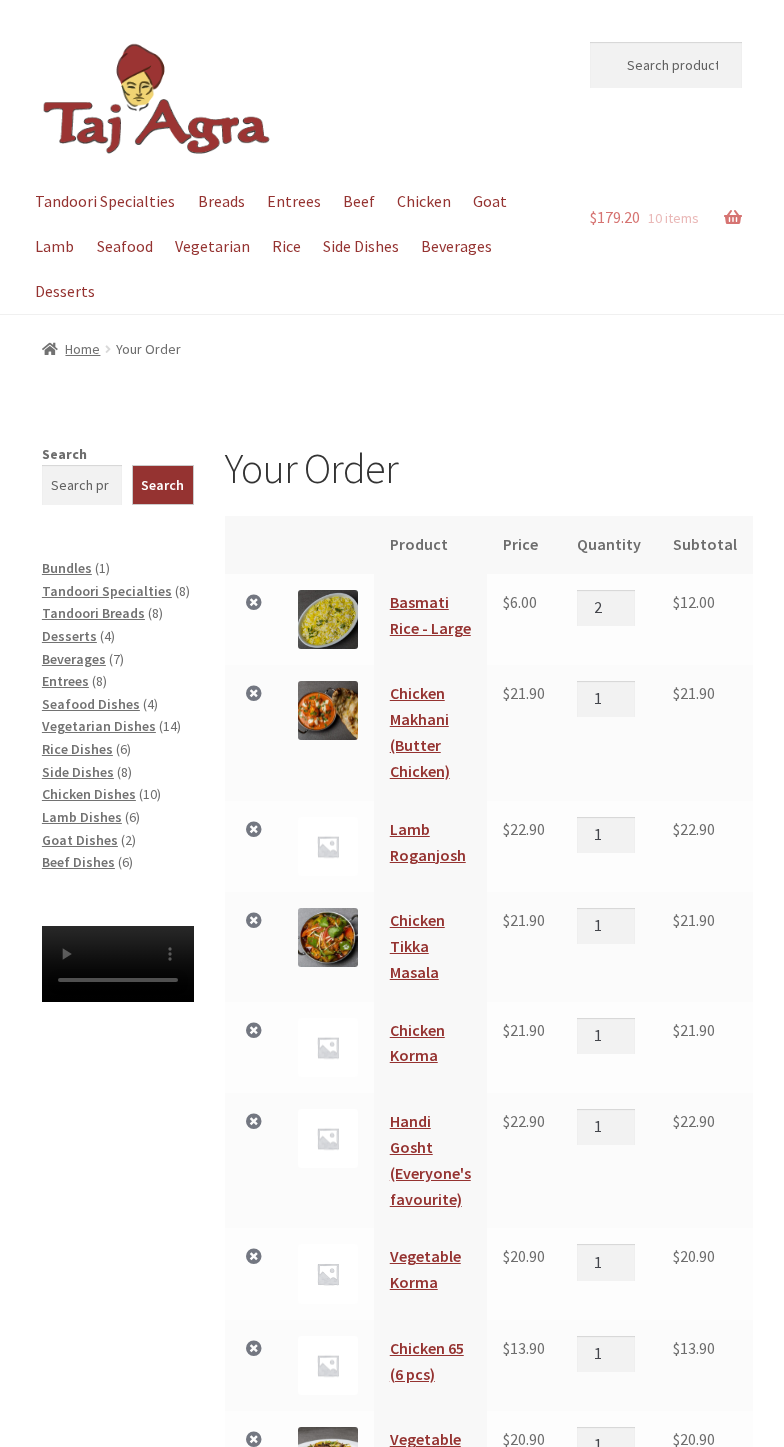 scroll, scrollTop: 0, scrollLeft: 0, axis: both 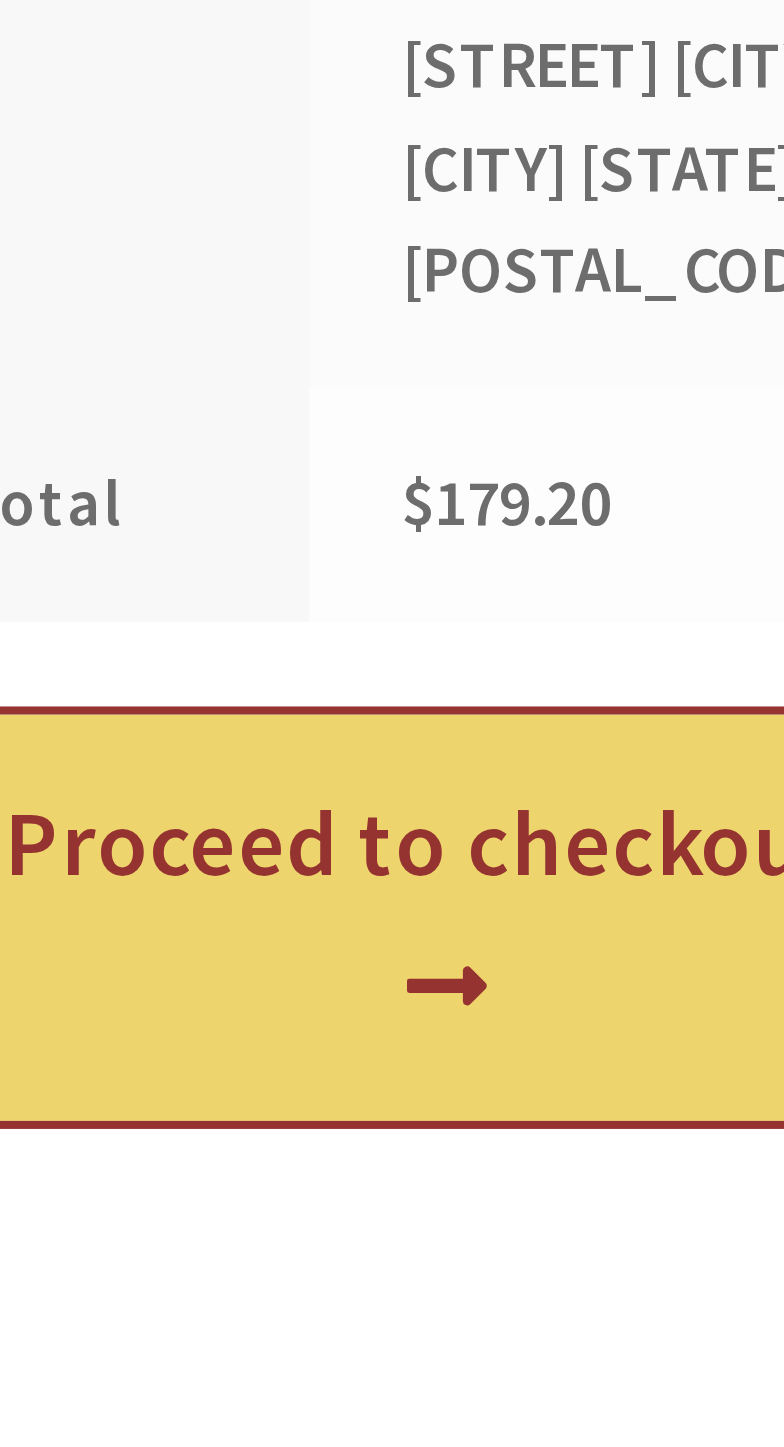 click on "Proceed to checkout" at bounding box center (605, 1262) 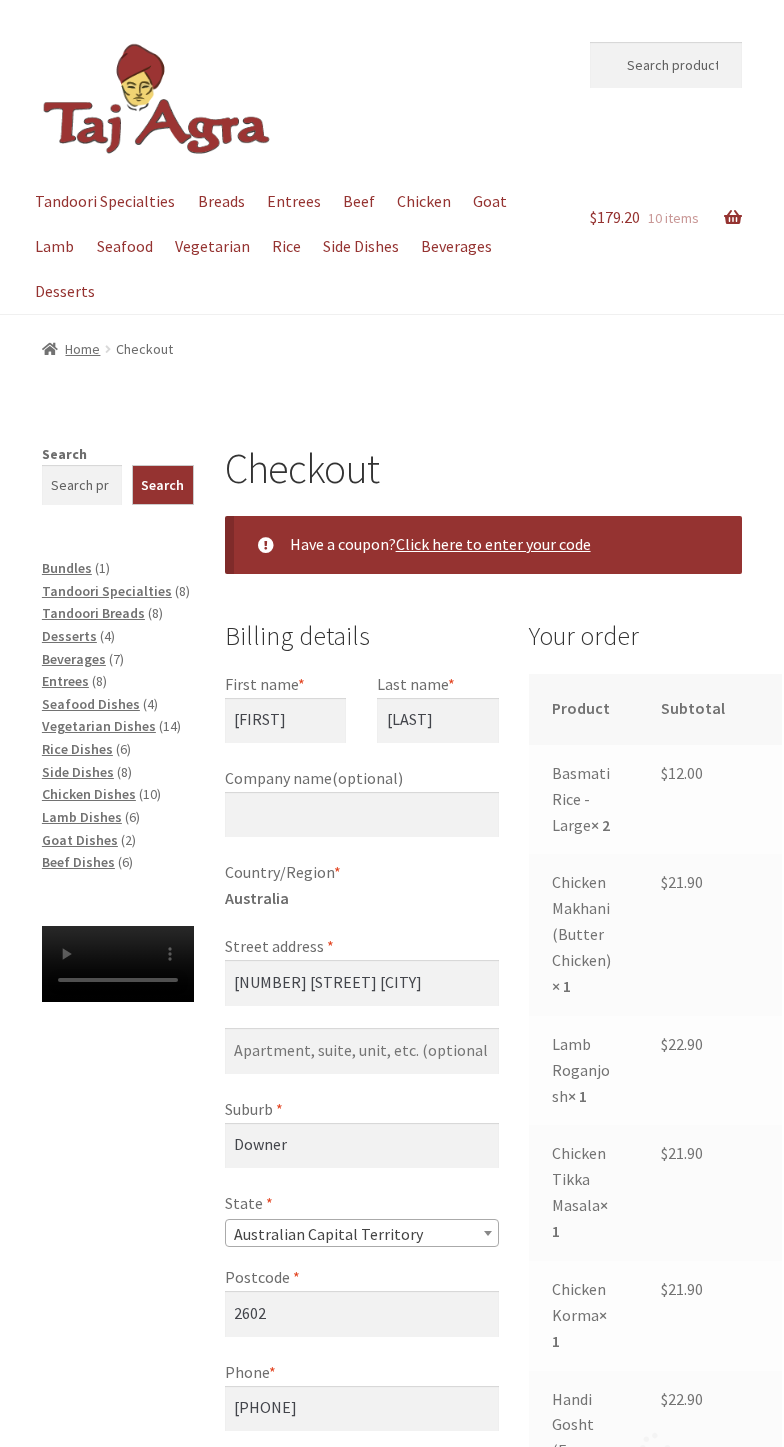 select on "ACT" 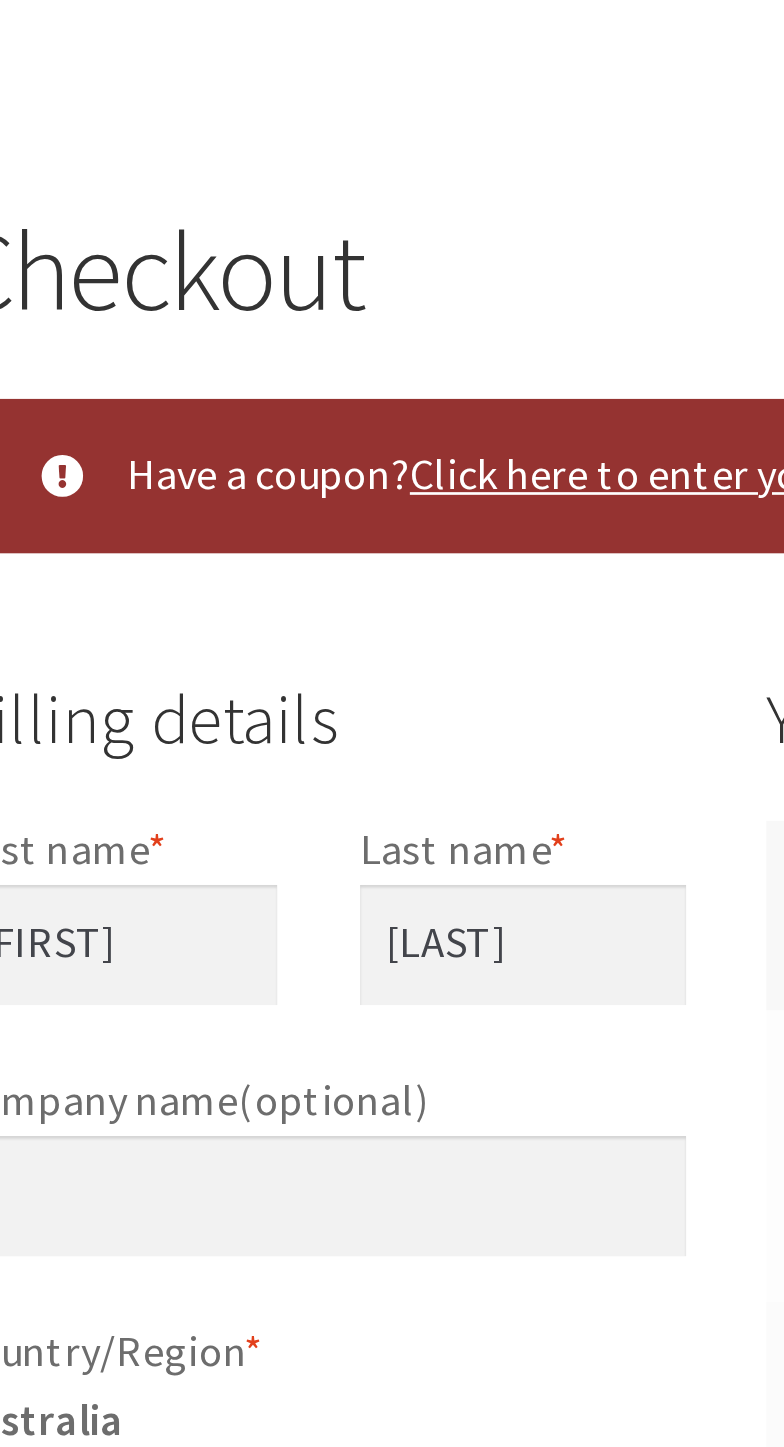 scroll, scrollTop: 0, scrollLeft: 0, axis: both 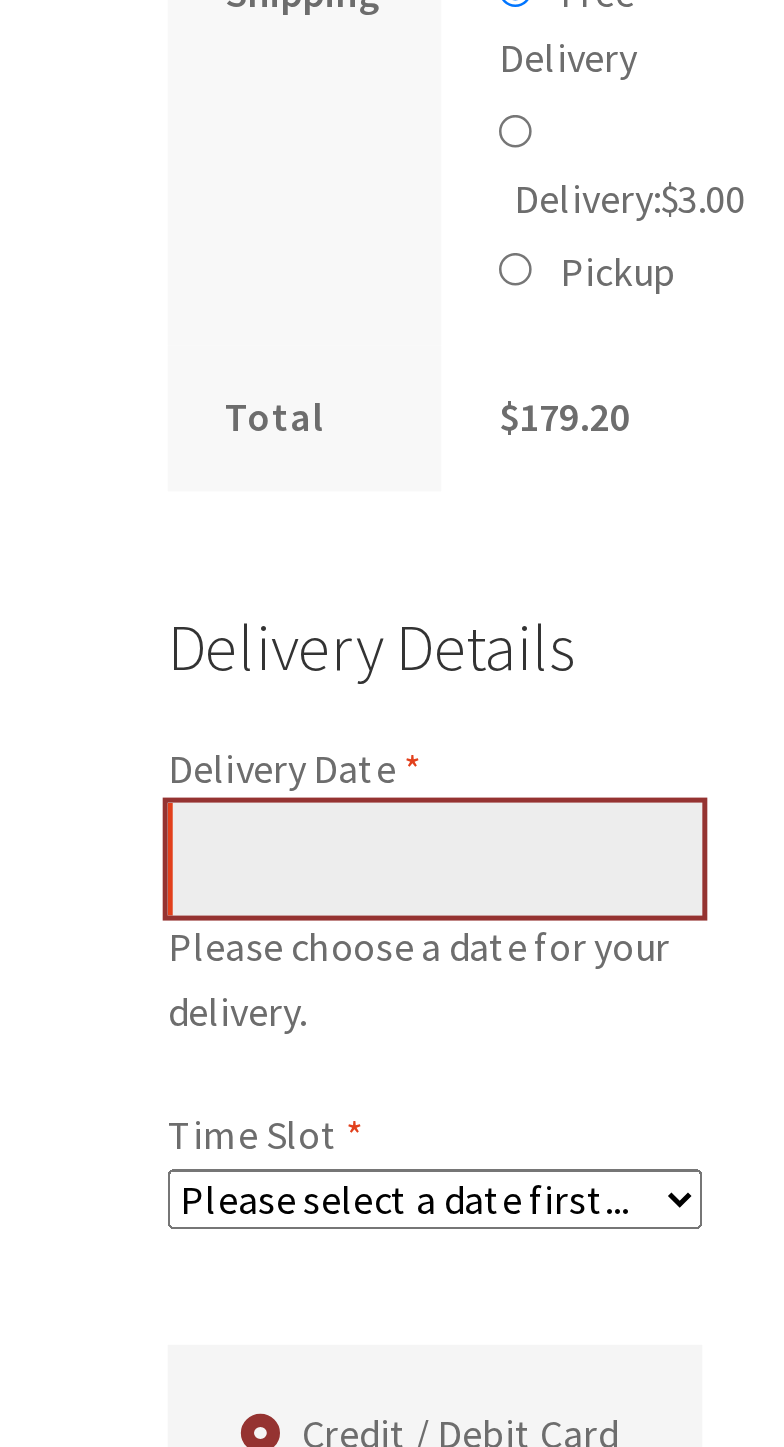 click on "Delivery Date   *" at bounding box center (635, 1054) 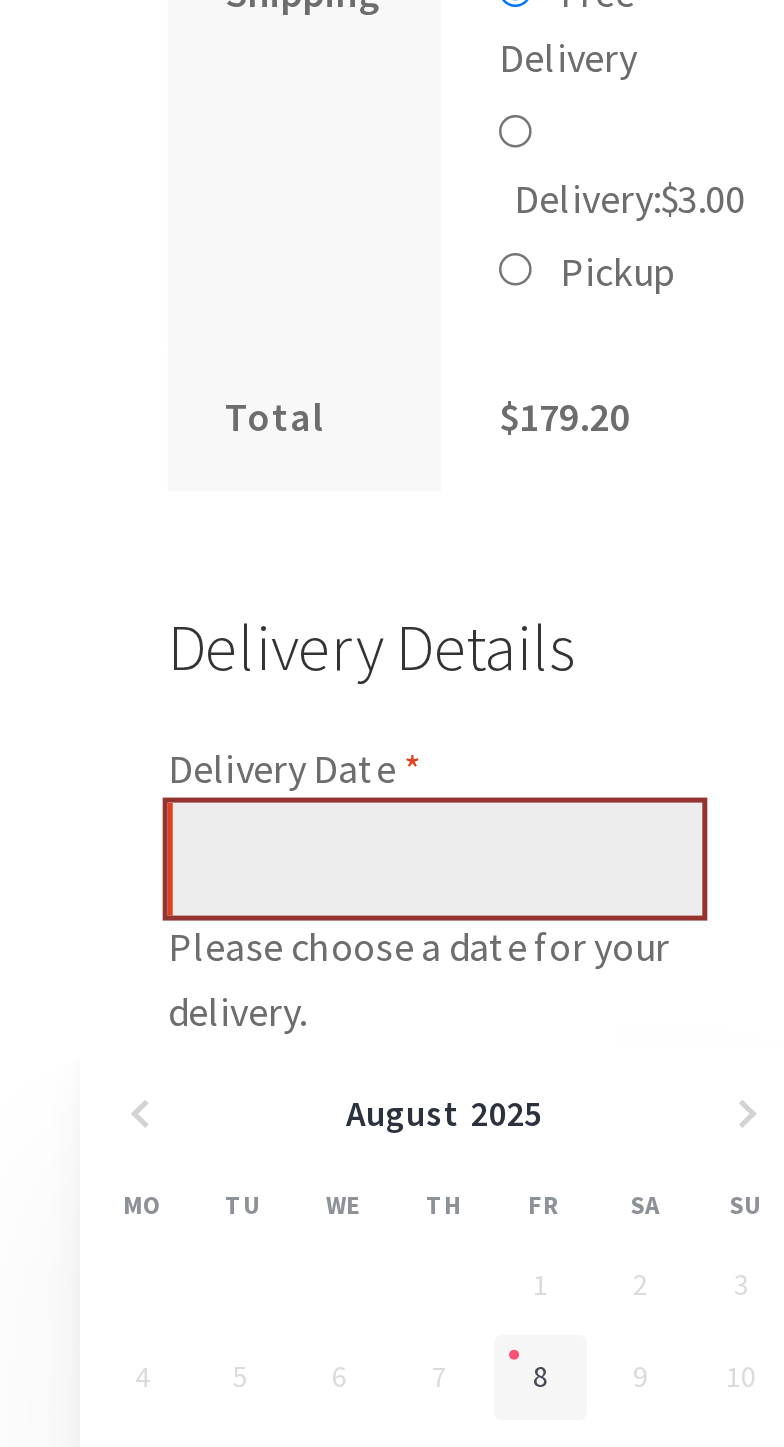 click on "Delivery Date   *" at bounding box center [635, 1054] 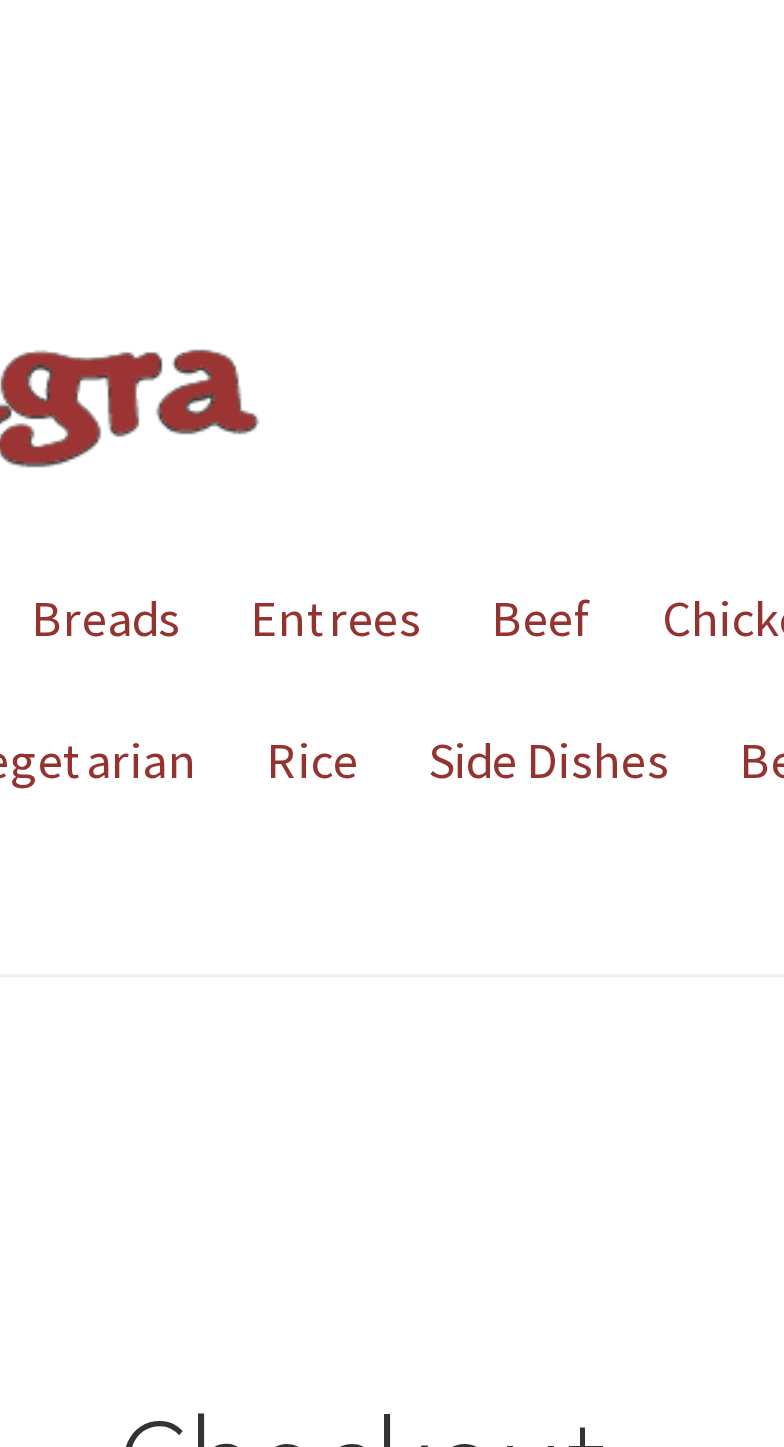 scroll, scrollTop: 0, scrollLeft: 0, axis: both 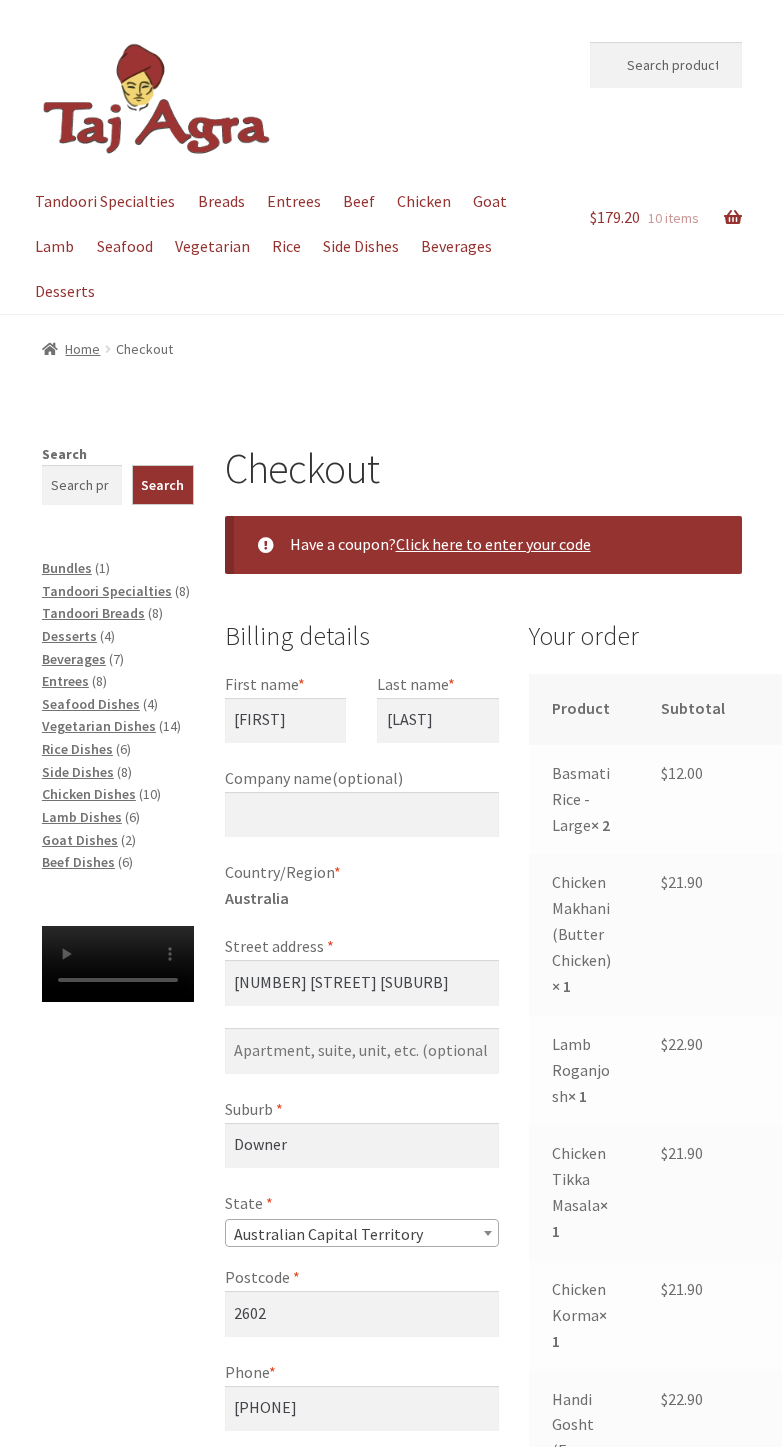 select on "ACT" 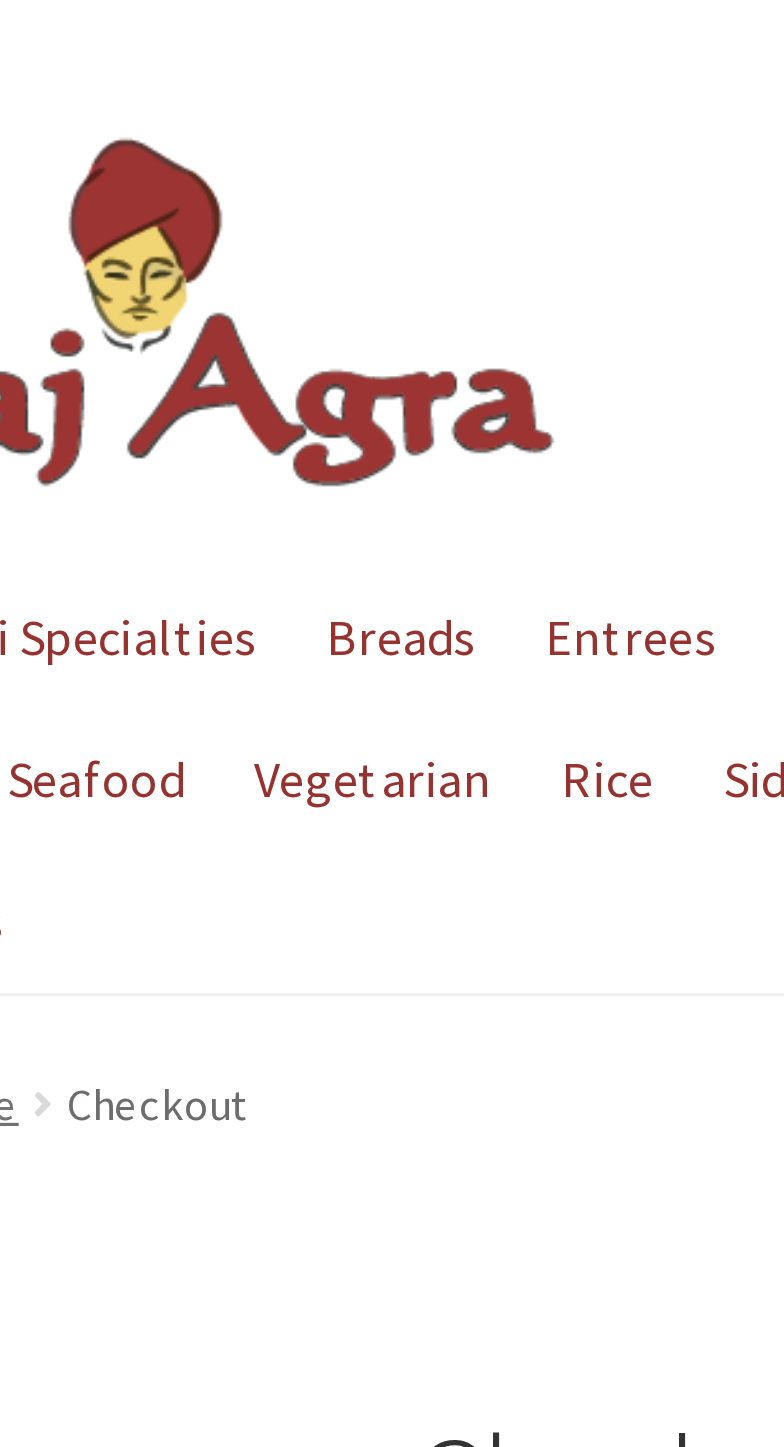scroll, scrollTop: 0, scrollLeft: 0, axis: both 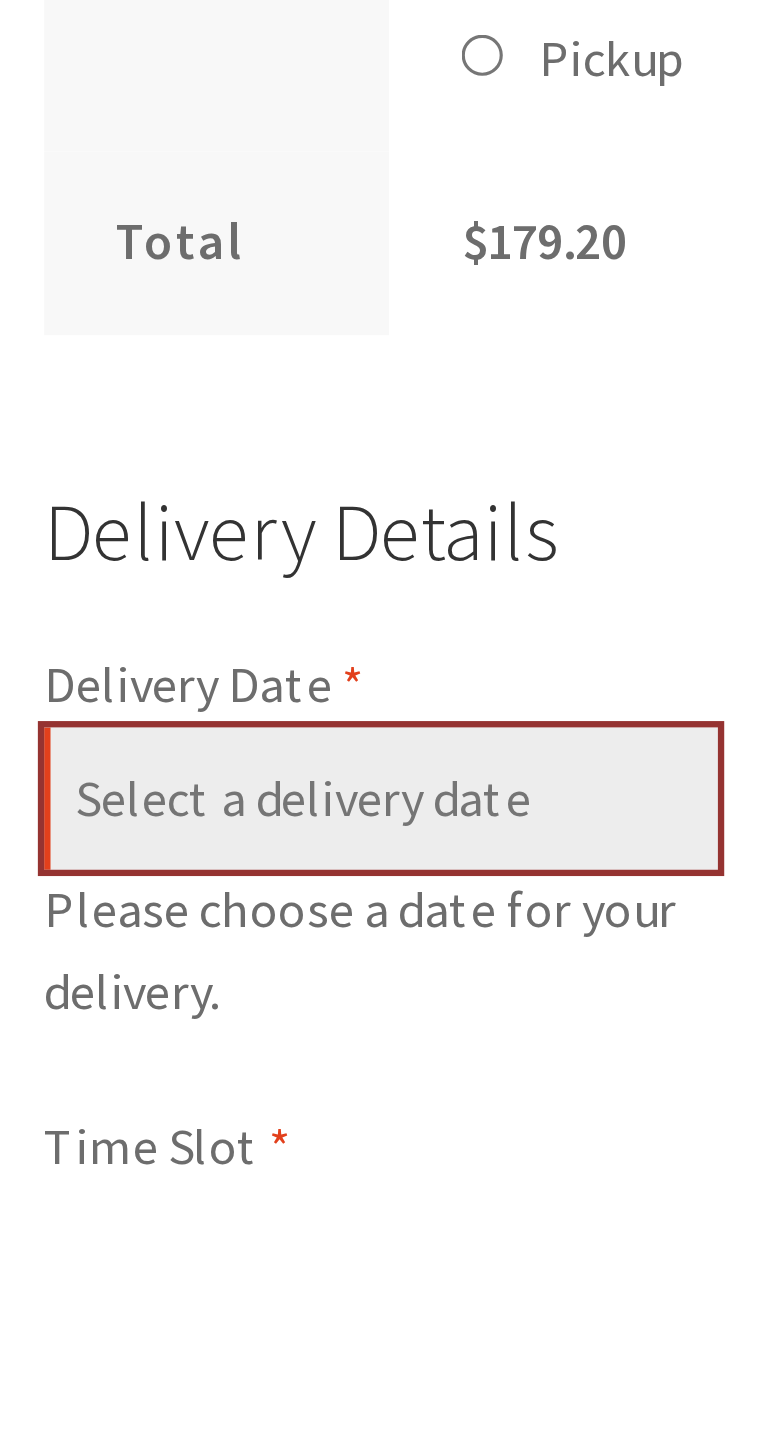click on "Delivery Date   *" at bounding box center [635, 1326] 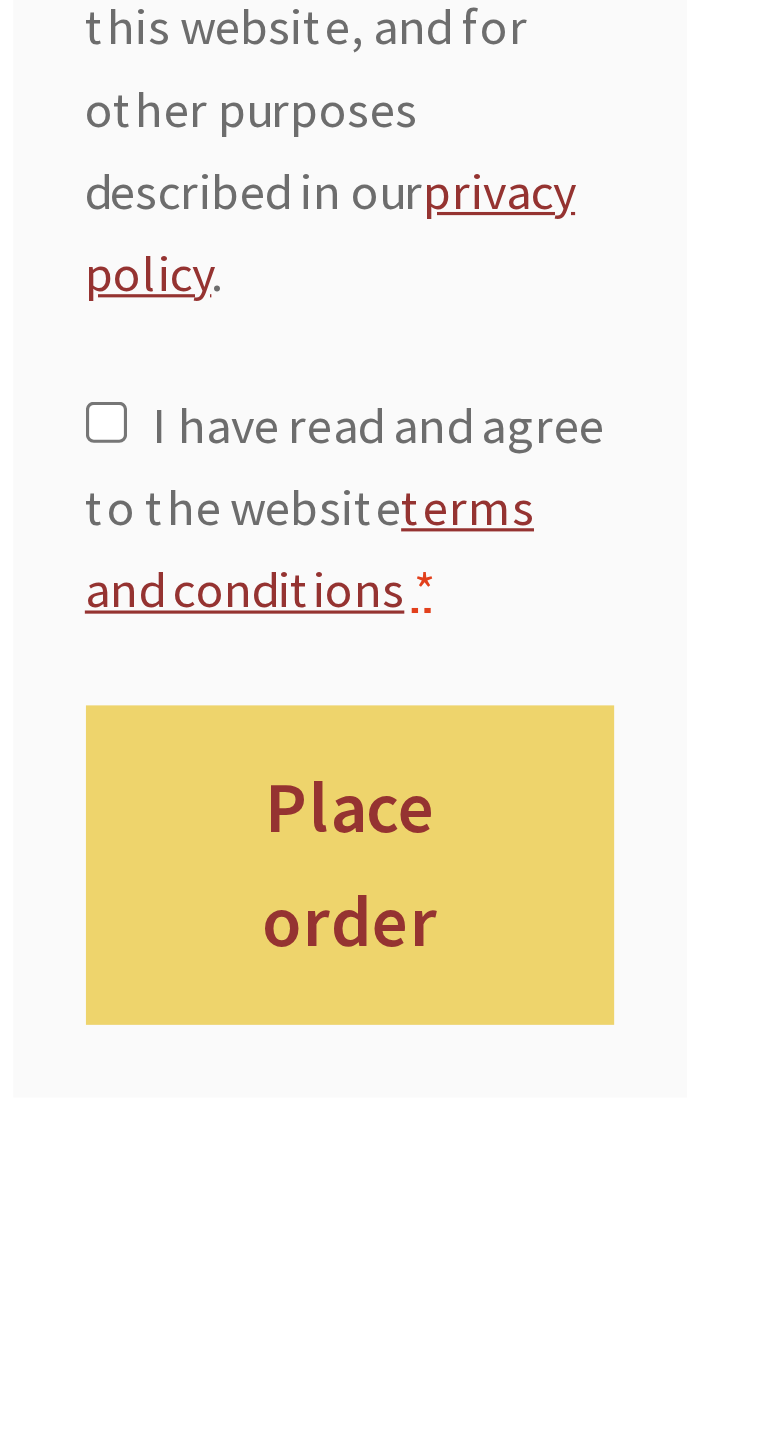 scroll, scrollTop: 2489, scrollLeft: 0, axis: vertical 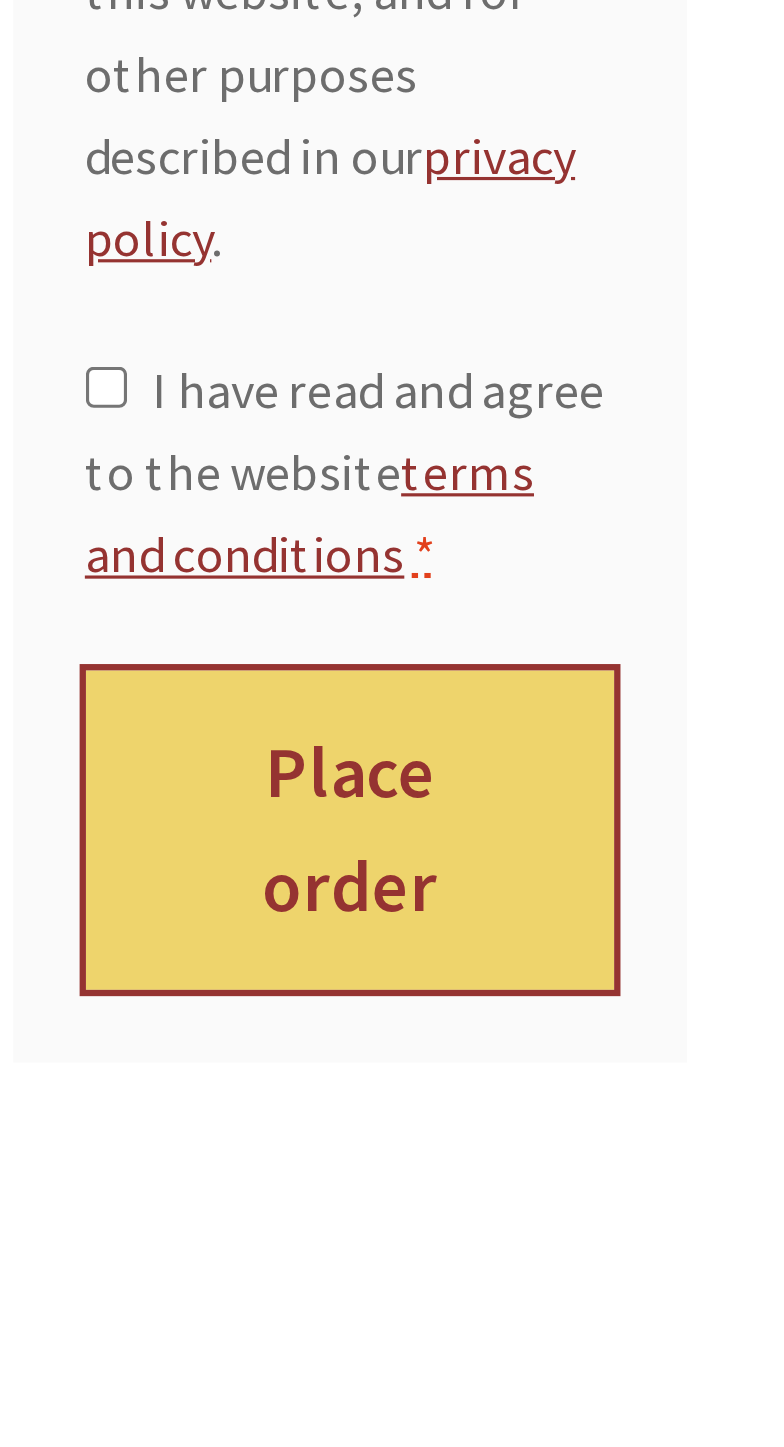 click on "Place order" at bounding box center (636, 1252) 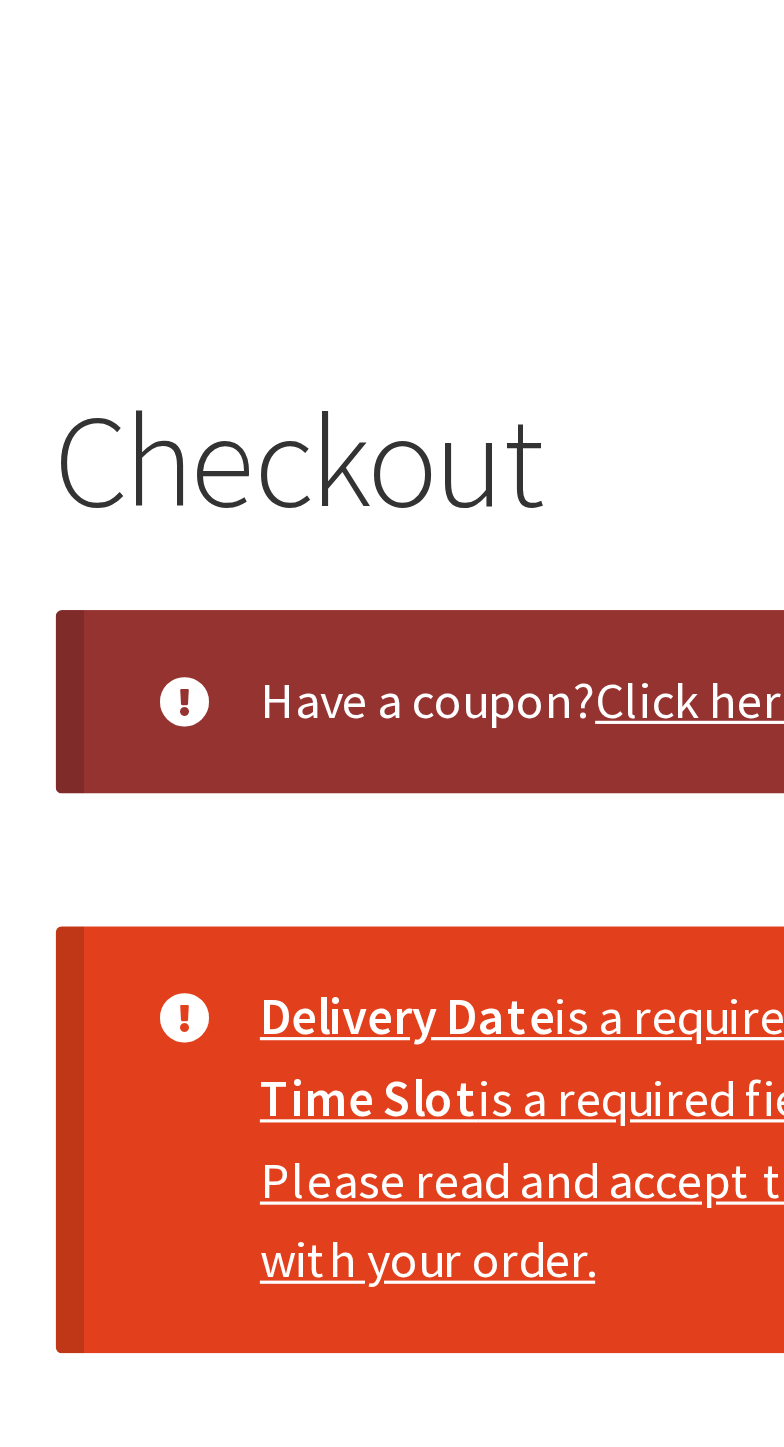 scroll, scrollTop: 322, scrollLeft: 0, axis: vertical 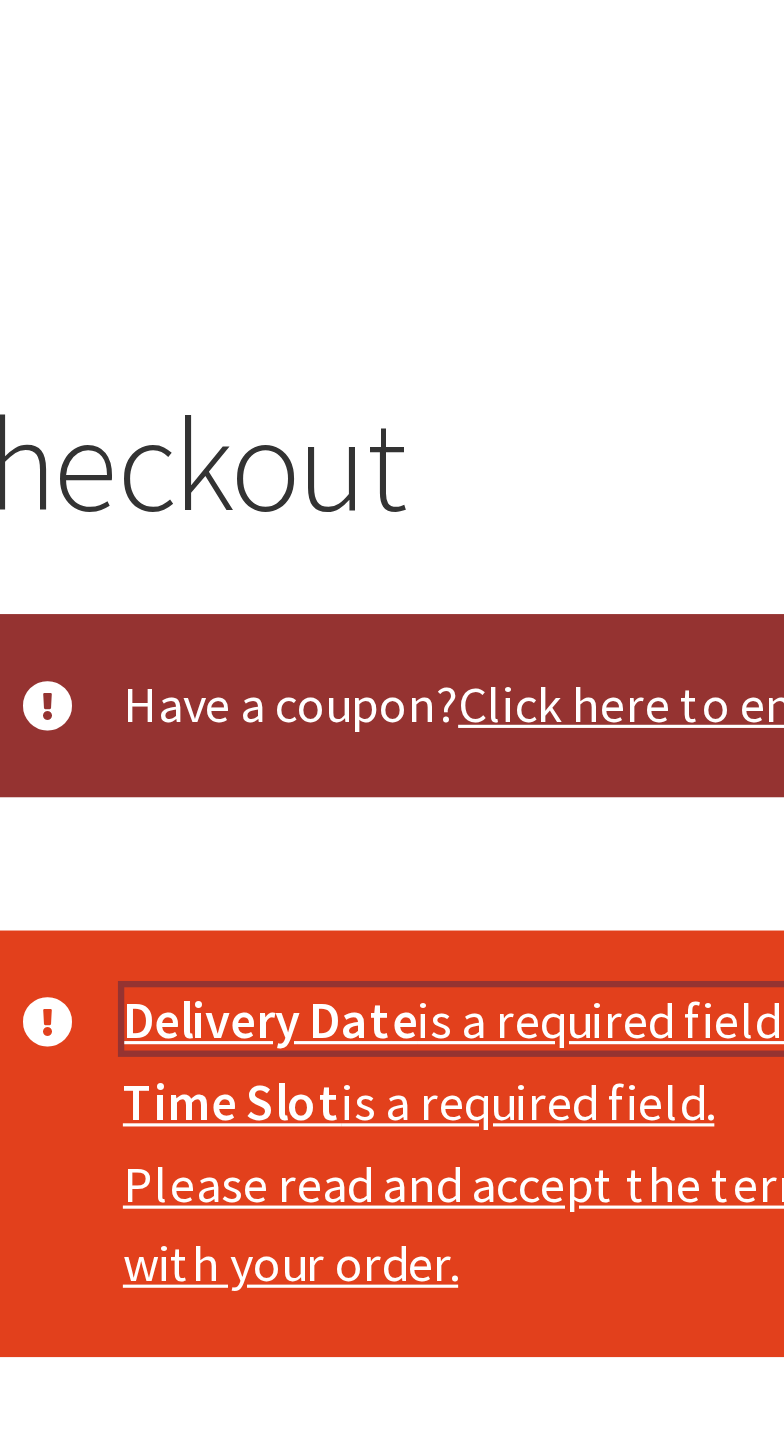 click on "Delivery Date  is a required field." at bounding box center [395, 322] 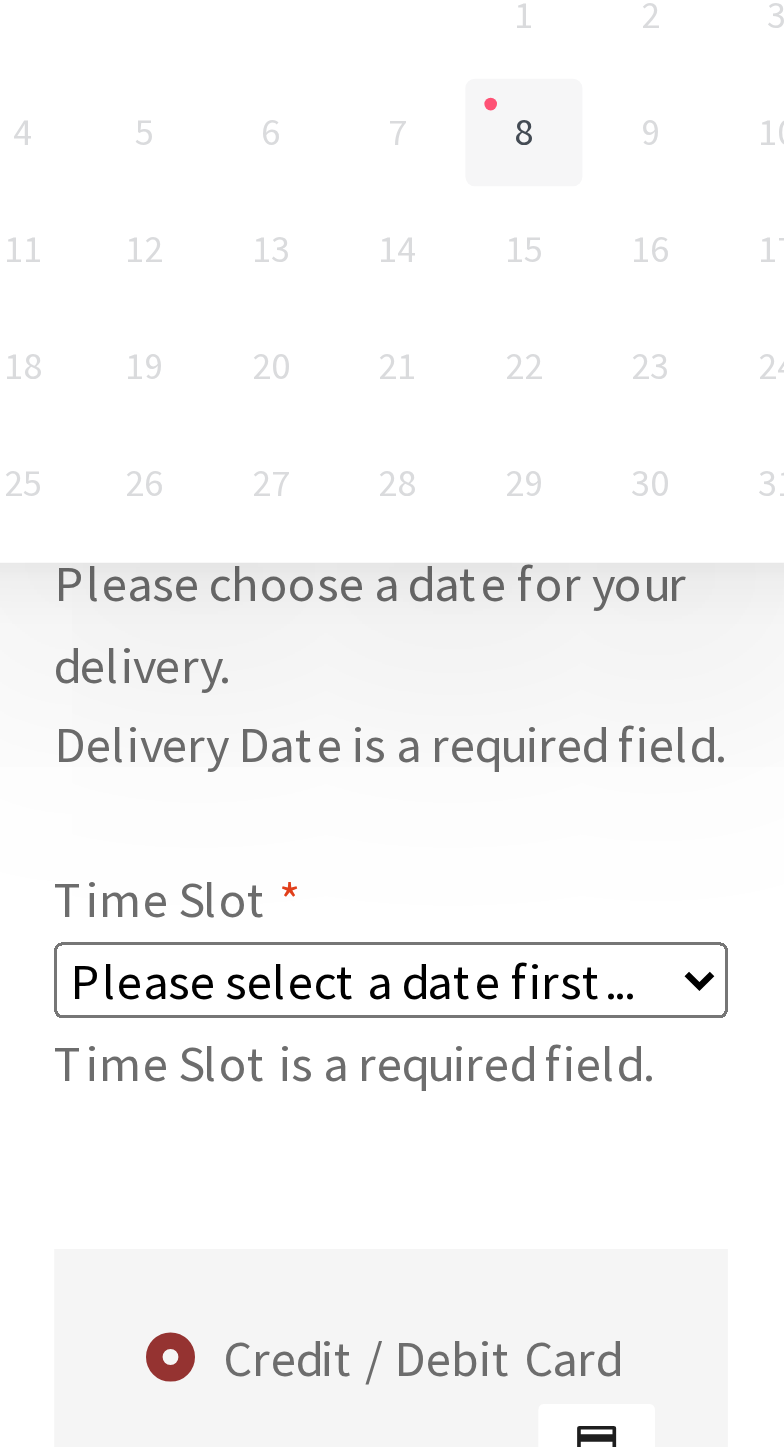 scroll, scrollTop: 1585, scrollLeft: 0, axis: vertical 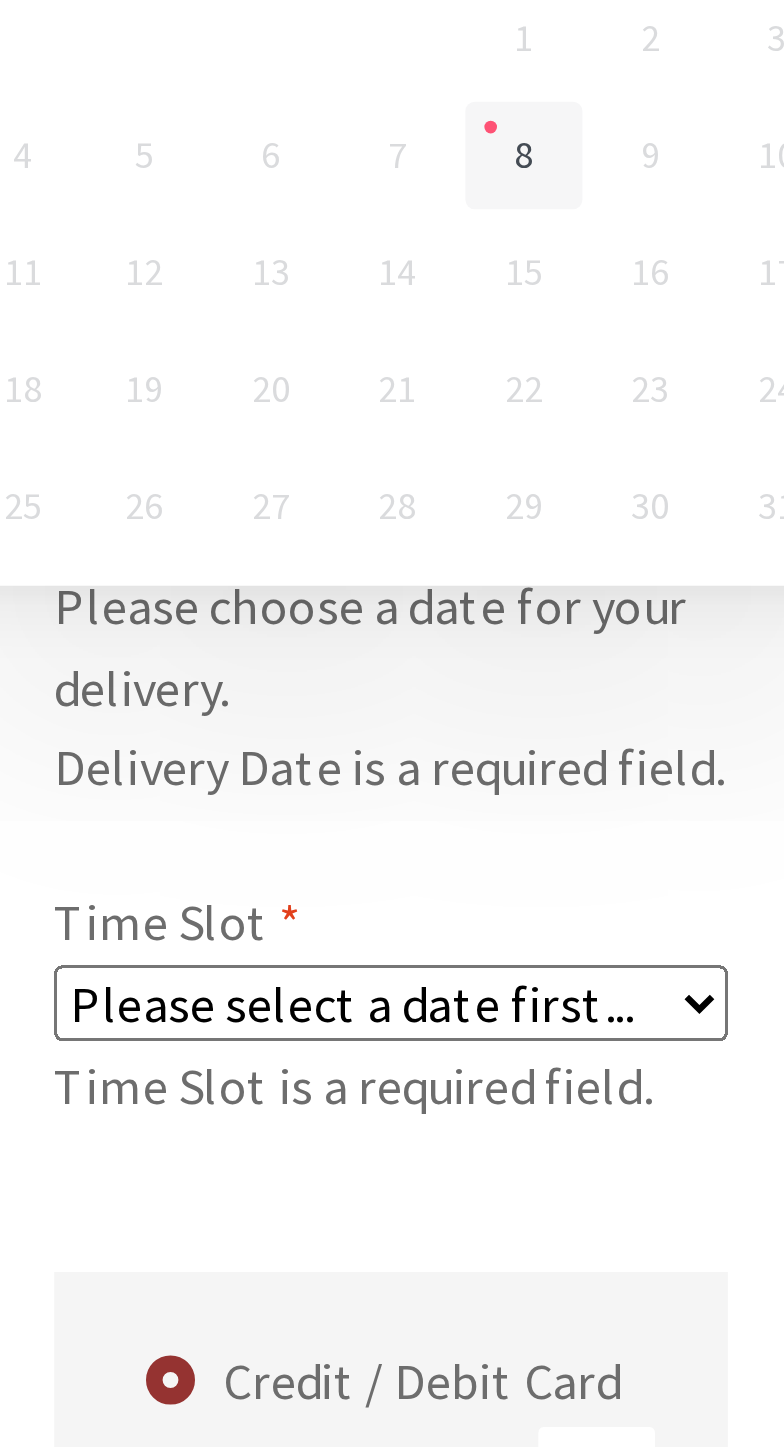 click on "Delivery Date   *" at bounding box center (635, 962) 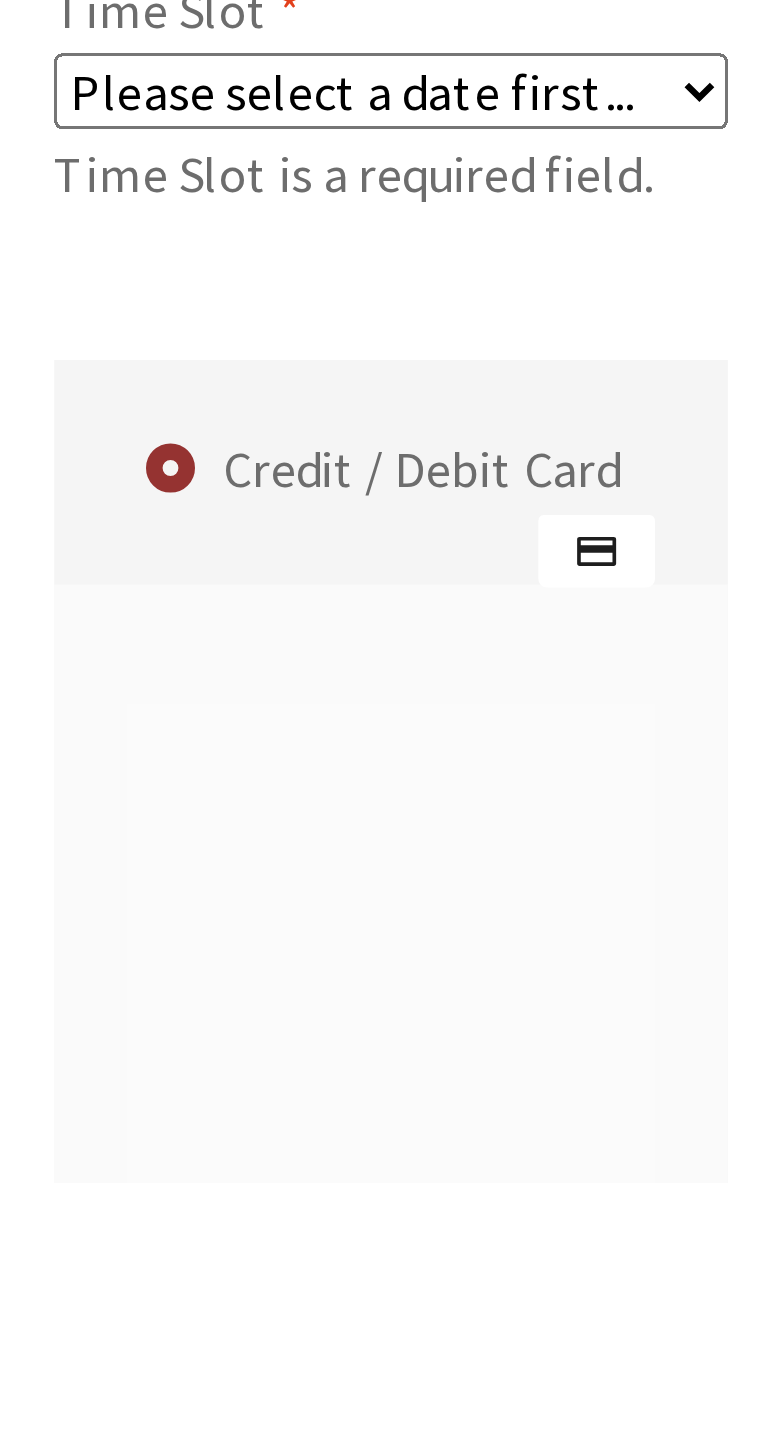 scroll, scrollTop: 1620, scrollLeft: 0, axis: vertical 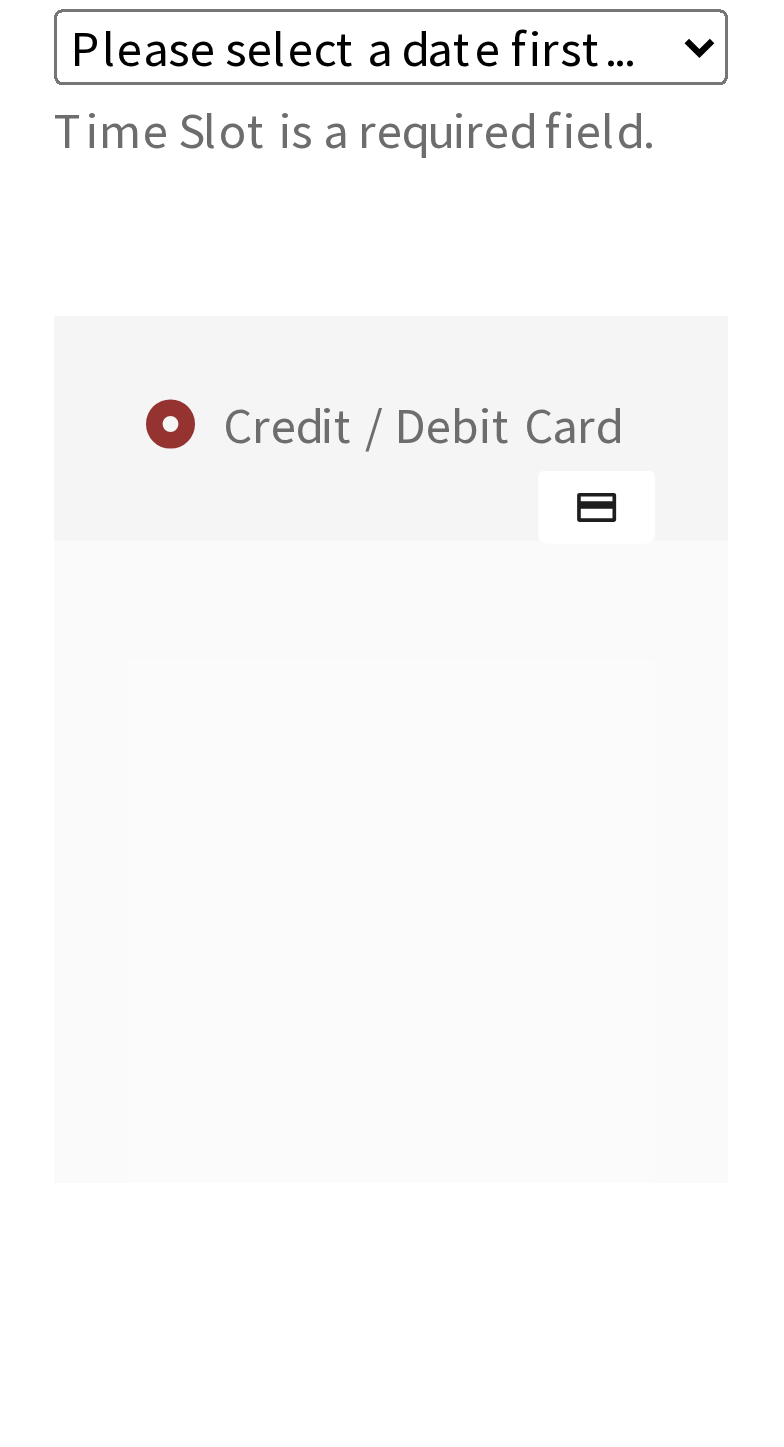 click on "Credit / Debit Card" at bounding box center (638, 1208) 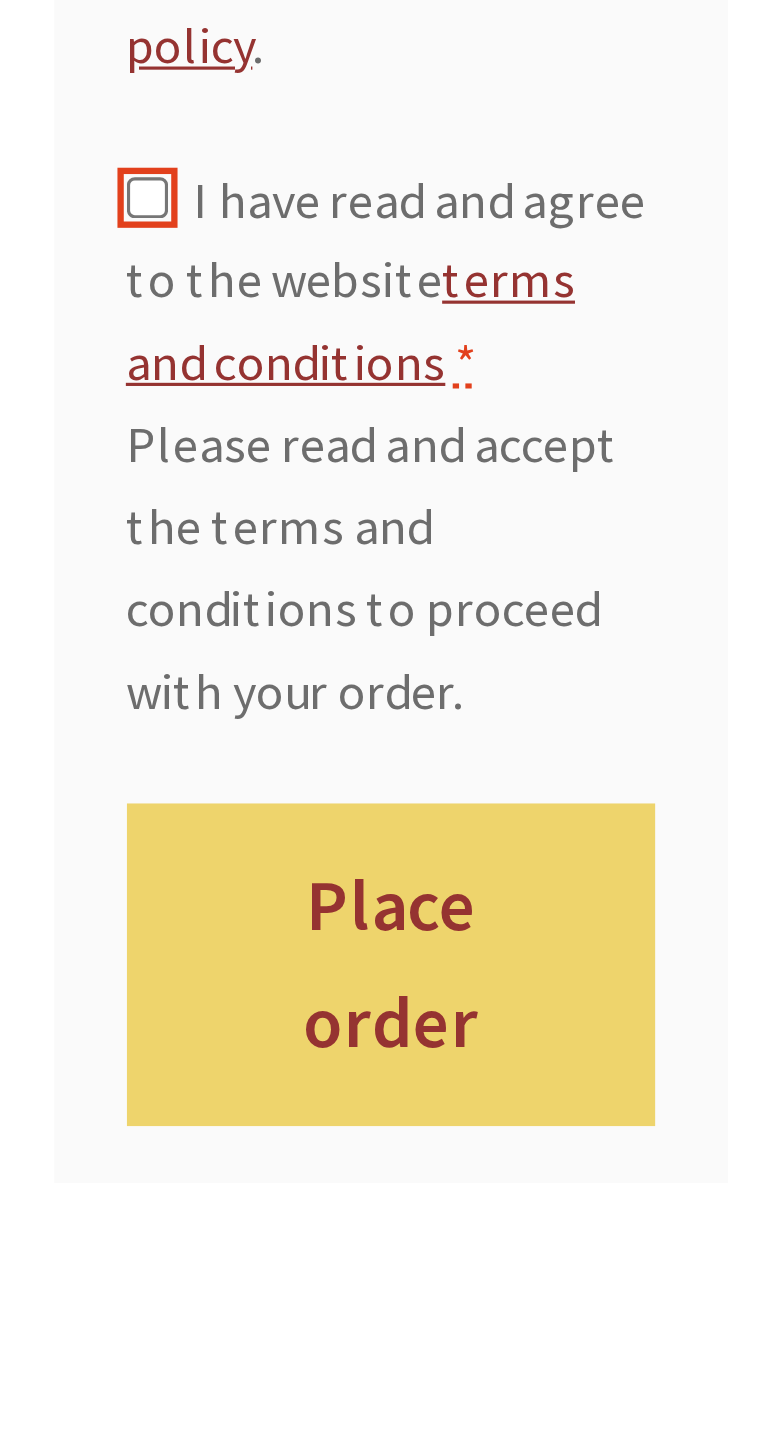 scroll, scrollTop: 2700, scrollLeft: 0, axis: vertical 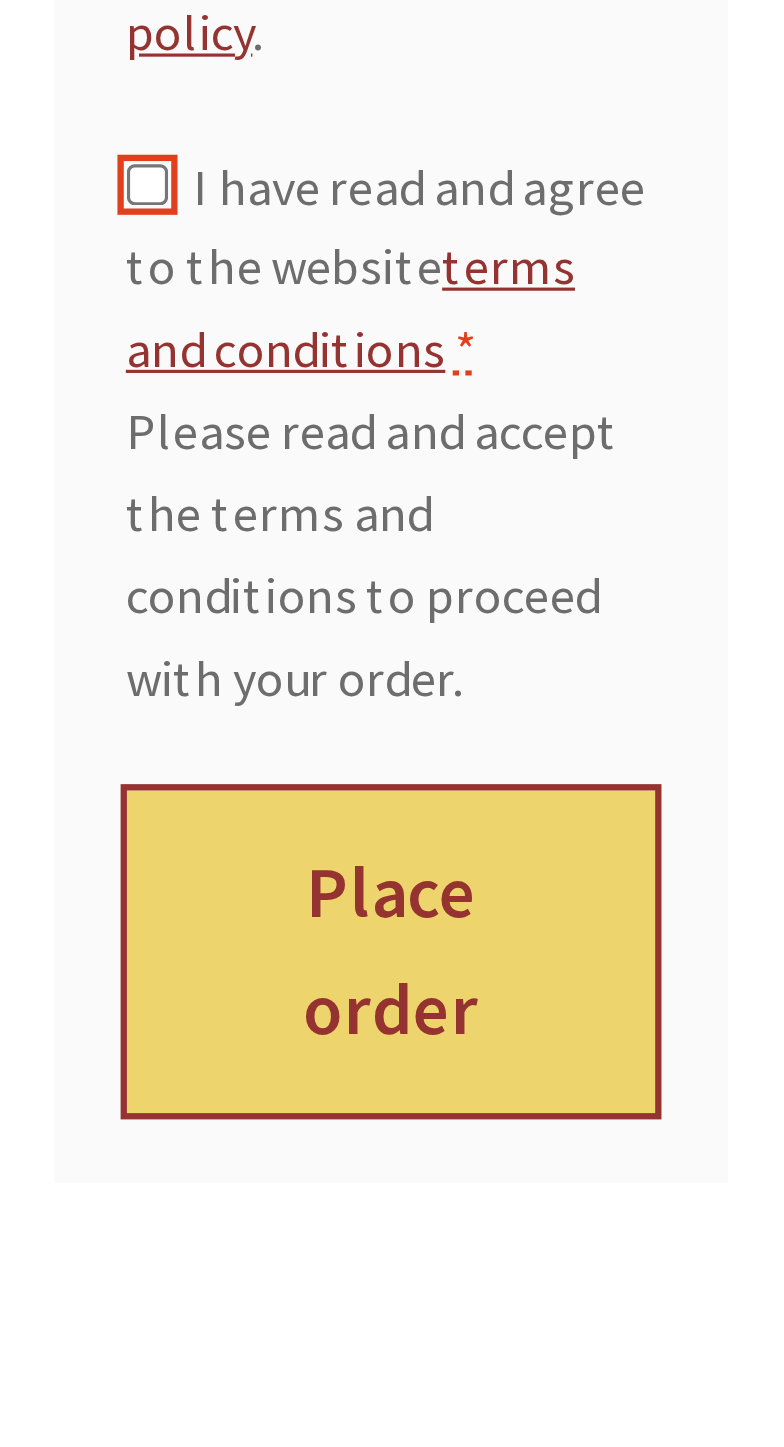 click on "Place order" at bounding box center (636, 1373) 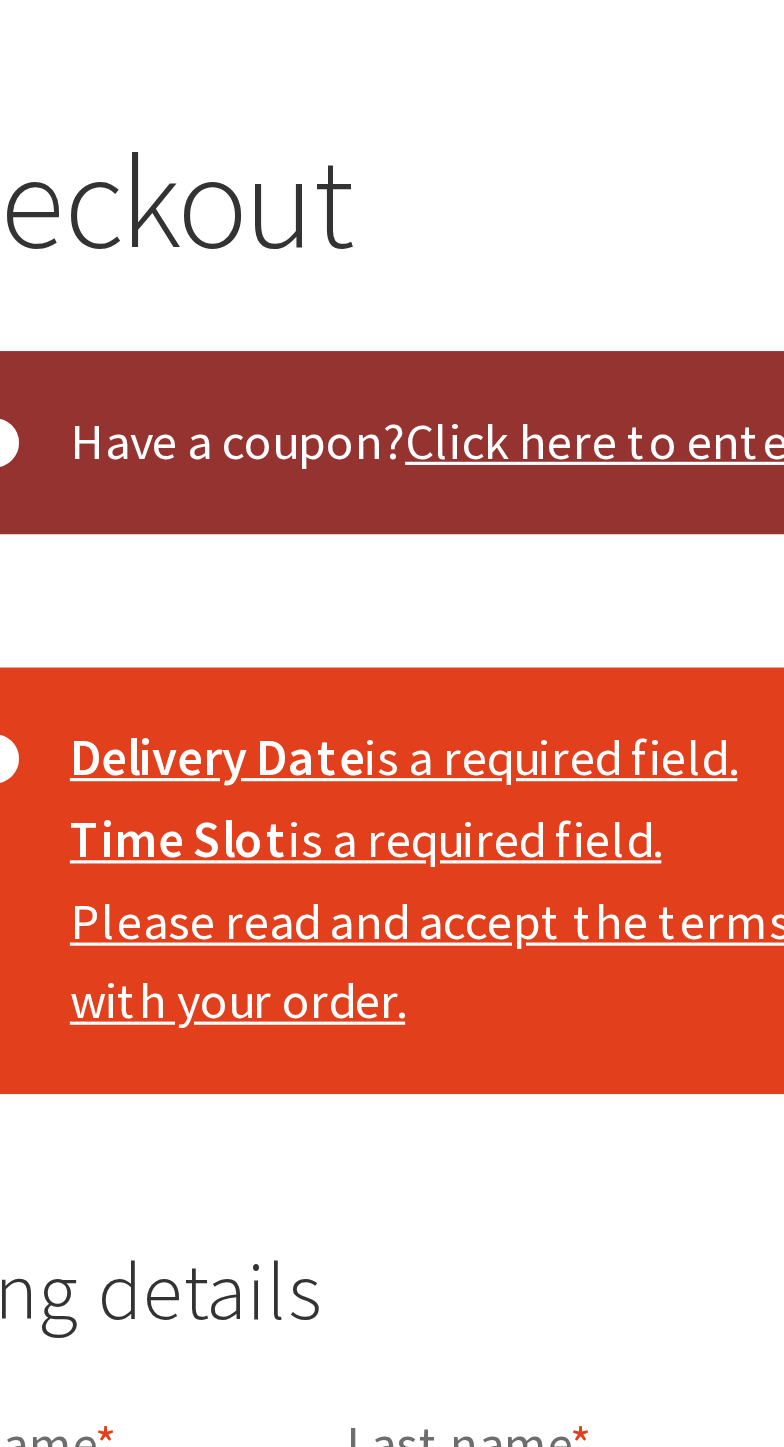 scroll, scrollTop: 403, scrollLeft: 0, axis: vertical 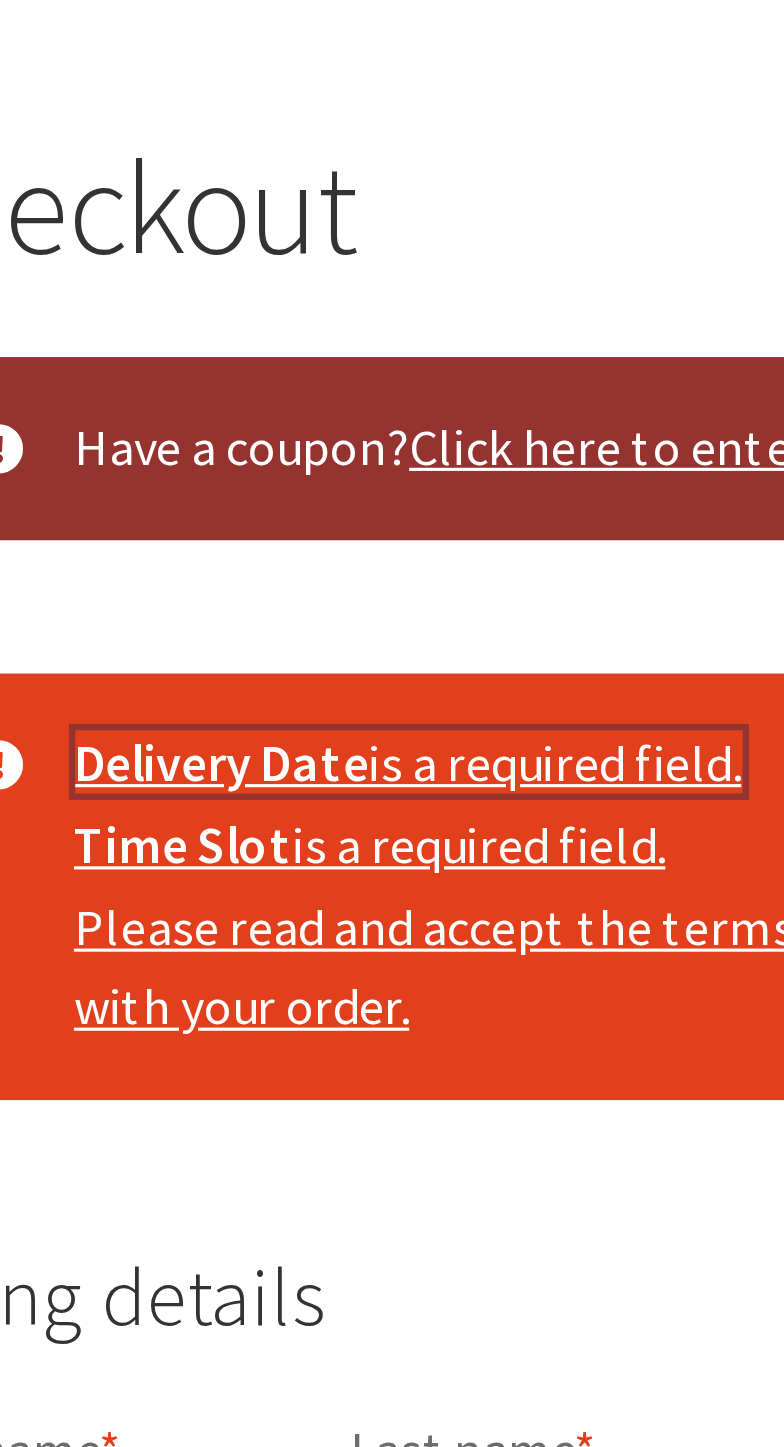 click on "Delivery Date  is a required field." at bounding box center [395, 241] 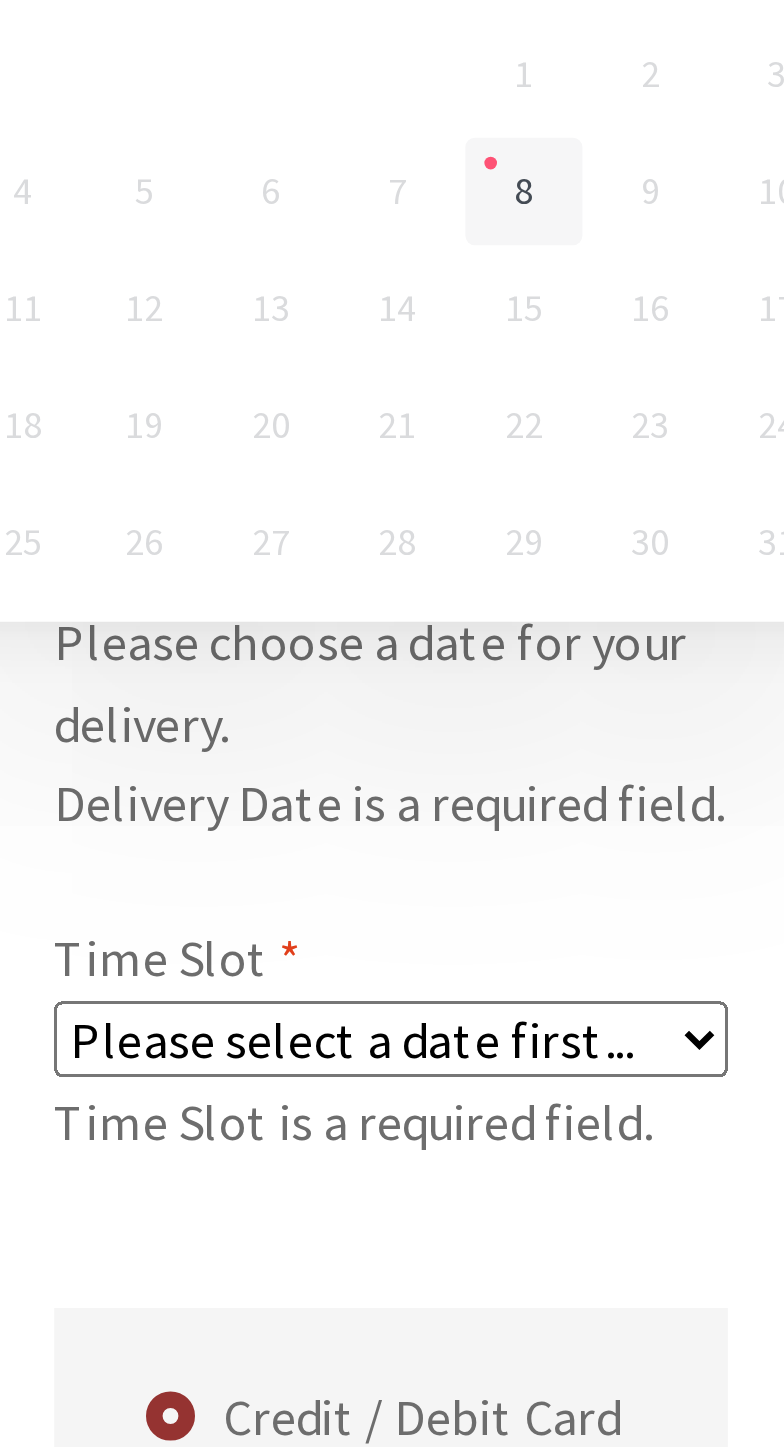 scroll, scrollTop: 1585, scrollLeft: 0, axis: vertical 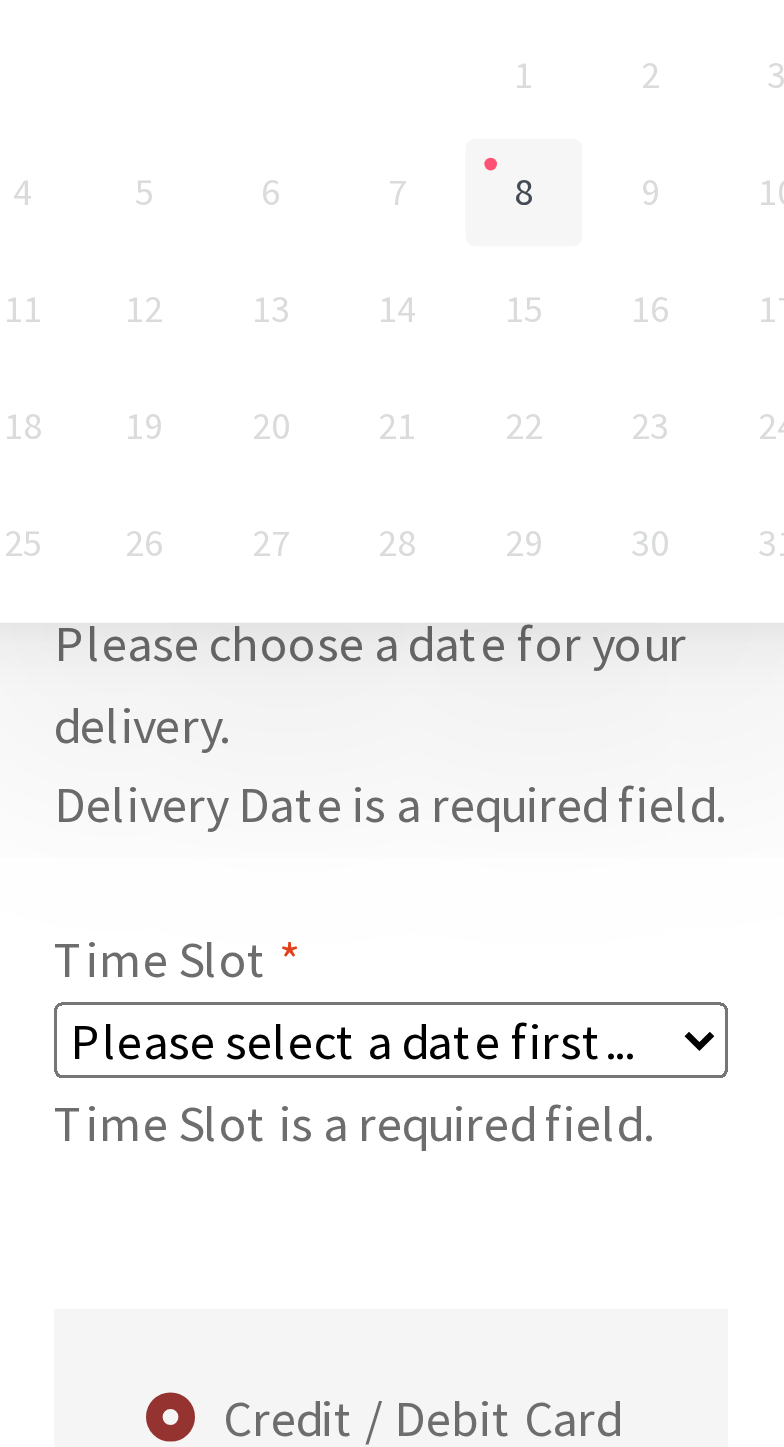 click on "Delivery Date   *" at bounding box center (635, 962) 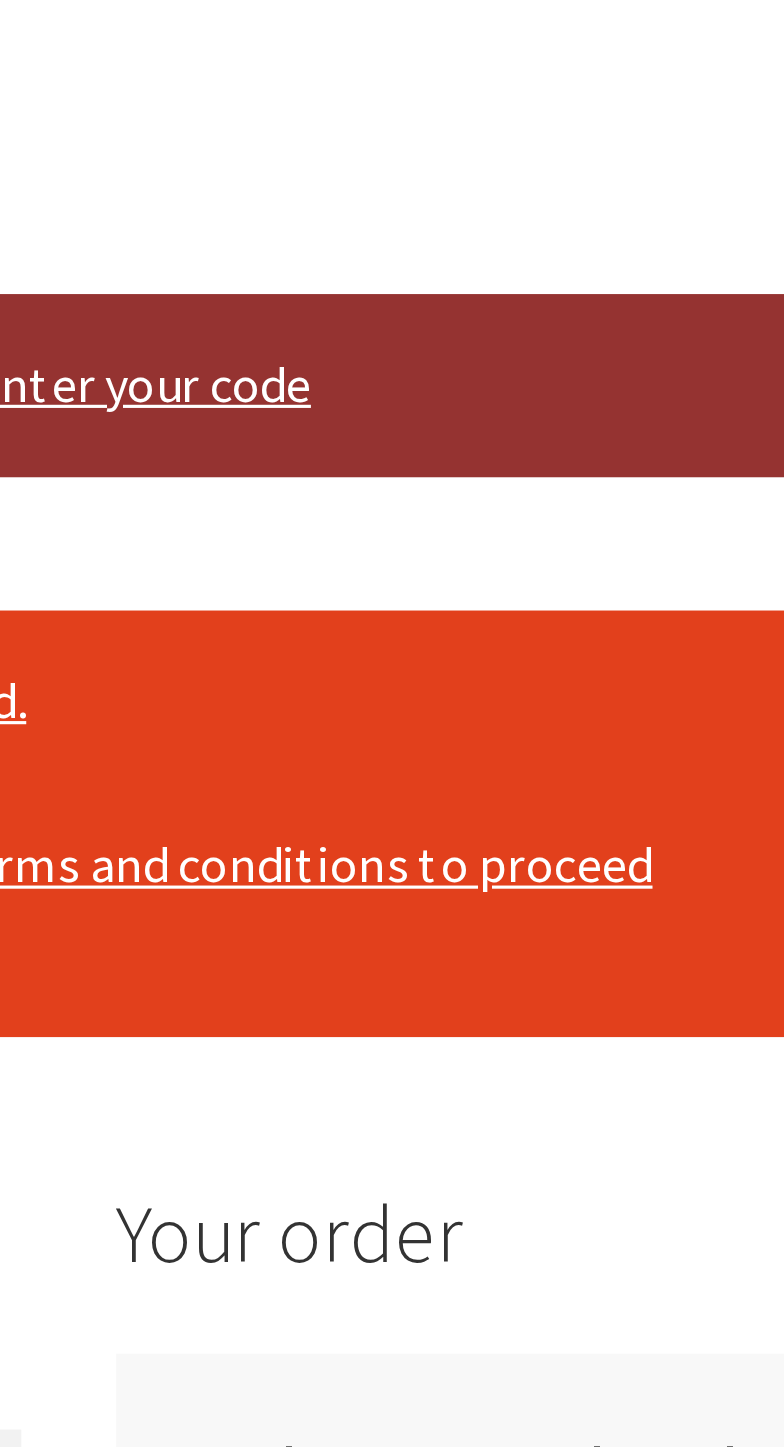 scroll, scrollTop: 421, scrollLeft: 0, axis: vertical 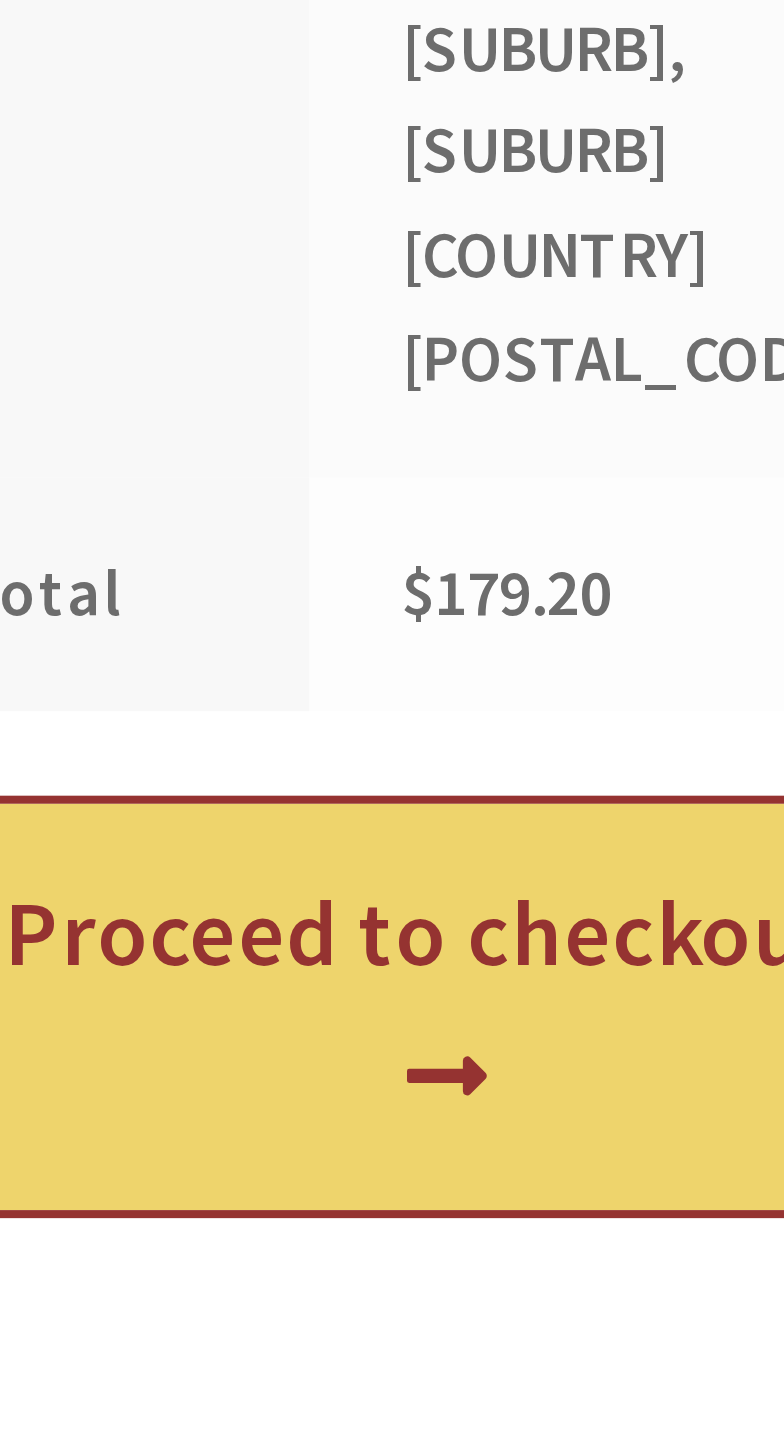 click on "Proceed to checkout" at bounding box center (605, 1314) 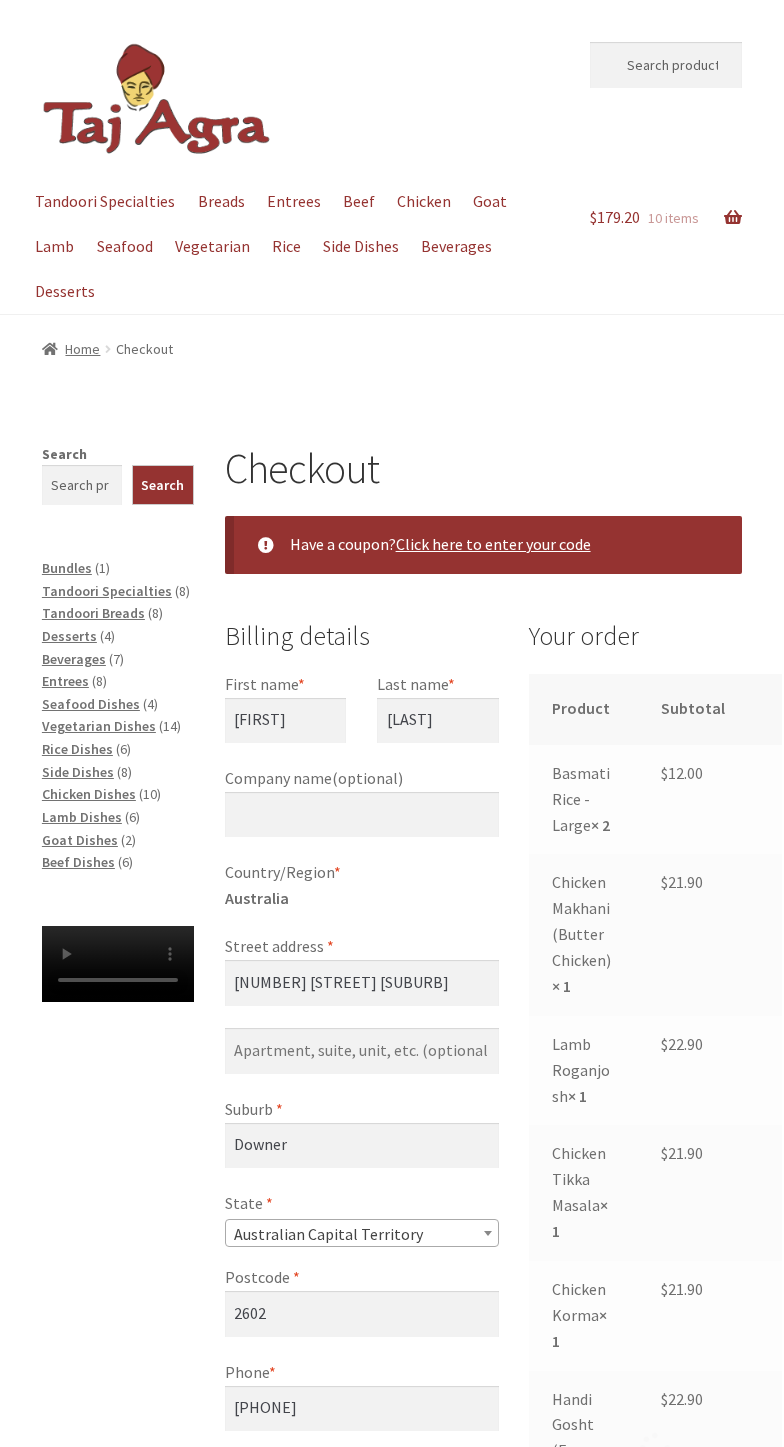 select on "ACT" 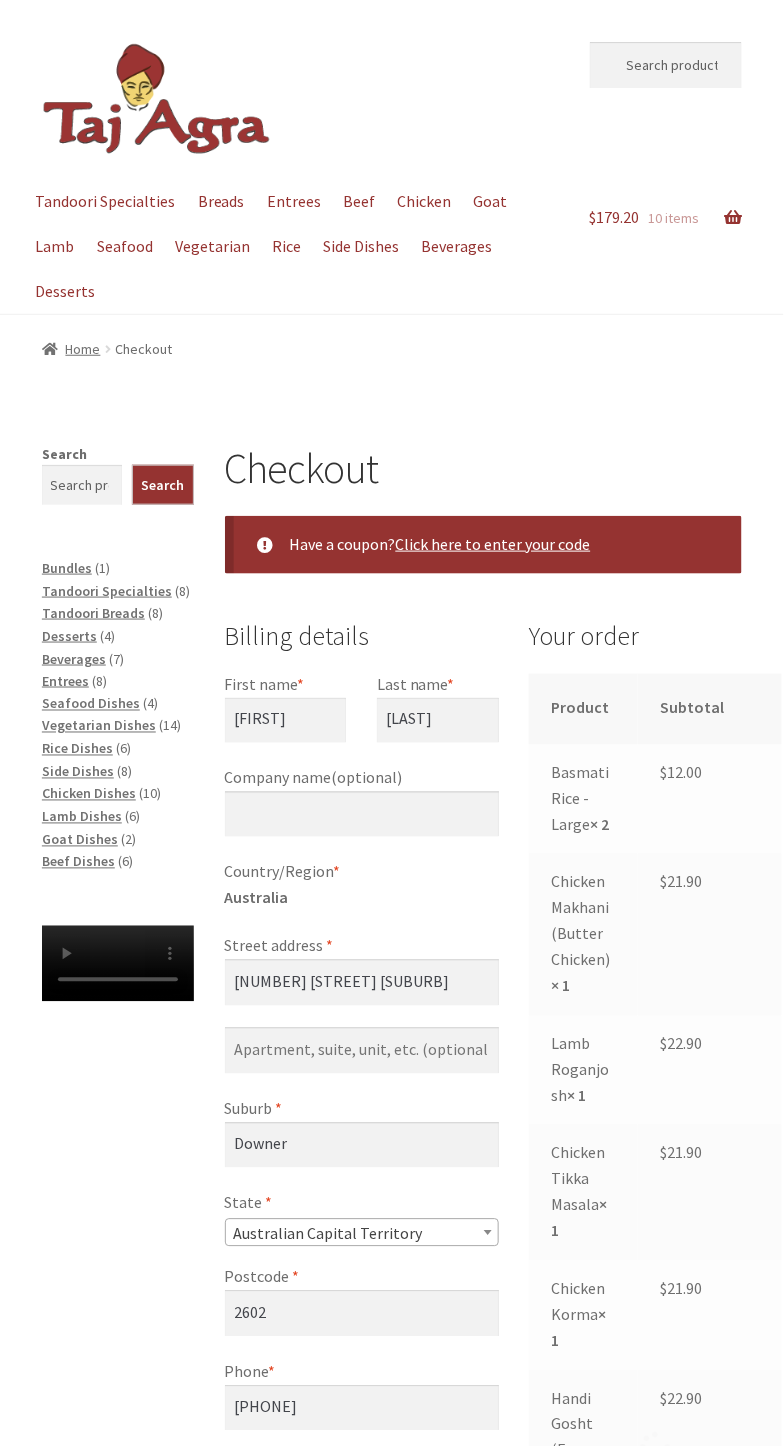 scroll, scrollTop: 0, scrollLeft: 0, axis: both 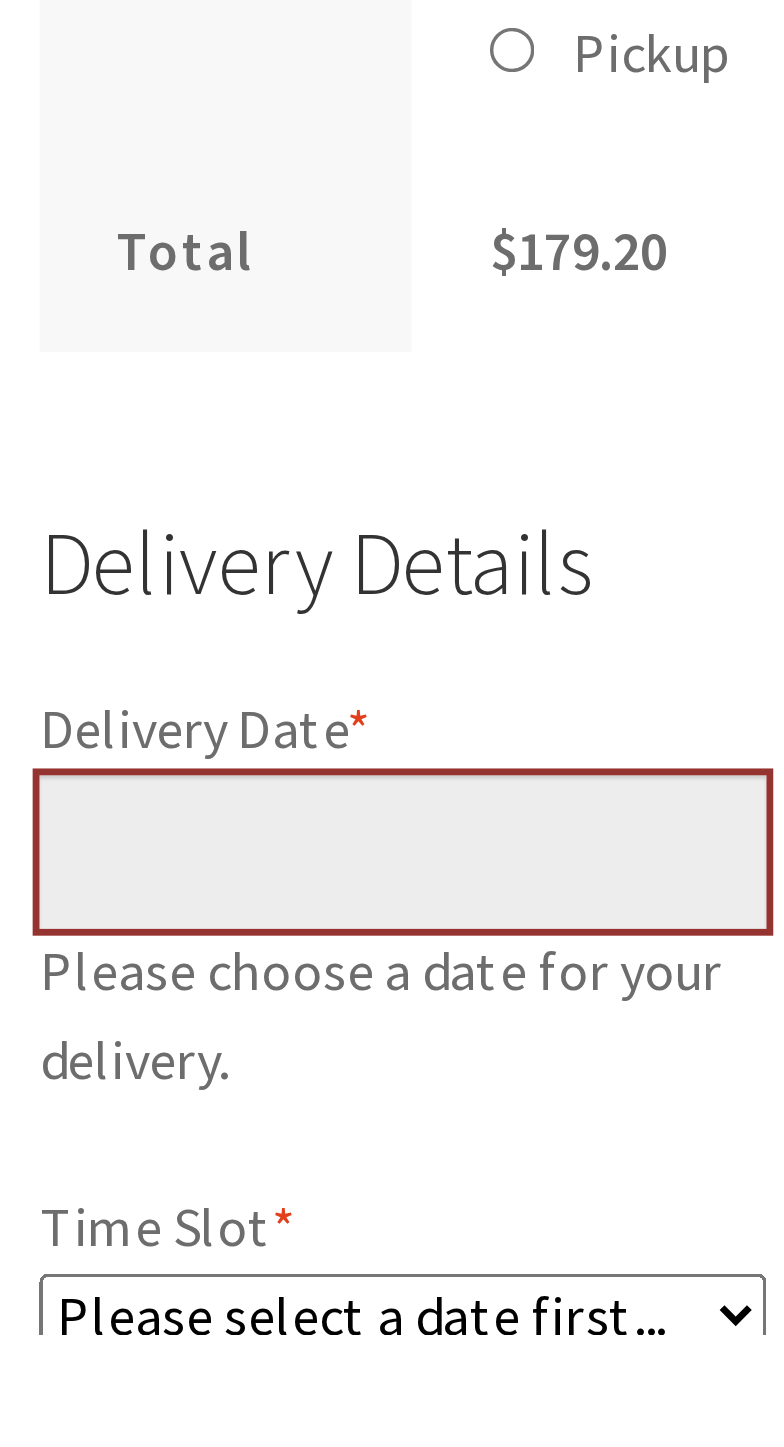 click on "Delivery Date  *" at bounding box center (635, 1306) 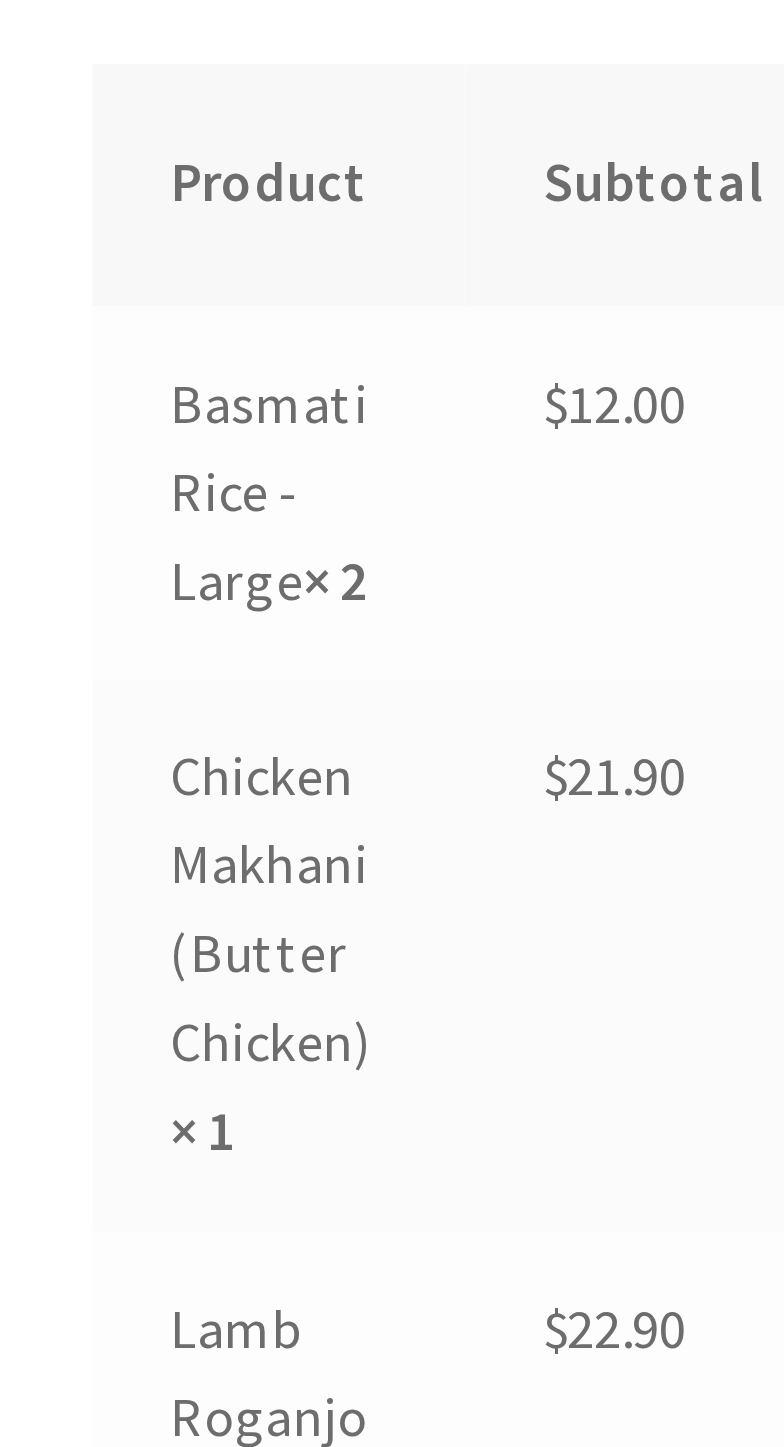 scroll, scrollTop: 648, scrollLeft: 0, axis: vertical 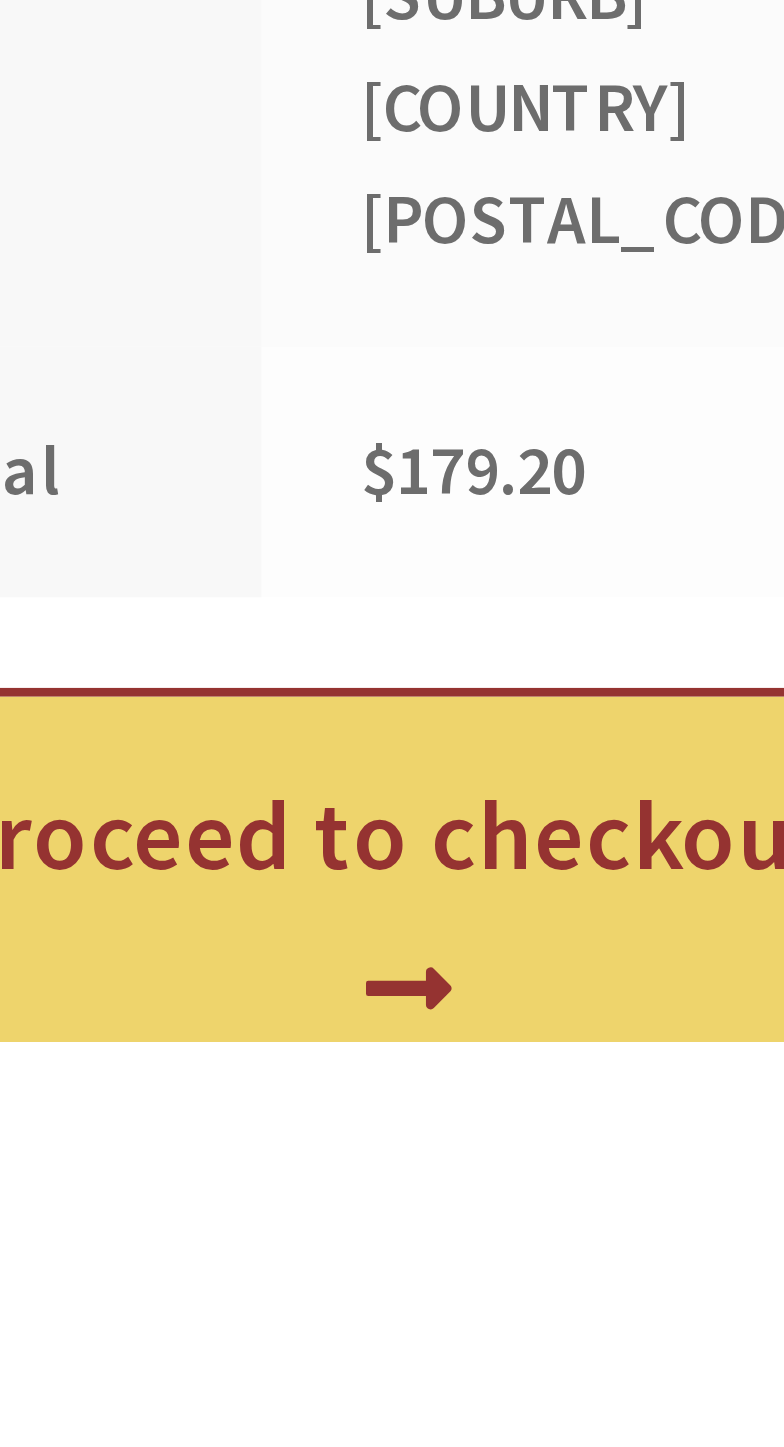 click on "Proceed to checkout" at bounding box center [605, 1417] 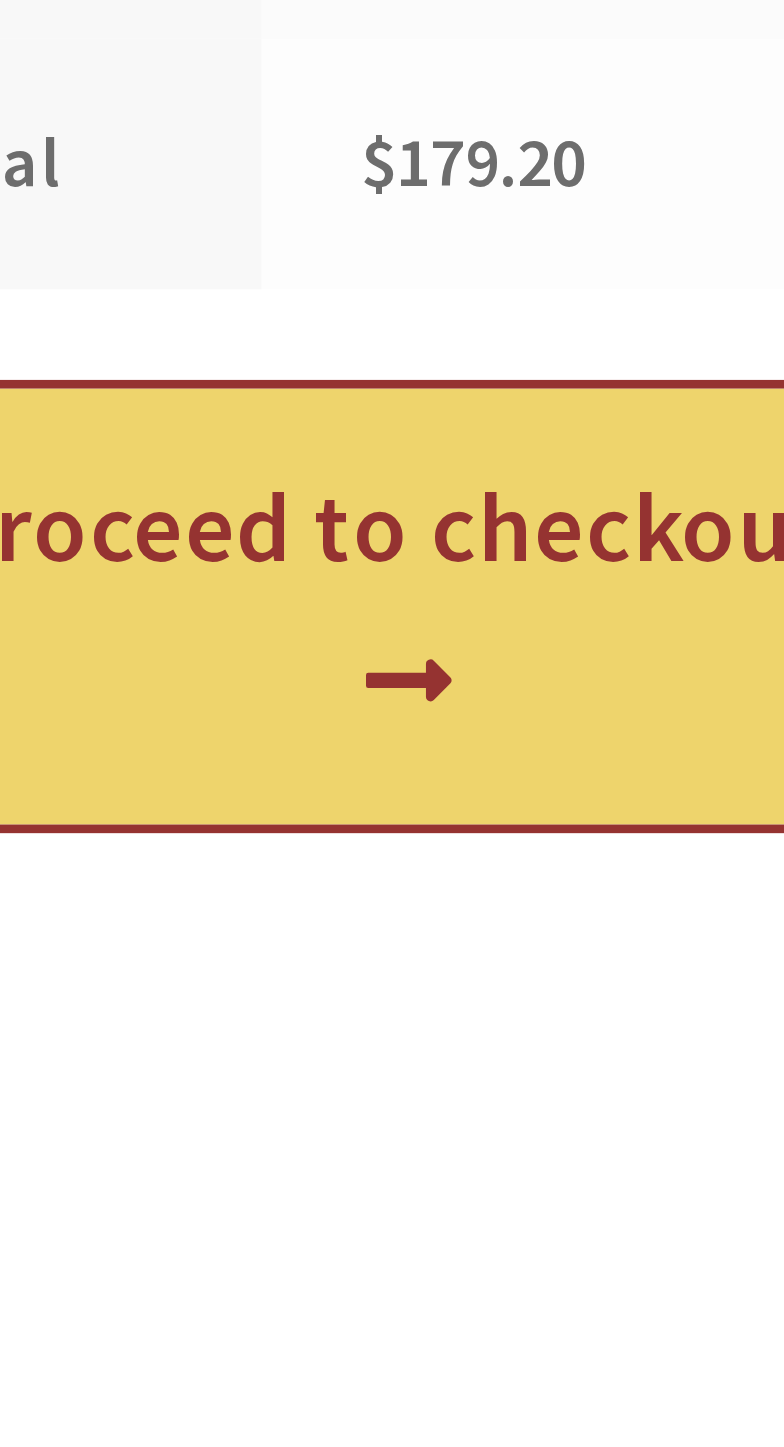 scroll, scrollTop: 1054, scrollLeft: 0, axis: vertical 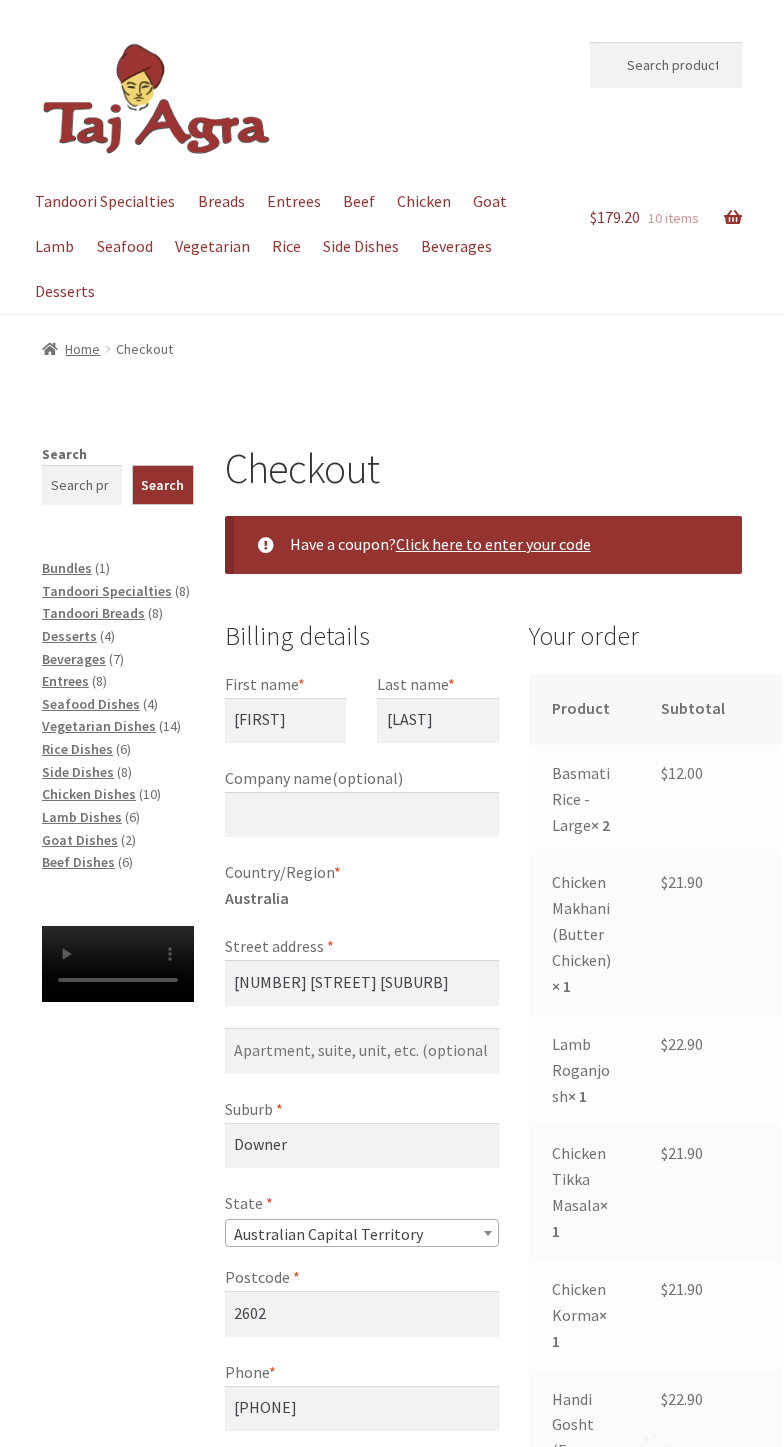 select on "ACT" 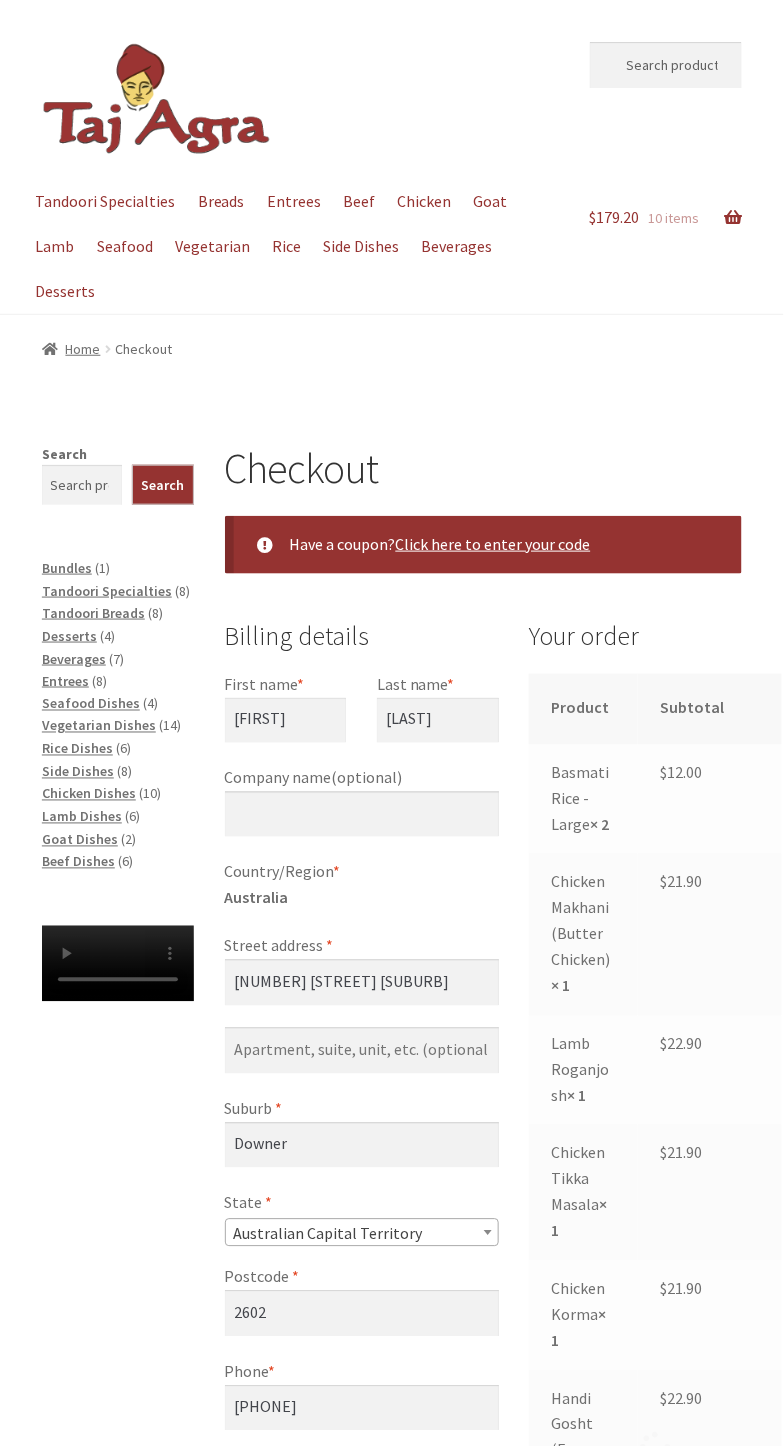 scroll, scrollTop: 0, scrollLeft: 0, axis: both 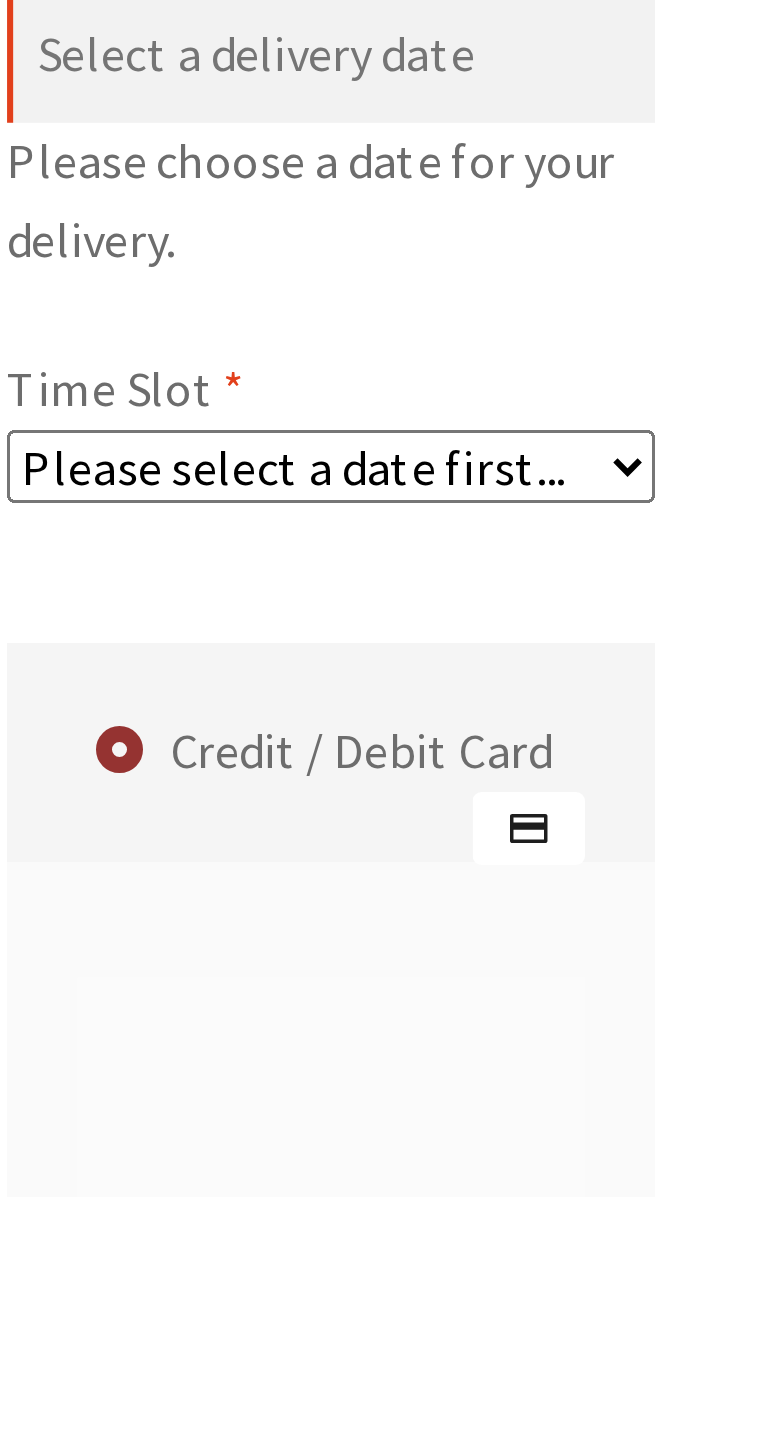 click at bounding box center [700, 1326] 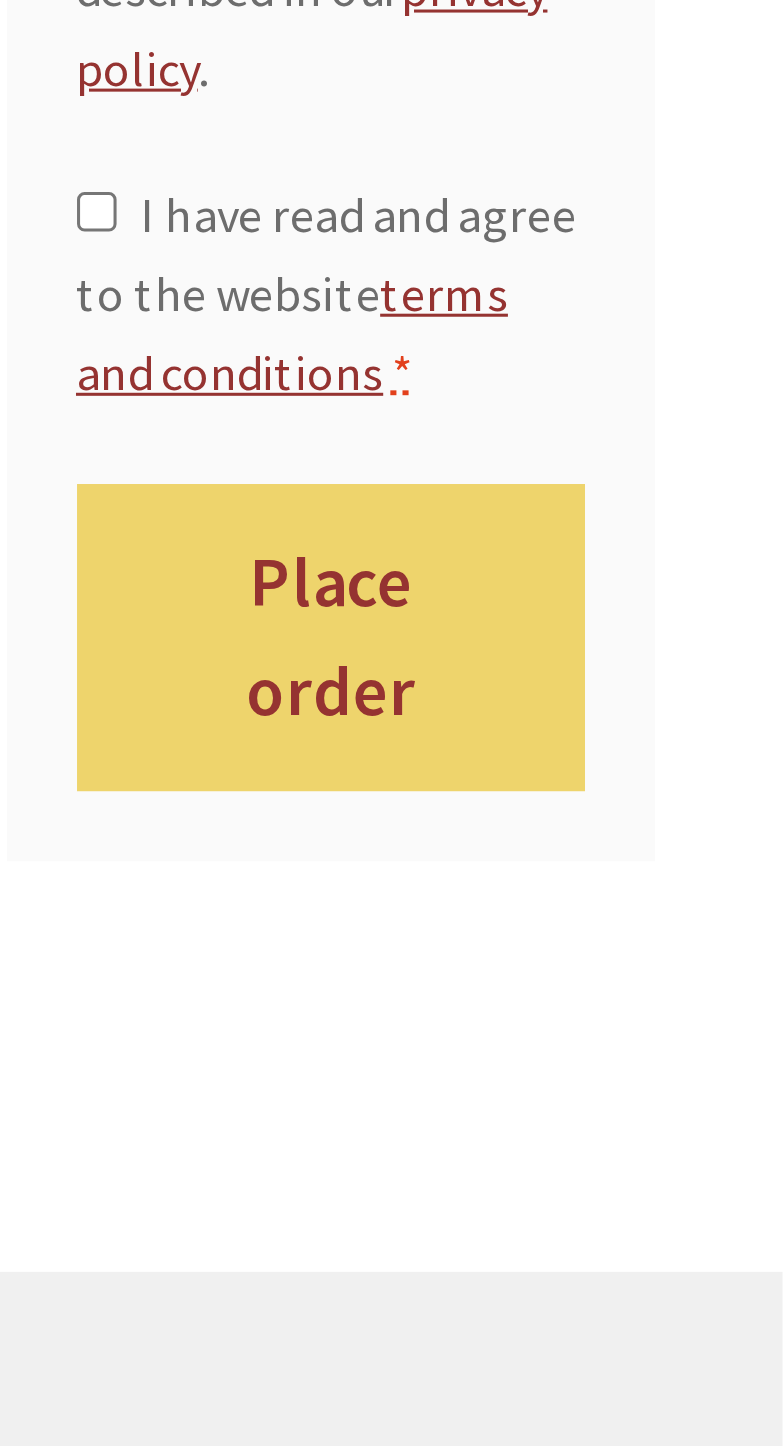 scroll, scrollTop: 2561, scrollLeft: 0, axis: vertical 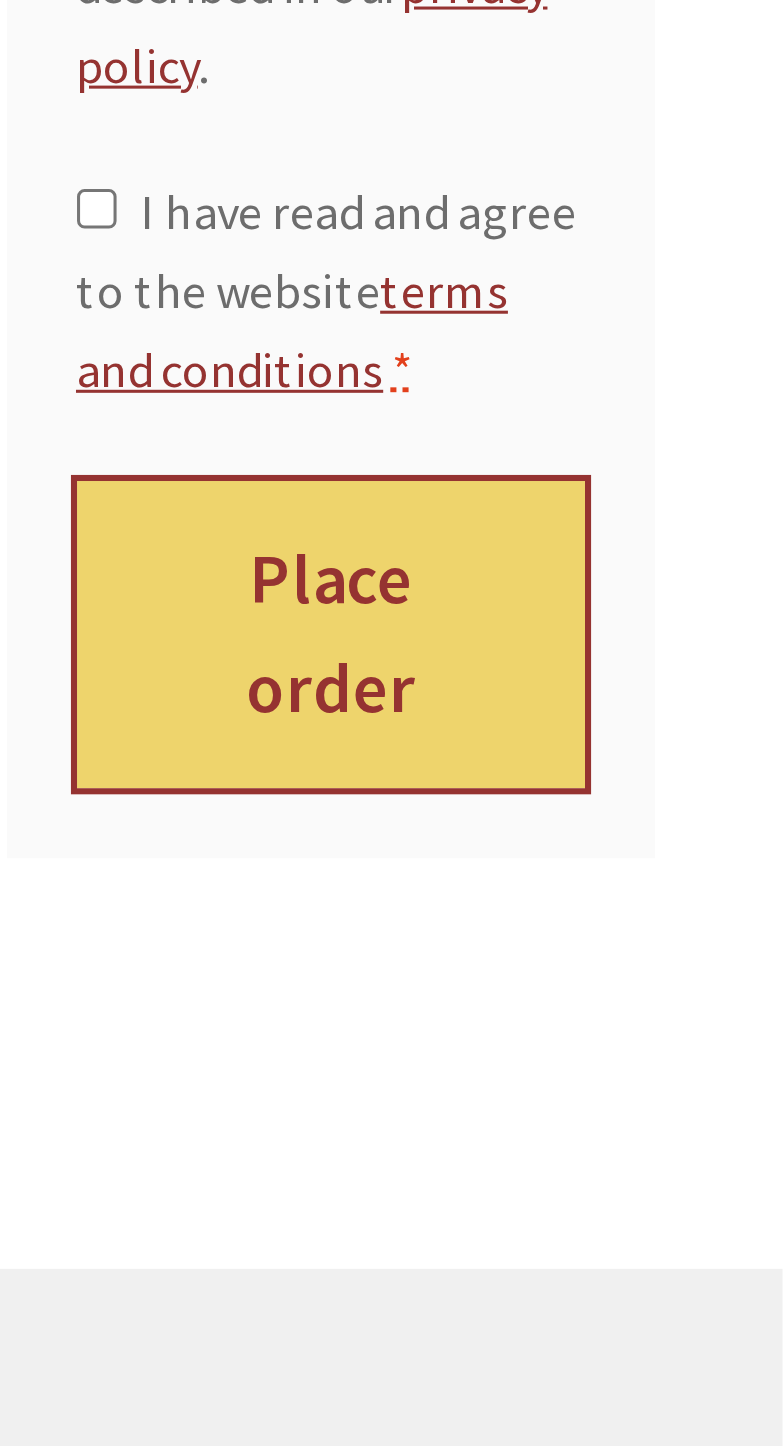 click on "Place order" at bounding box center (636, 1180) 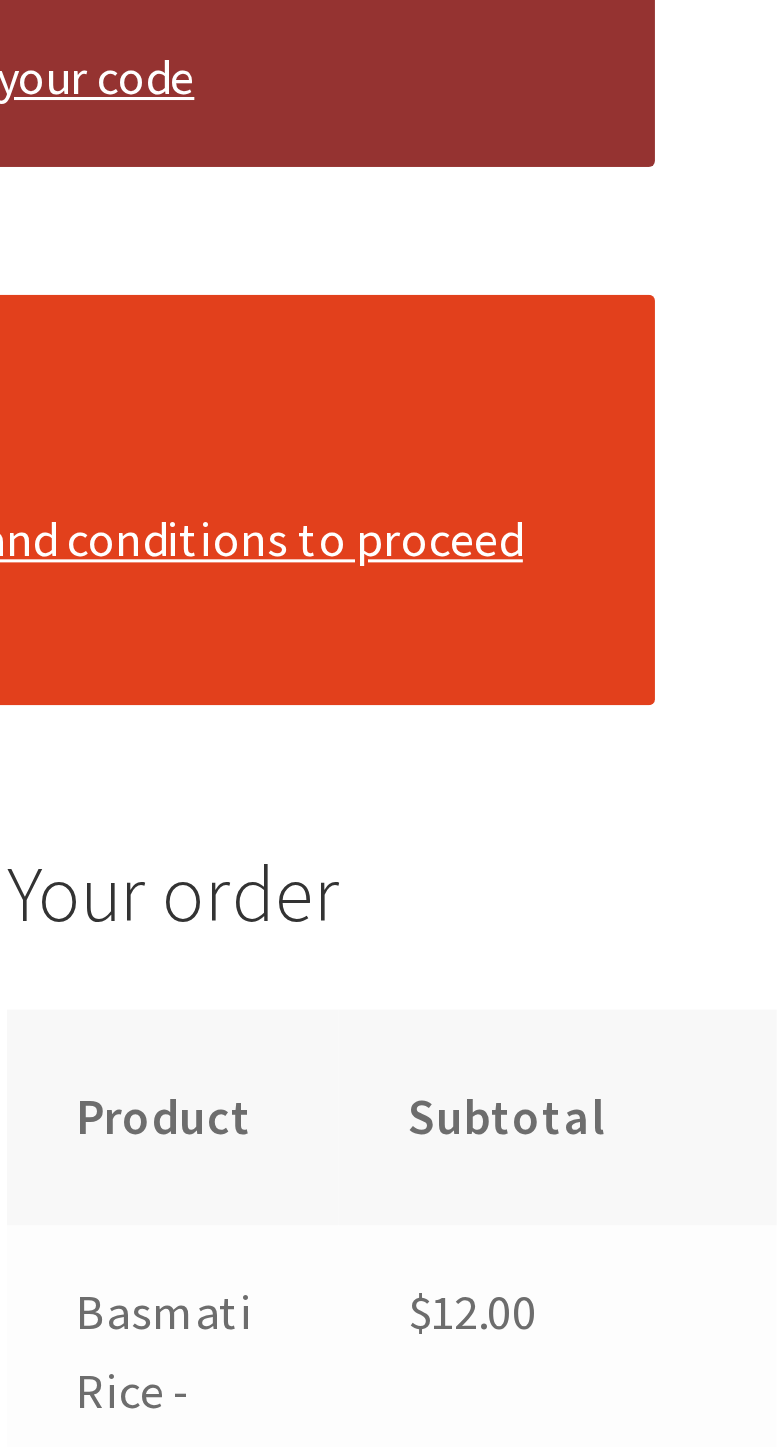 scroll, scrollTop: 515, scrollLeft: 0, axis: vertical 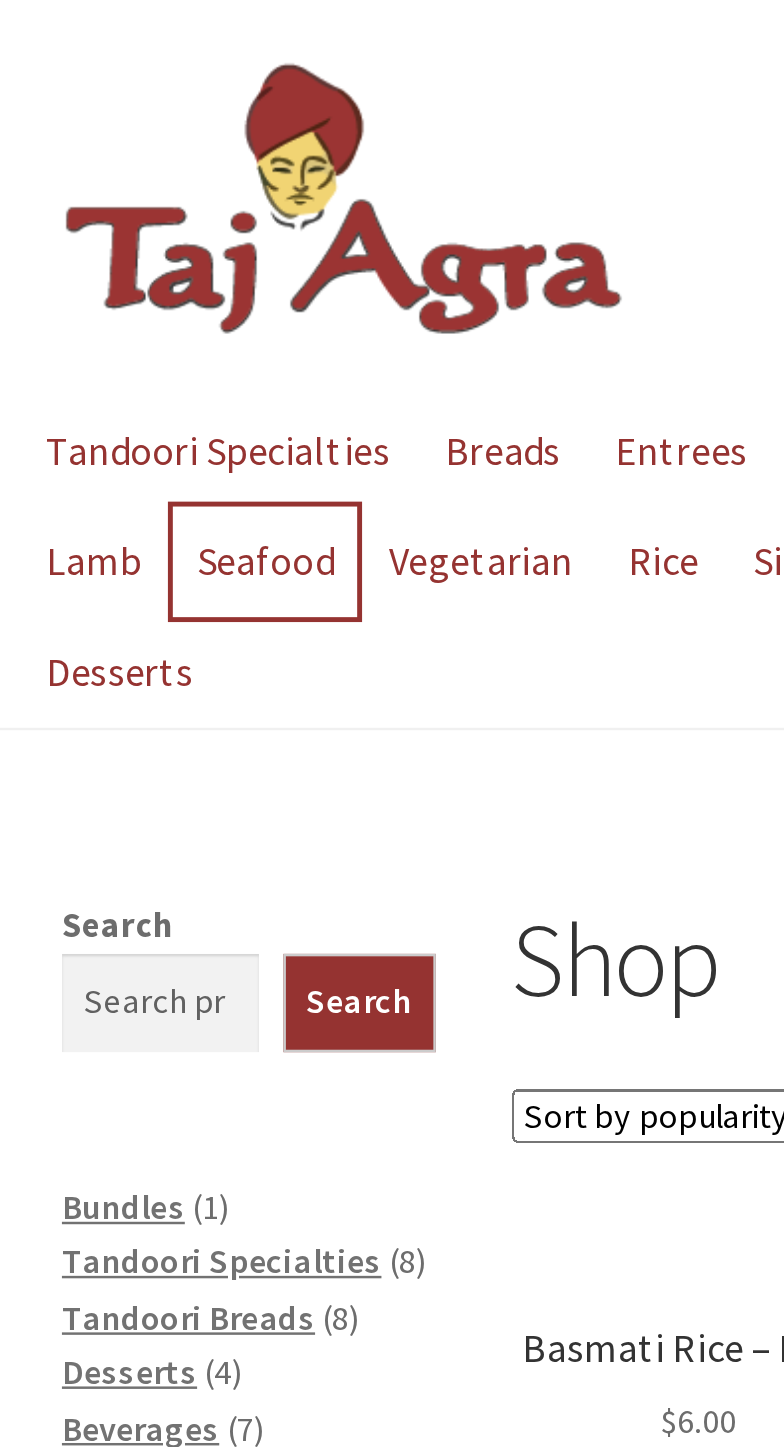 click on "Seafood" at bounding box center [124, 246] 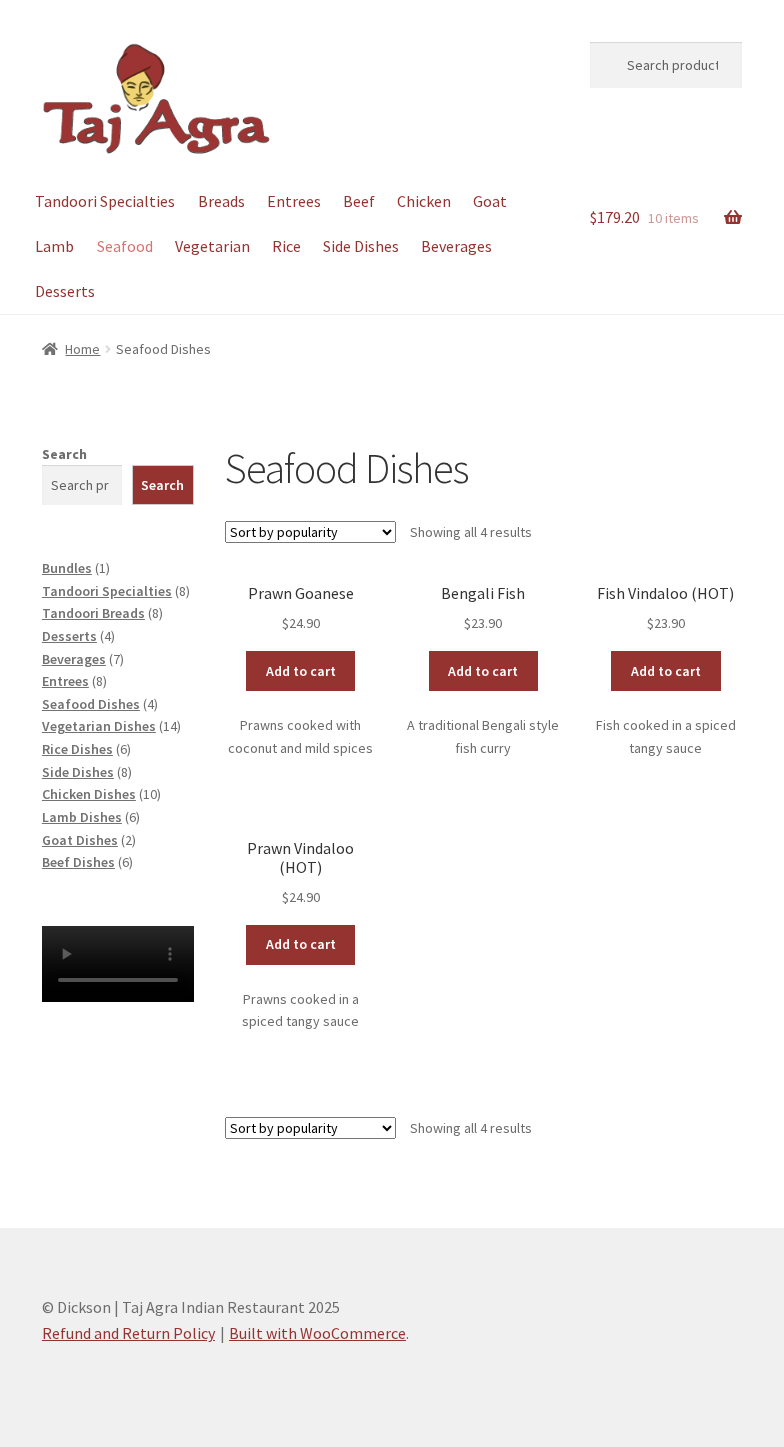 scroll, scrollTop: 0, scrollLeft: 0, axis: both 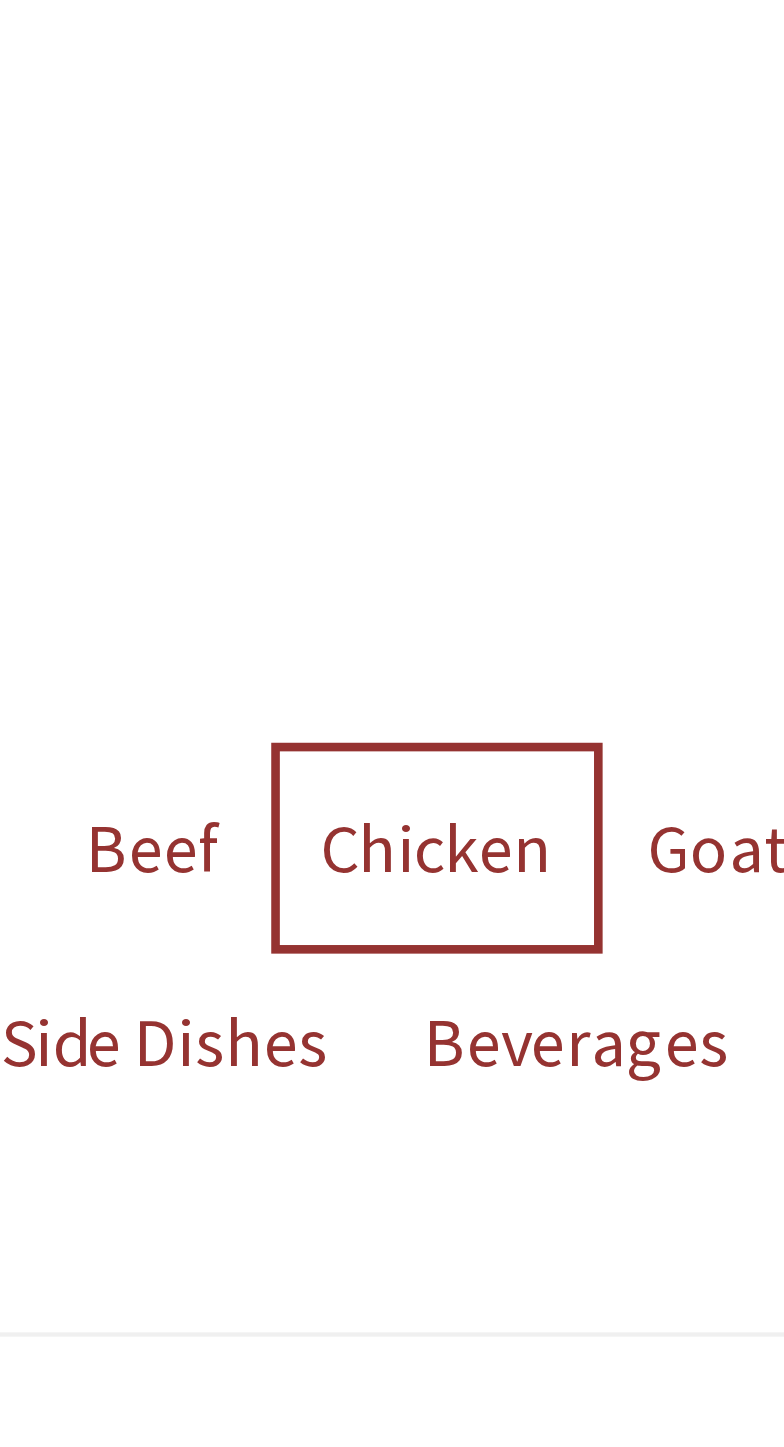 click on "Chicken" at bounding box center (424, 201) 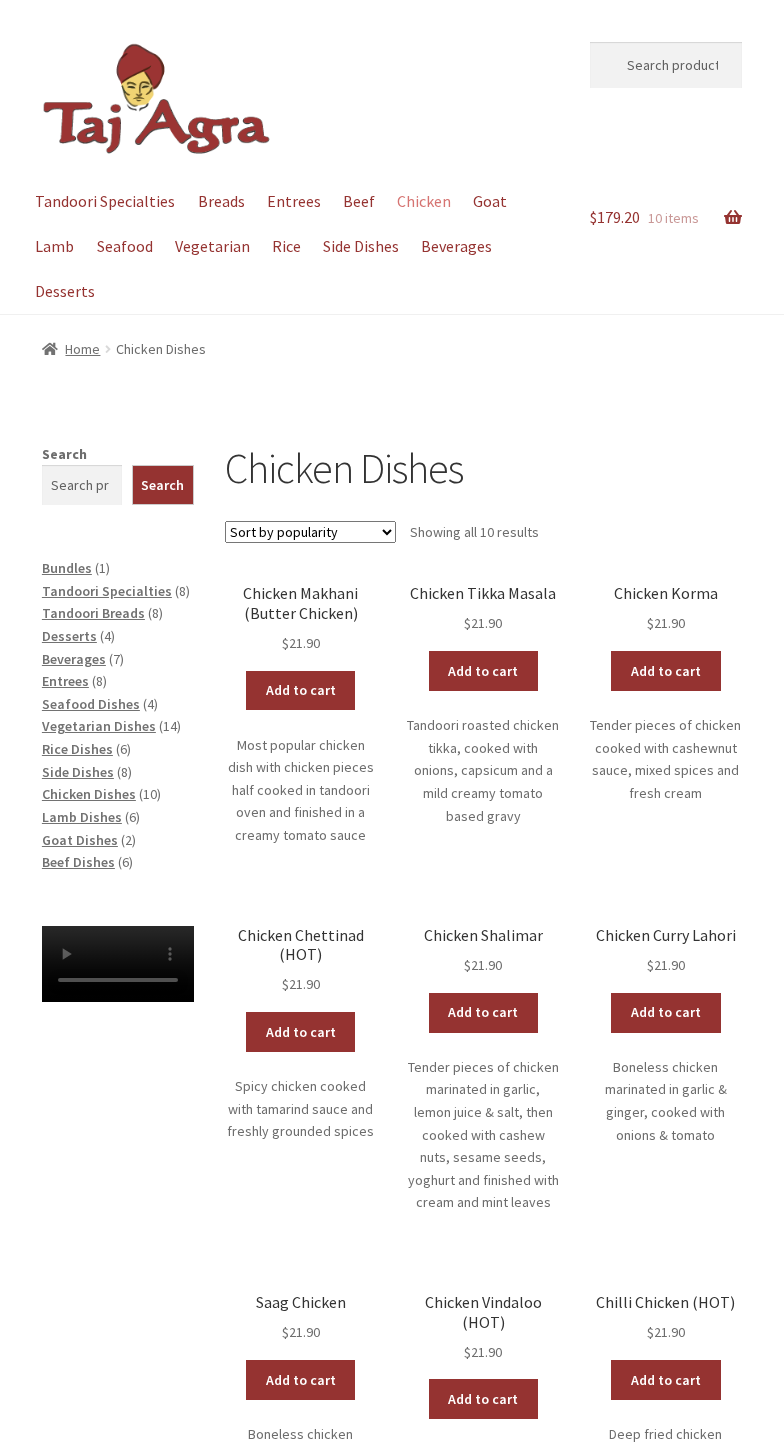scroll, scrollTop: 0, scrollLeft: 0, axis: both 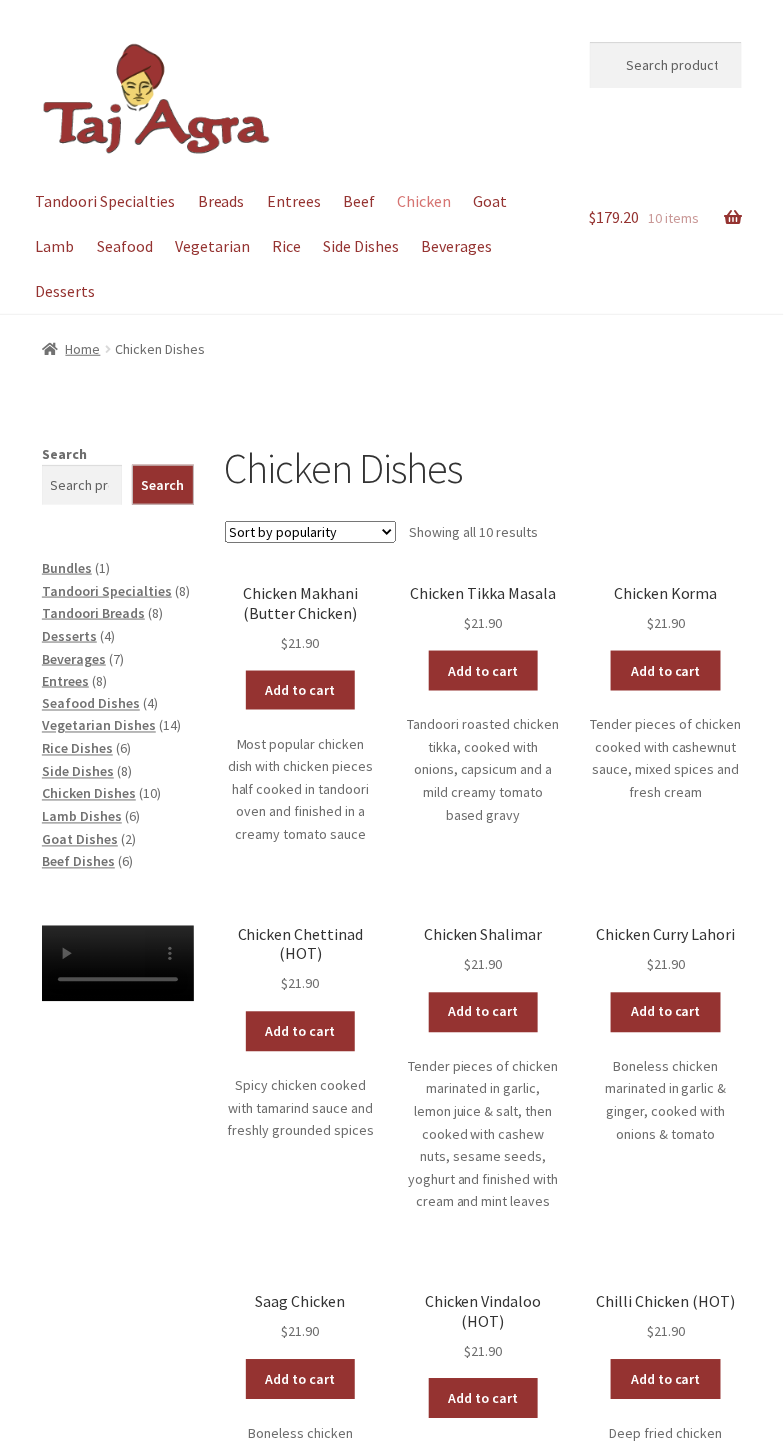 click on "Sort by popularity
Sort by average rating
Sort by latest
Sort by price: low to high
Sort by price: high to low" at bounding box center [310, 532] 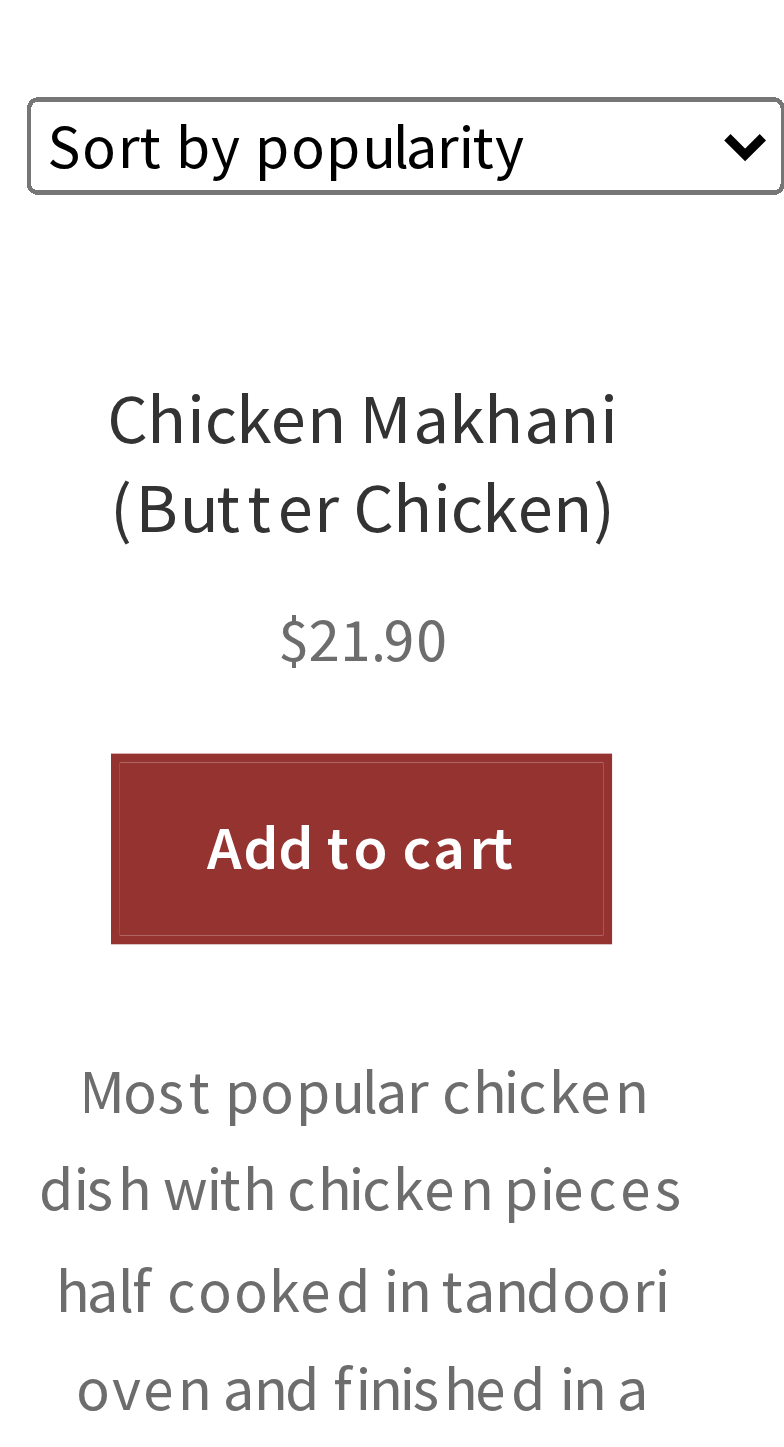 click on "Add to cart" at bounding box center (301, 691) 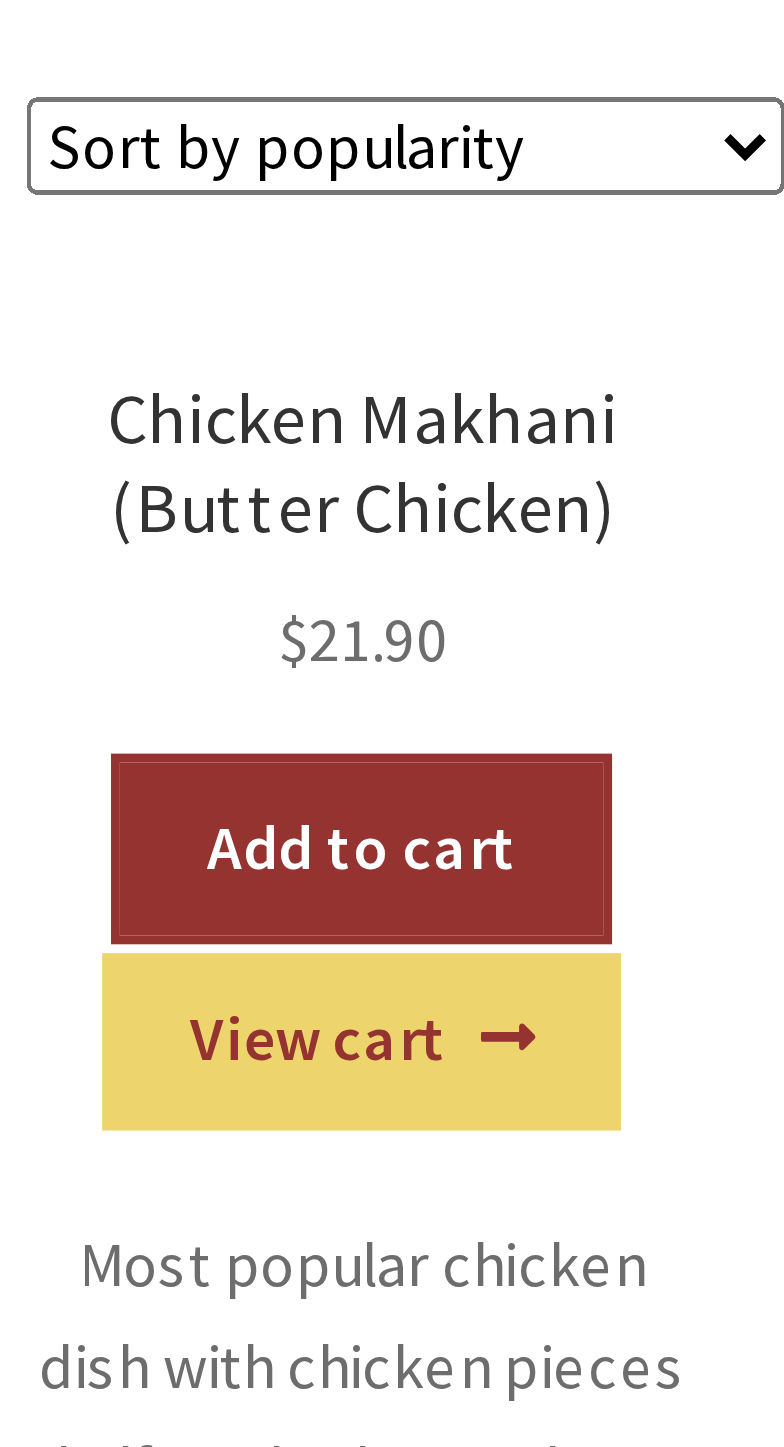 click on "Add to cart" at bounding box center (301, 691) 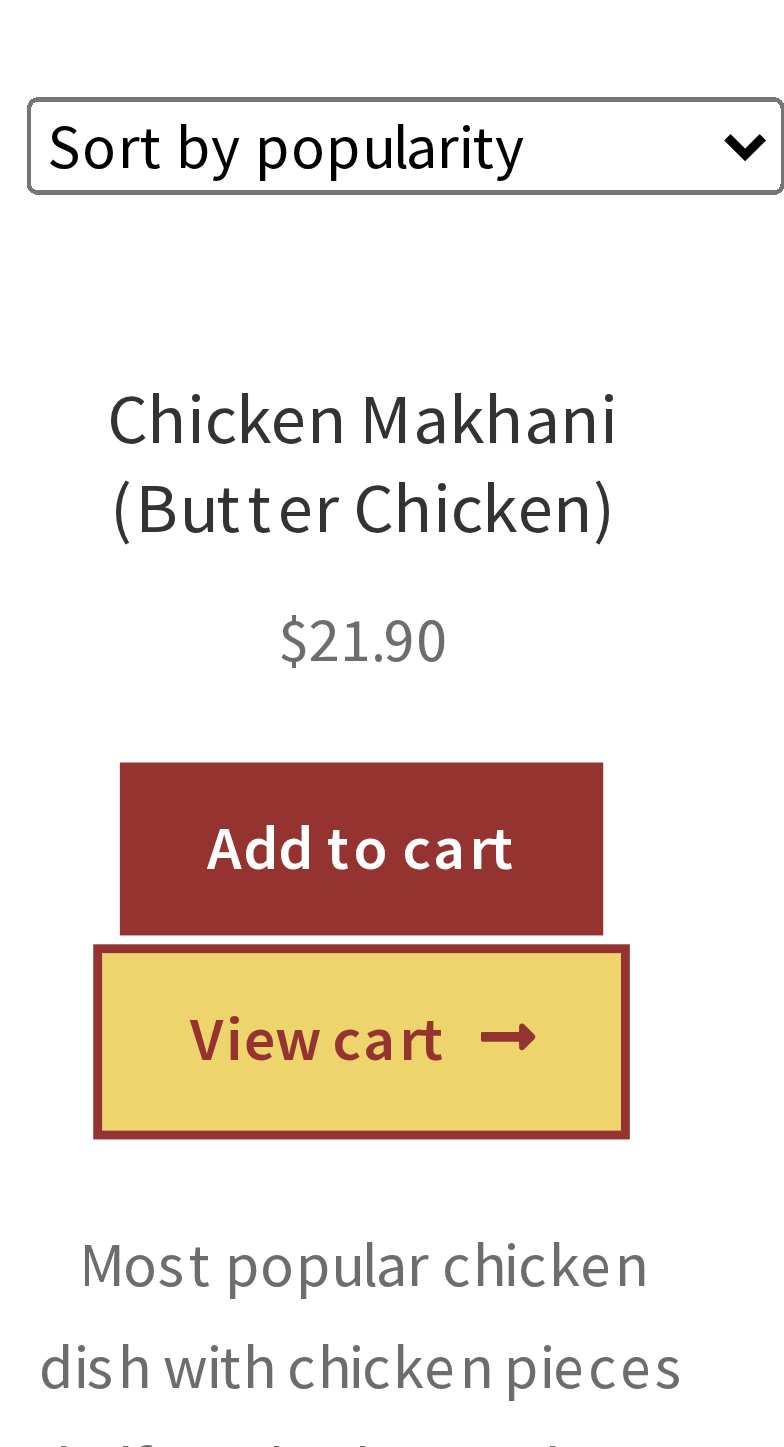 click on "View cart" at bounding box center (300, 734) 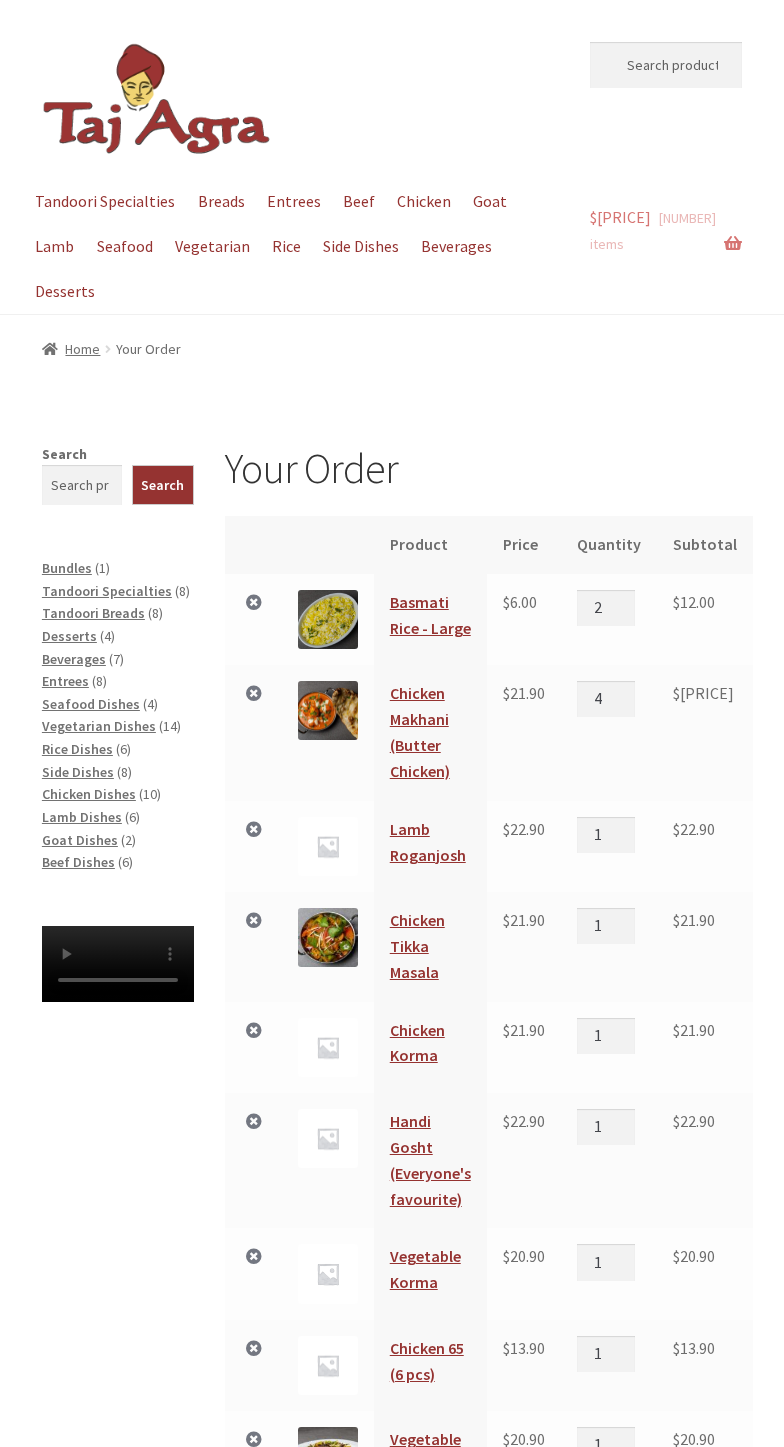 scroll, scrollTop: 0, scrollLeft: 0, axis: both 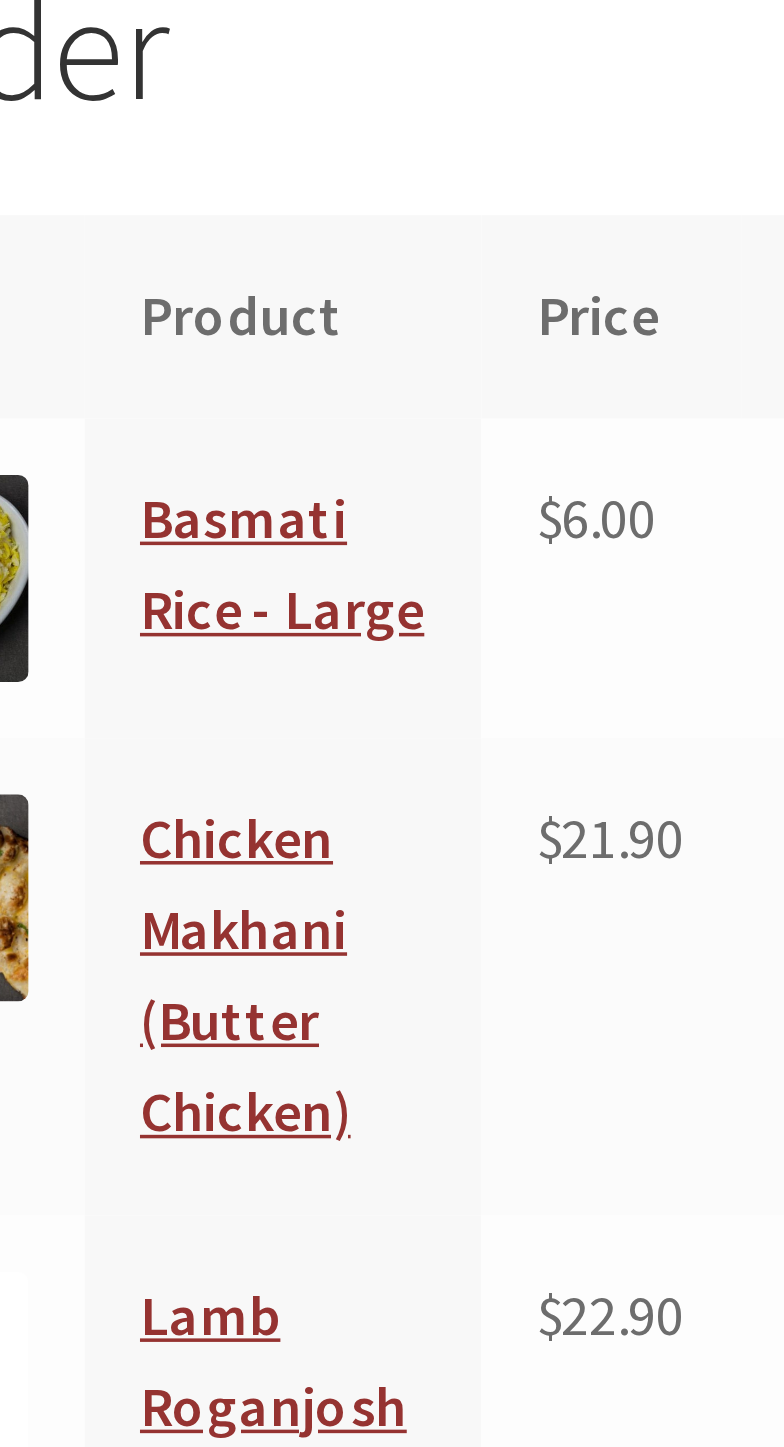 click on "$ 6.00" at bounding box center (520, 602) 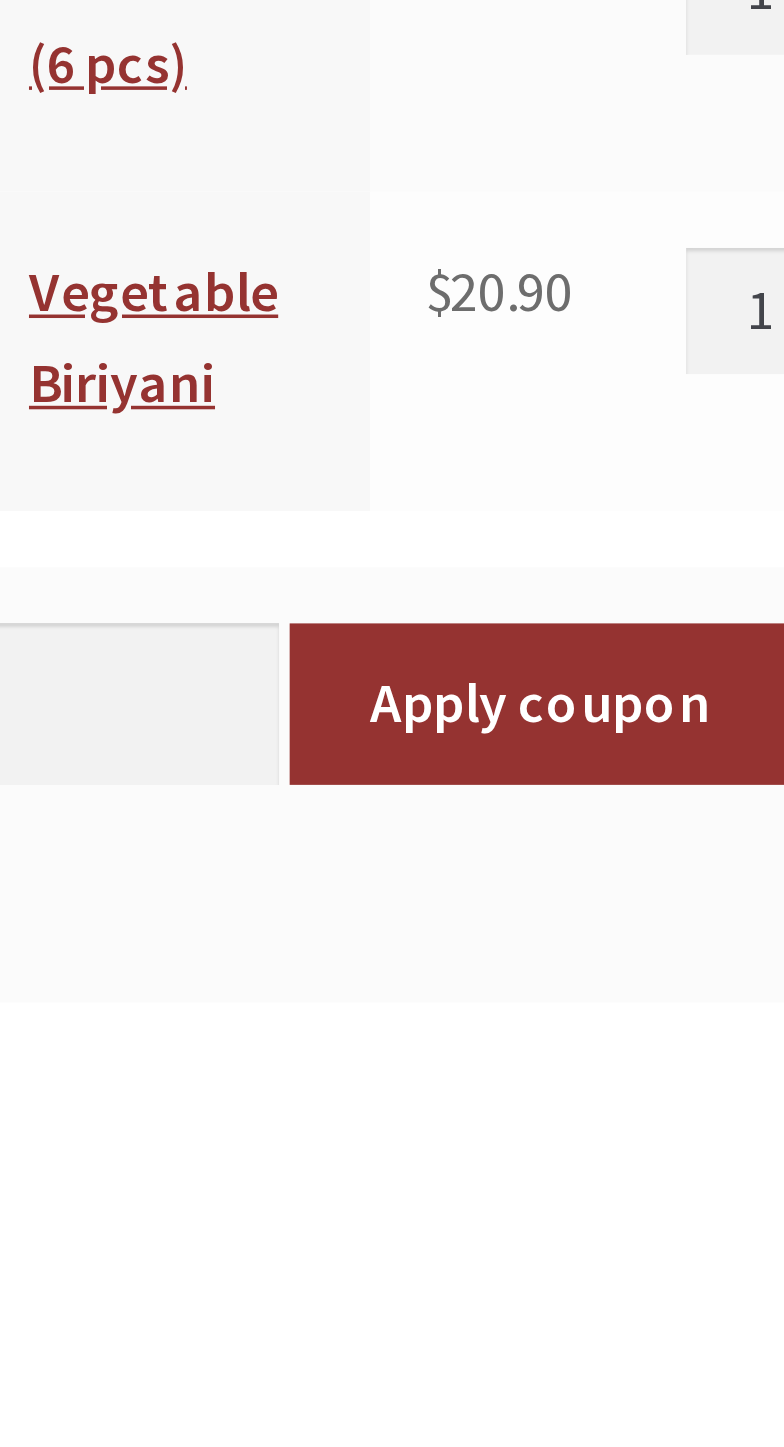 scroll, scrollTop: 237, scrollLeft: 0, axis: vertical 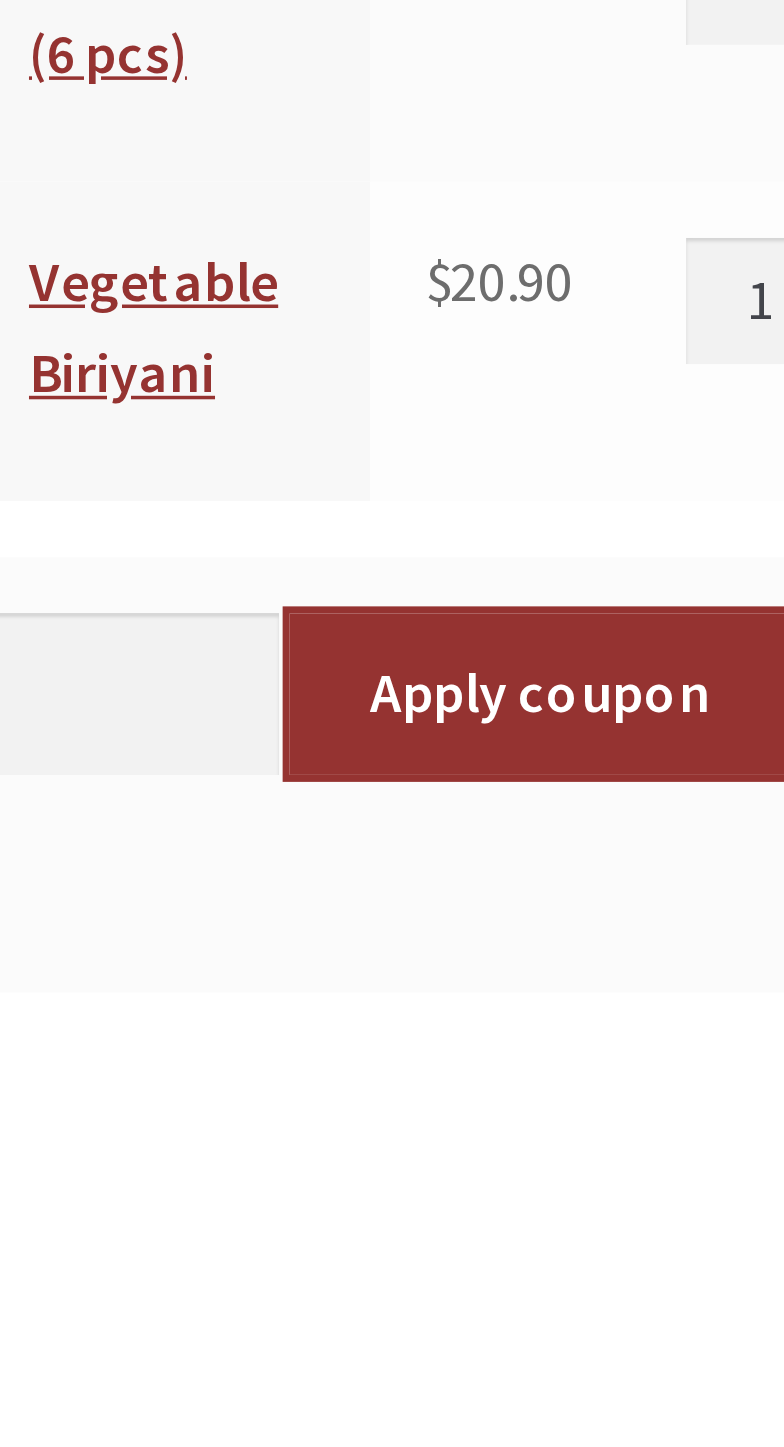click on "Apply coupon" at bounding box center (535, 1320) 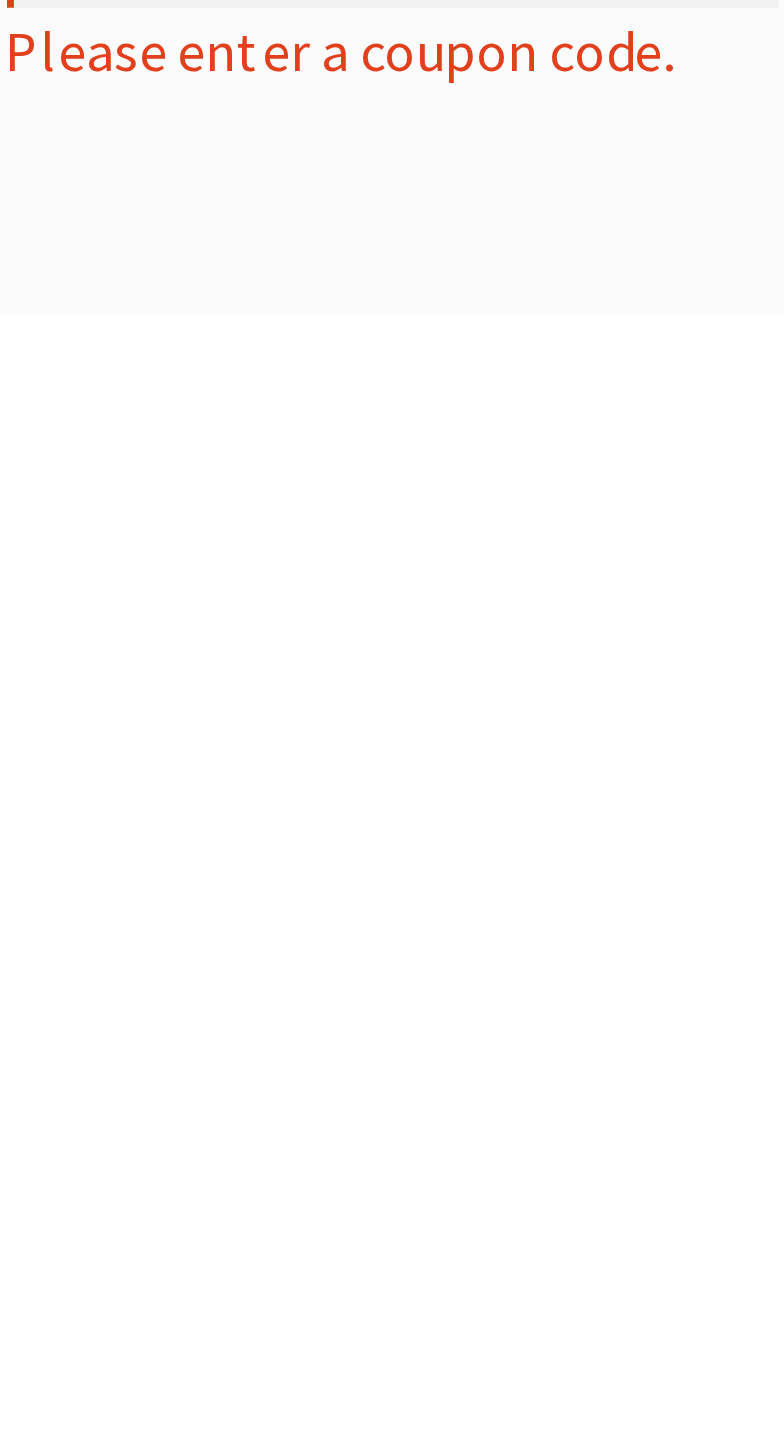 scroll, scrollTop: 1238, scrollLeft: 0, axis: vertical 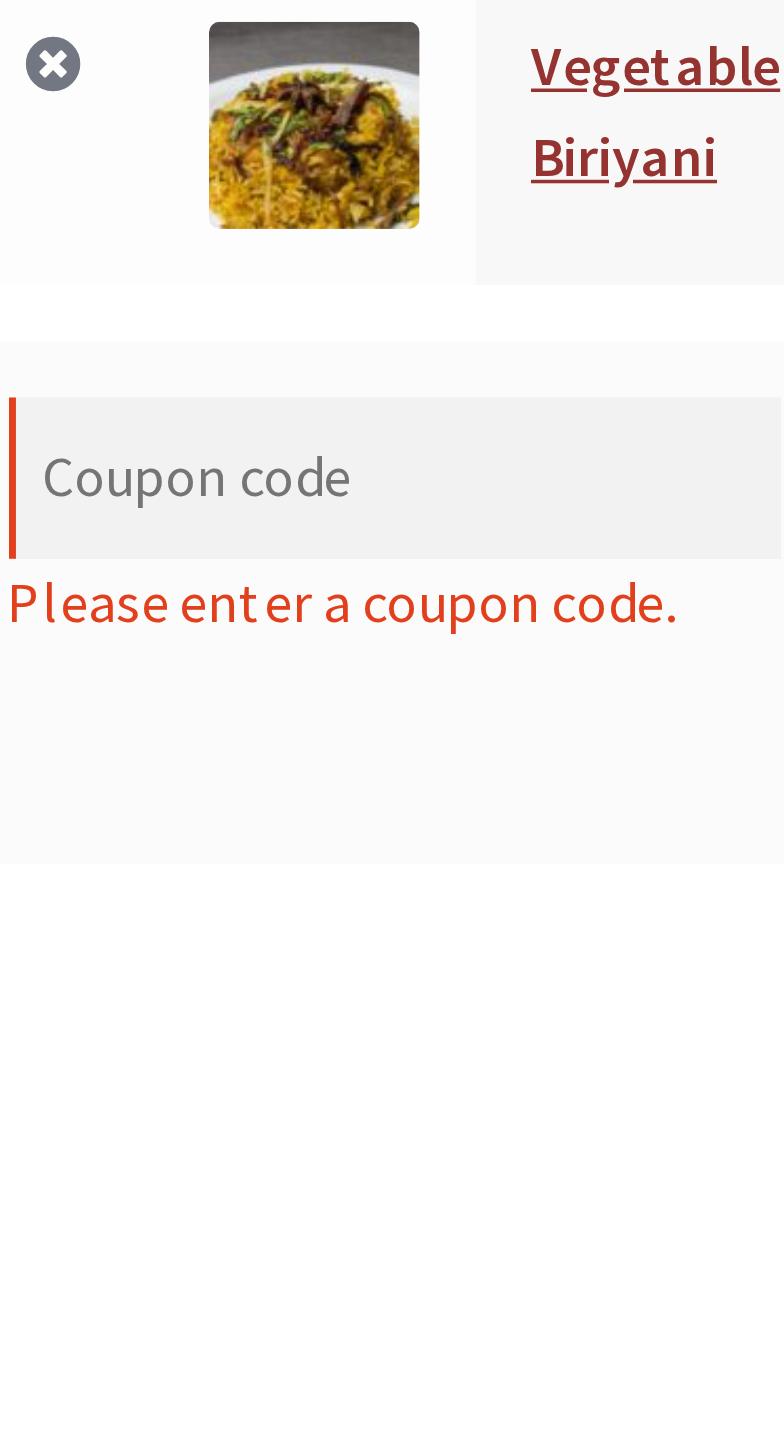 click on "Coupon:" at bounding box center [351, 344] 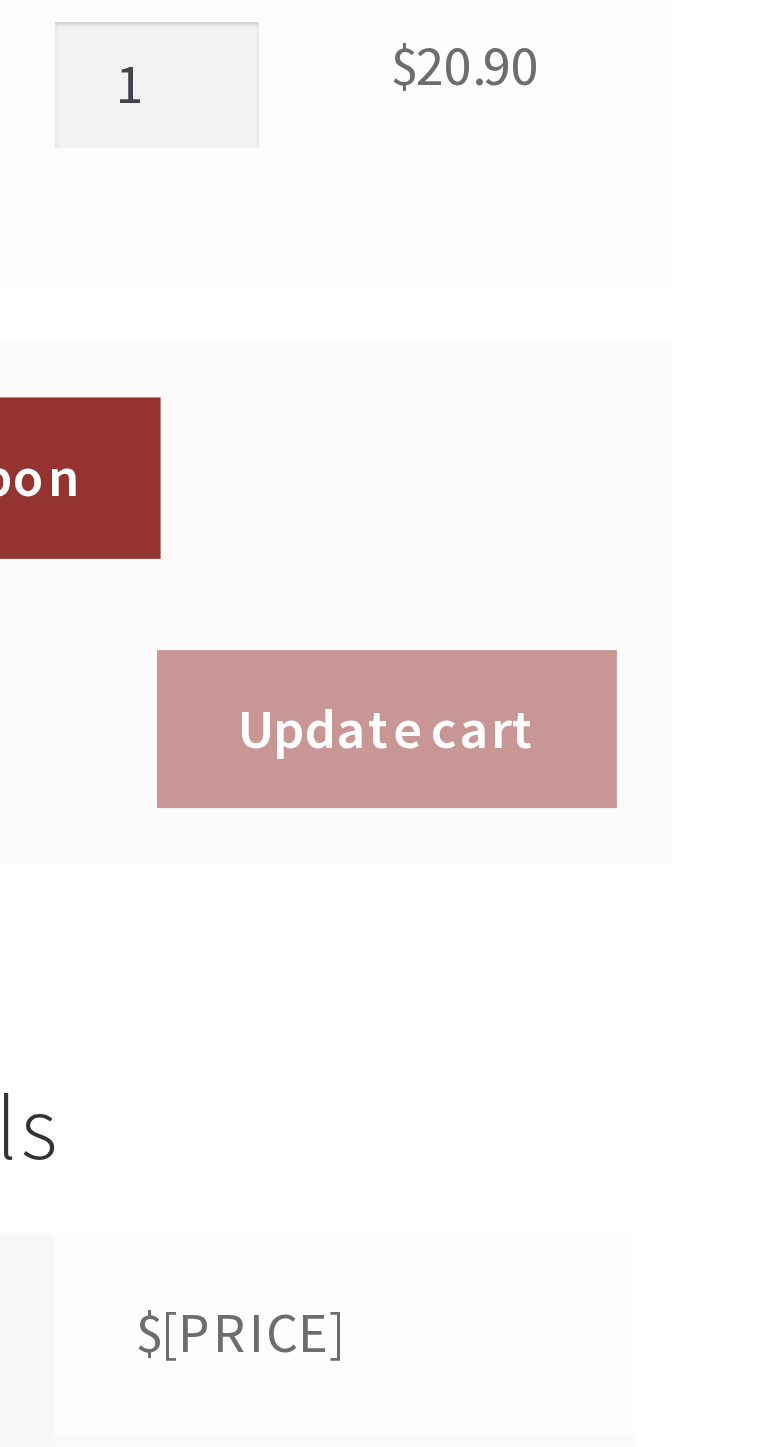 scroll, scrollTop: 1238, scrollLeft: 0, axis: vertical 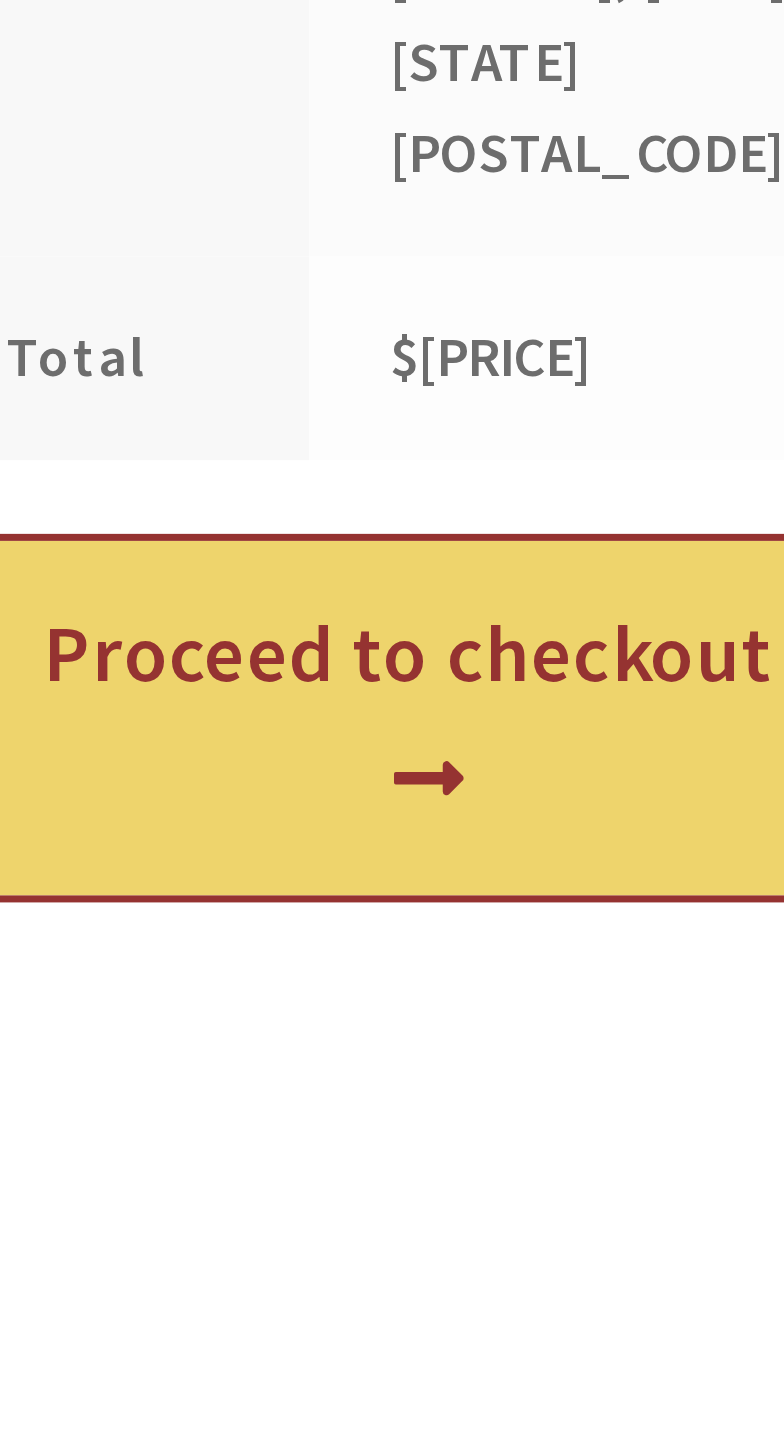 click on "Proceed to checkout" at bounding box center (605, 1114) 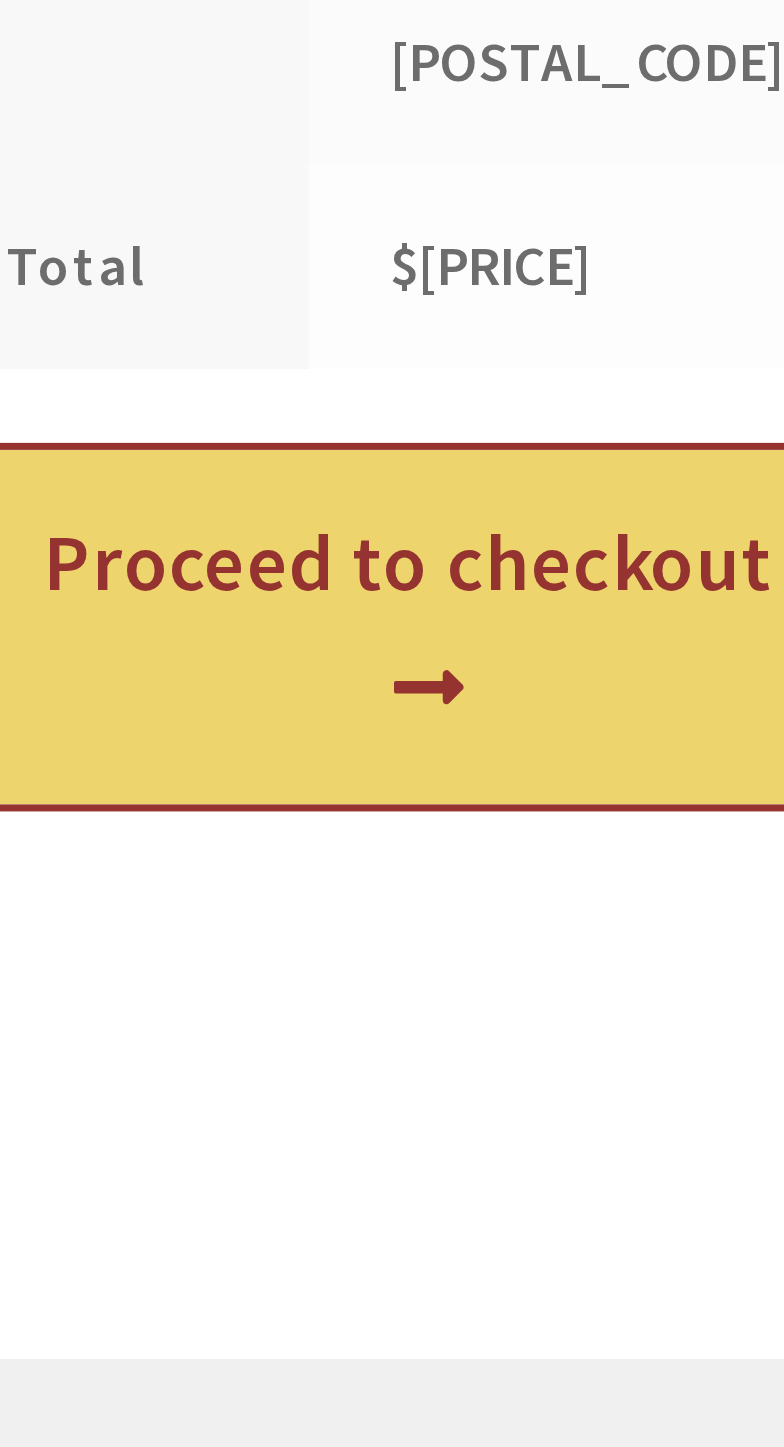 scroll, scrollTop: 1116, scrollLeft: 0, axis: vertical 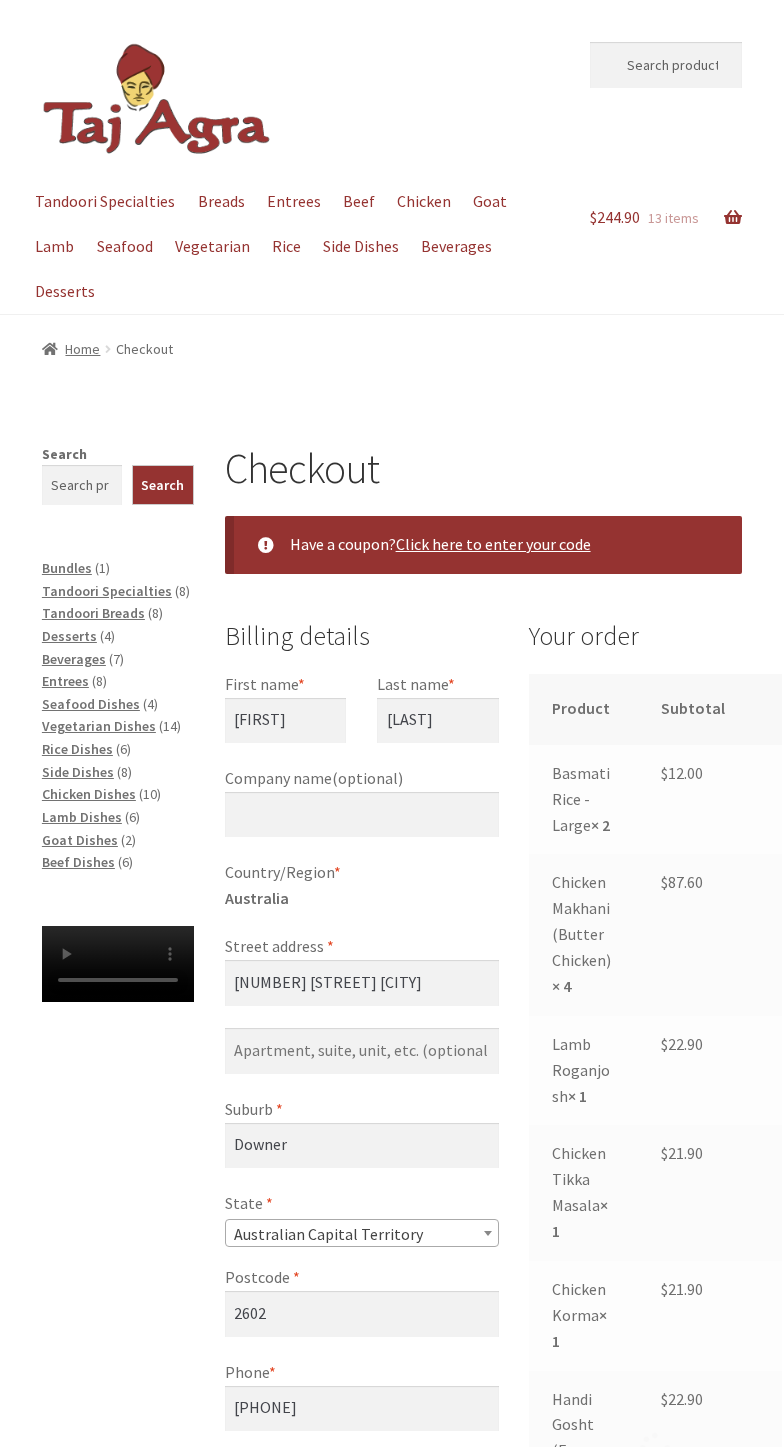 select on "ACT" 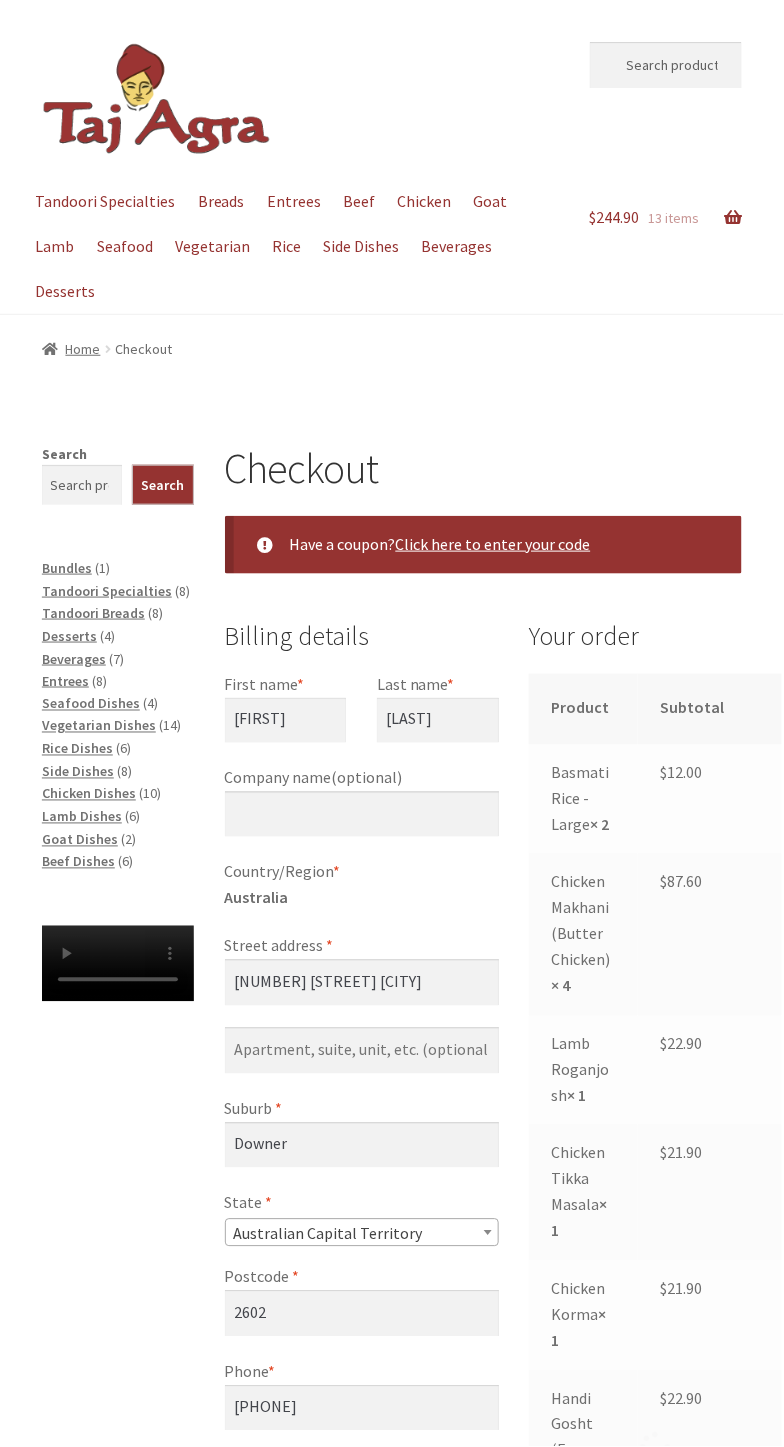 scroll, scrollTop: 0, scrollLeft: 0, axis: both 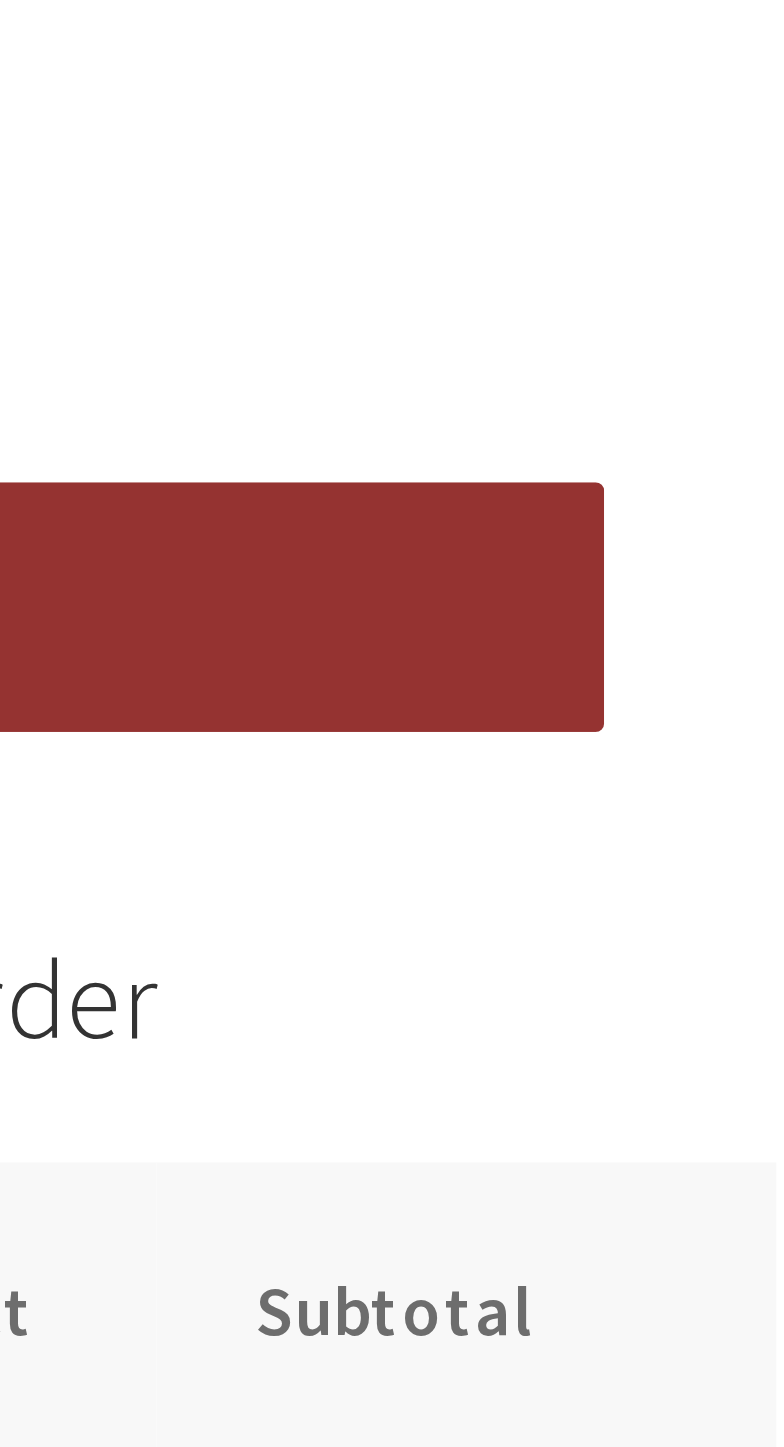 click on "Your order" at bounding box center [635, 241] 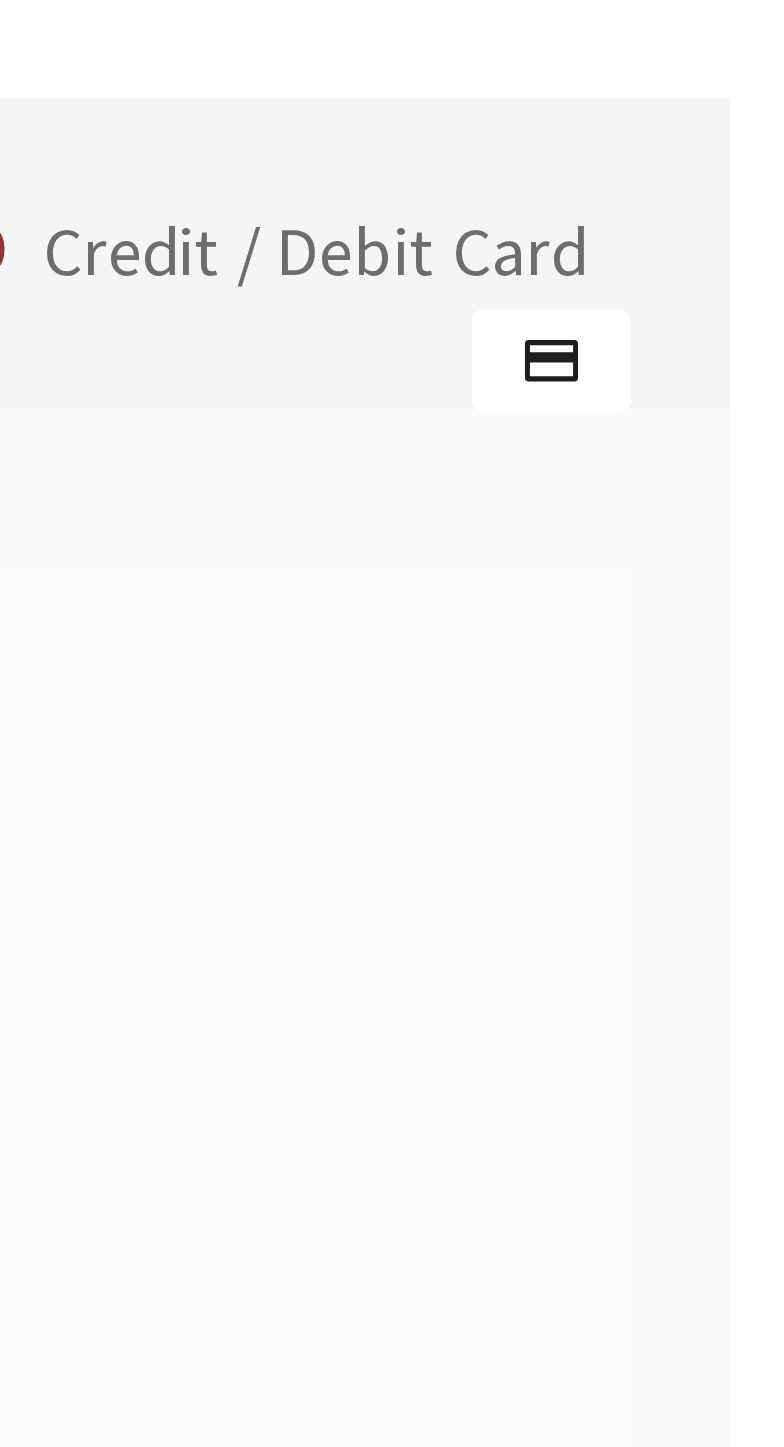 scroll, scrollTop: 1562, scrollLeft: 0, axis: vertical 